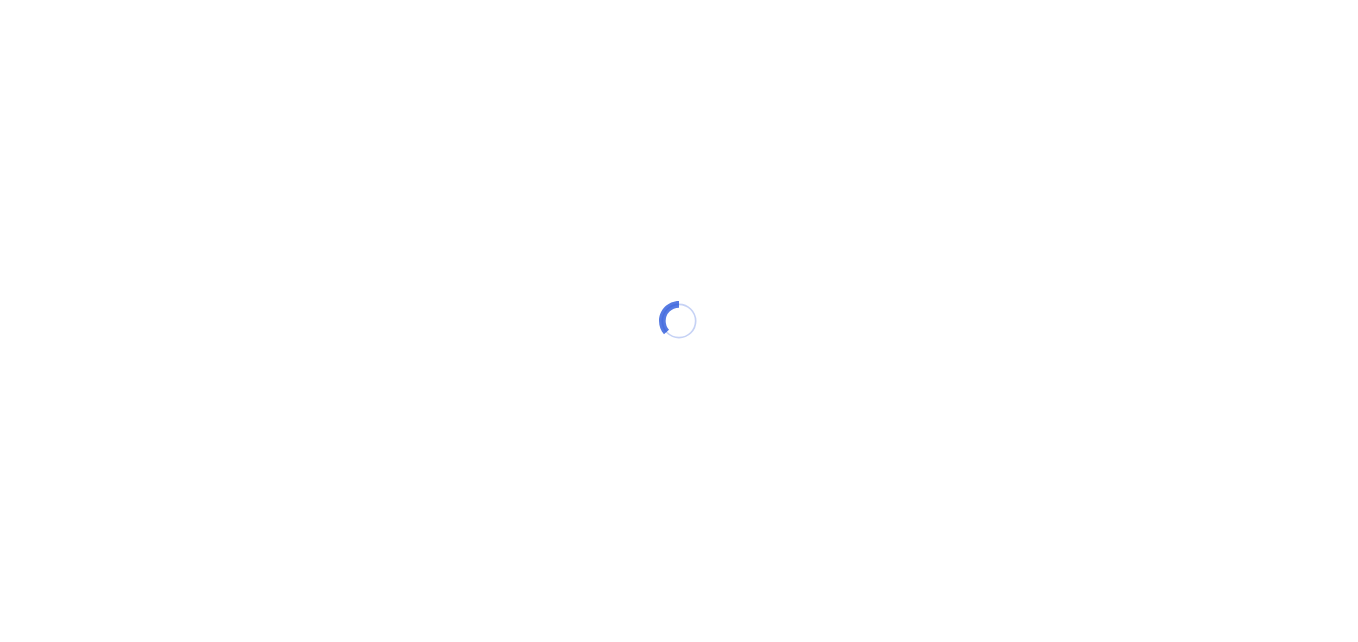 scroll, scrollTop: 0, scrollLeft: 0, axis: both 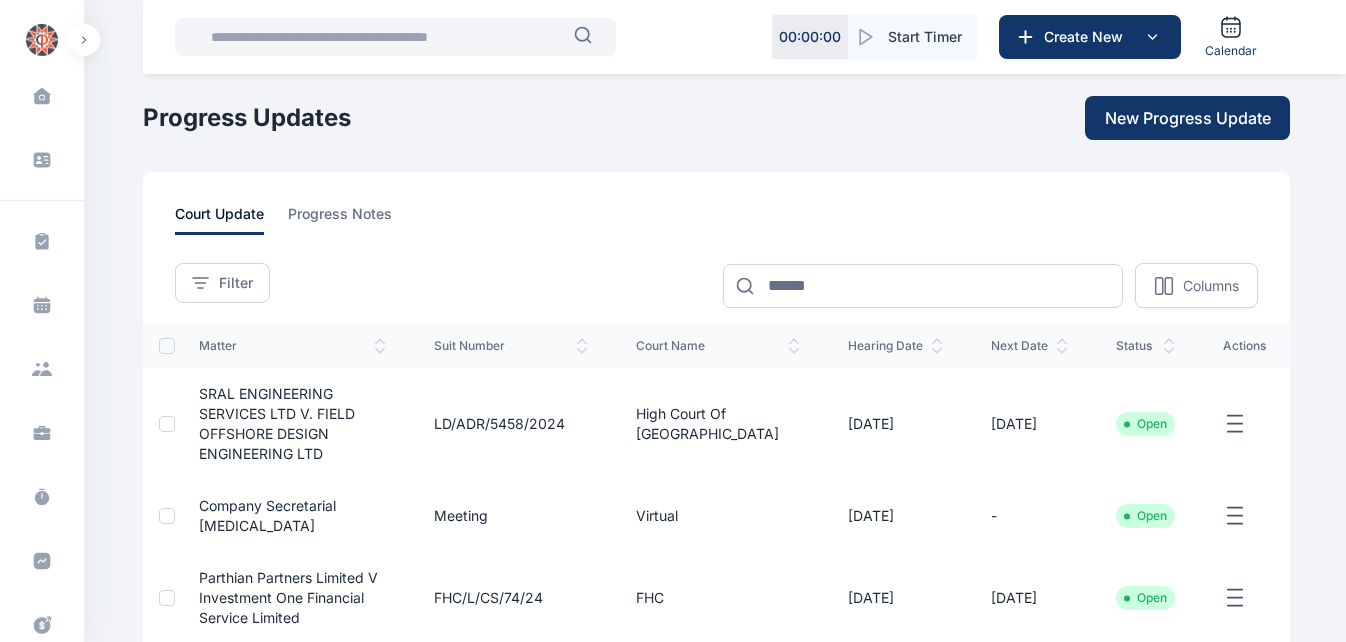 click at bounding box center [386, 37] 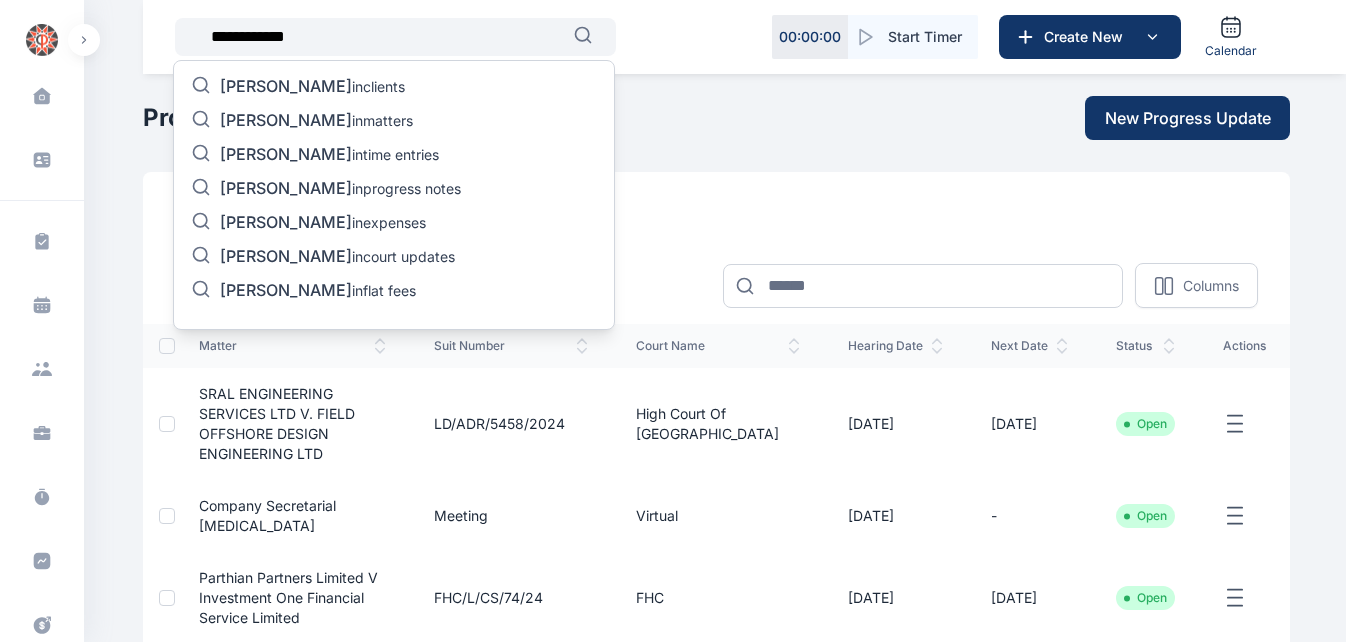 type on "**********" 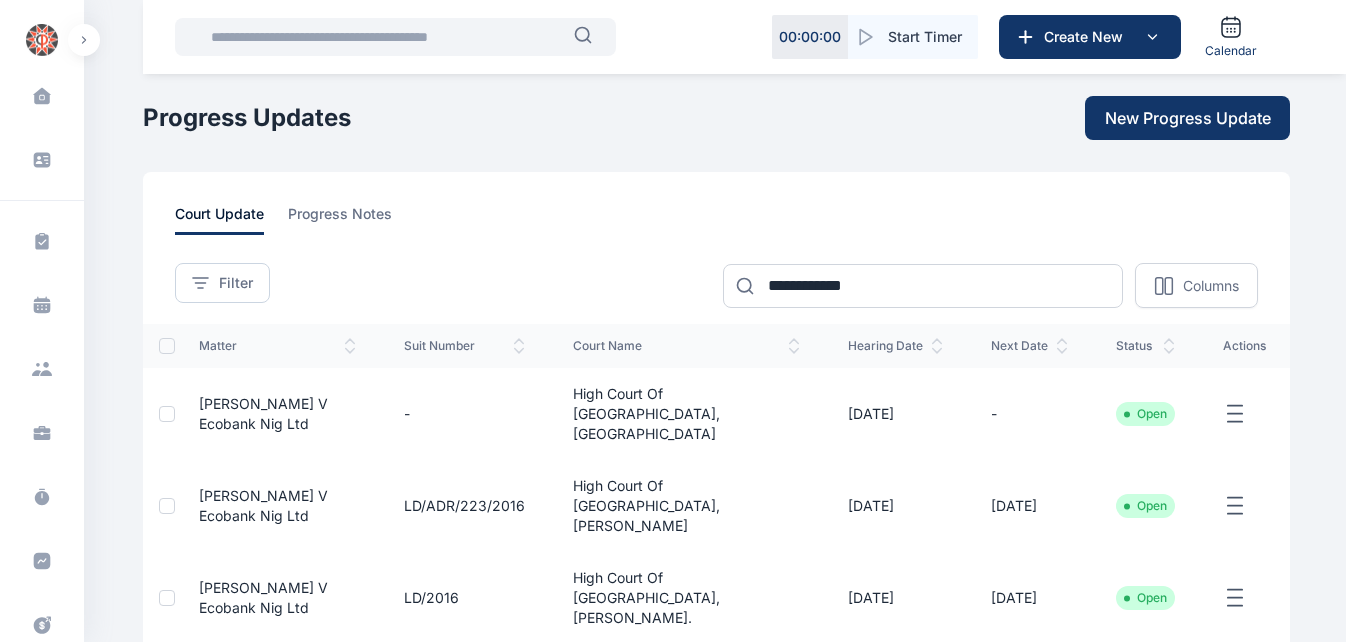 click 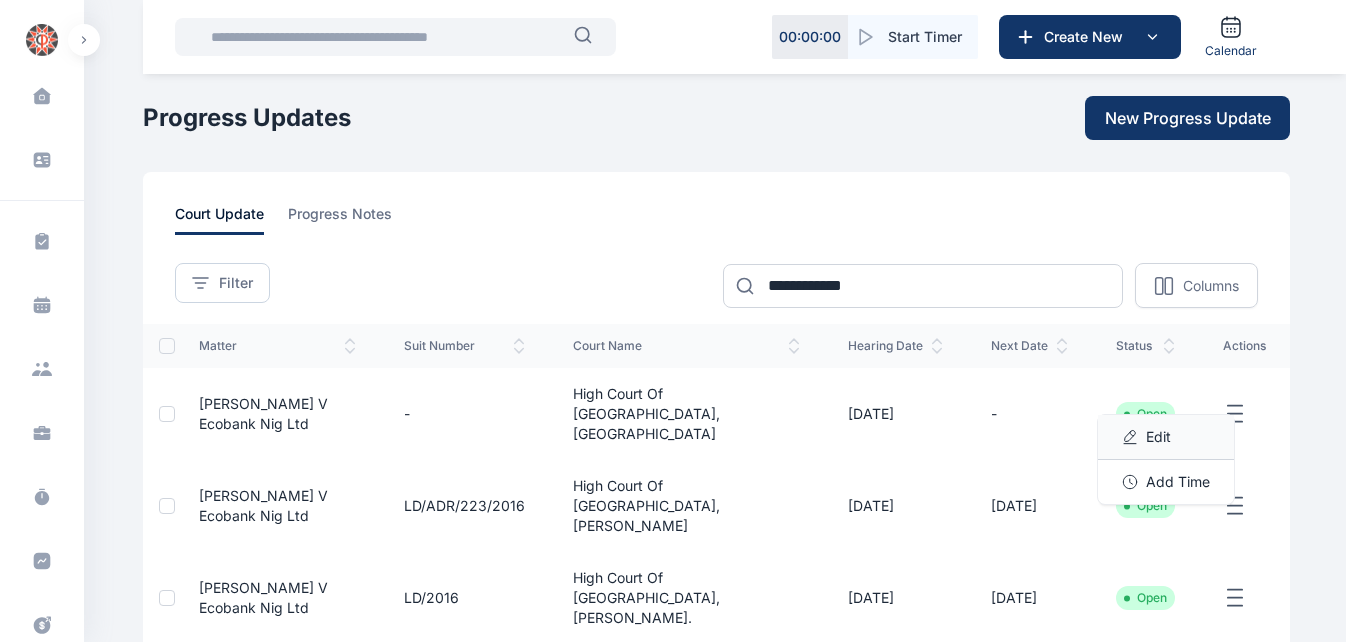 click on "Edit" at bounding box center (1166, 437) 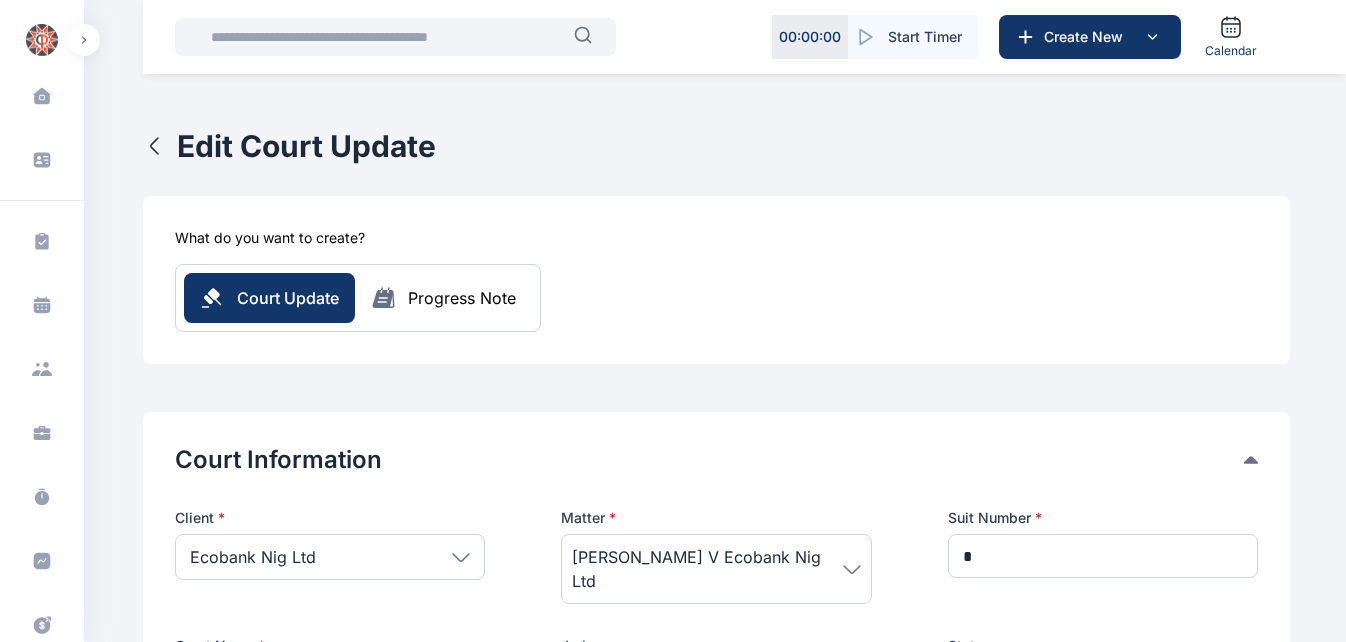 click on "Edit Court Update What do you want to create? Court Update   Progress Note Court Information Client   *   Ecobank Nig Ltd People Rear Admiral [PERSON_NAME] [PERSON_NAME] [PERSON_NAME] [PERSON_NAME] [PERSON_NAME]. [PERSON_NAME] [PERSON_NAME] [PERSON_NAME] [PERSON_NAME] [PERSON_NAME] [PERSON_NAME] [PERSON_NAME] Promise Egekwu [PERSON_NAME] Zingtim [PERSON_NAME] [PERSON_NAME] [PERSON_NAME] [PERSON_NAME] Chimeri [PERSON_NAME] [PERSON_NAME] Chief [PERSON_NAME] Chief [PERSON_NAME] [PERSON_NAME] Chief [PERSON_NAME] Chief Aforka Chief [PERSON_NAME] Chief [PERSON_NAME] Onyeme [PERSON_NAME] Chief [PERSON_NAME] Chief [PERSON_NAME] Chief Hope Abijor Chief [PERSON_NAME] [PERSON_NAME] Chief [PERSON_NAME] Chief [PERSON_NAME] Mgbe Mgbe [PERSON_NAME] [PERSON_NAME] Maijeh [PERSON_NAME] [PERSON_NAME]-Ogbugh [PERSON_NAME] [PERSON_NAME] [PERSON_NAME] Mallam [PERSON_NAME] Maduike [PERSON_NAME] [PERSON_NAME] [PERSON_NAME] [PERSON_NAME]. [PERSON_NAME] Obiazi Engr Egbosimba [PERSON_NAME] [PERSON_NAME] [PERSON_NAME]" at bounding box center (716, 932) 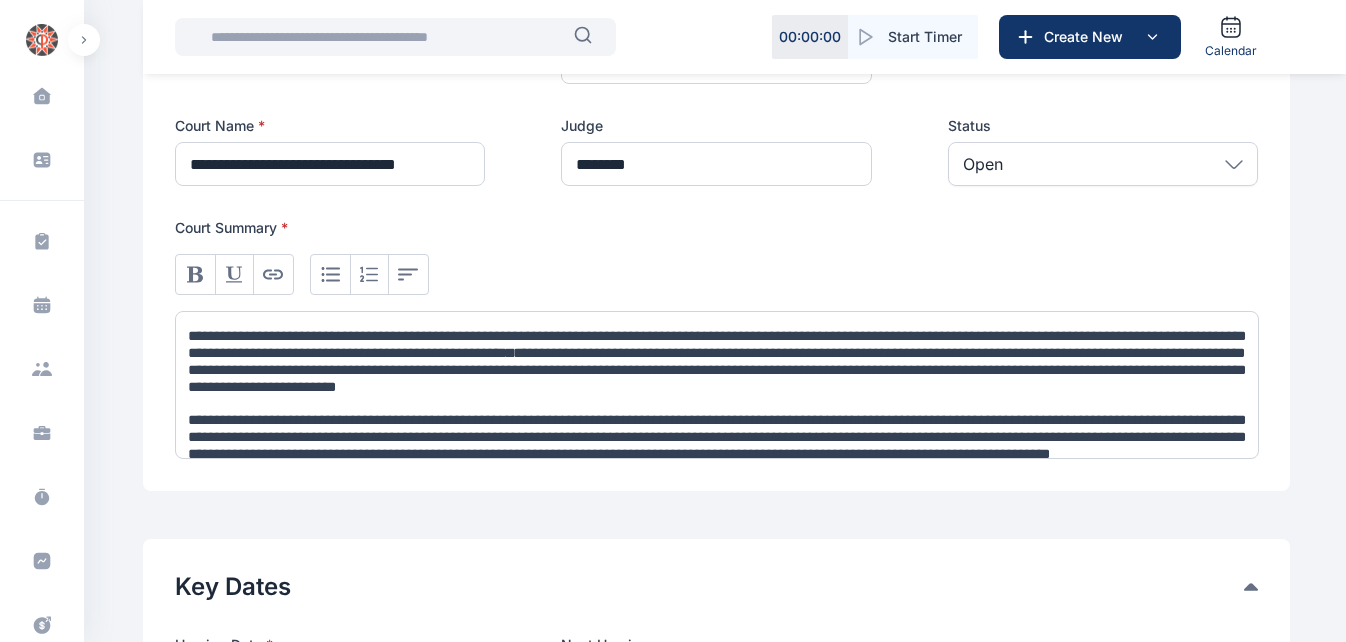 scroll, scrollTop: 560, scrollLeft: 0, axis: vertical 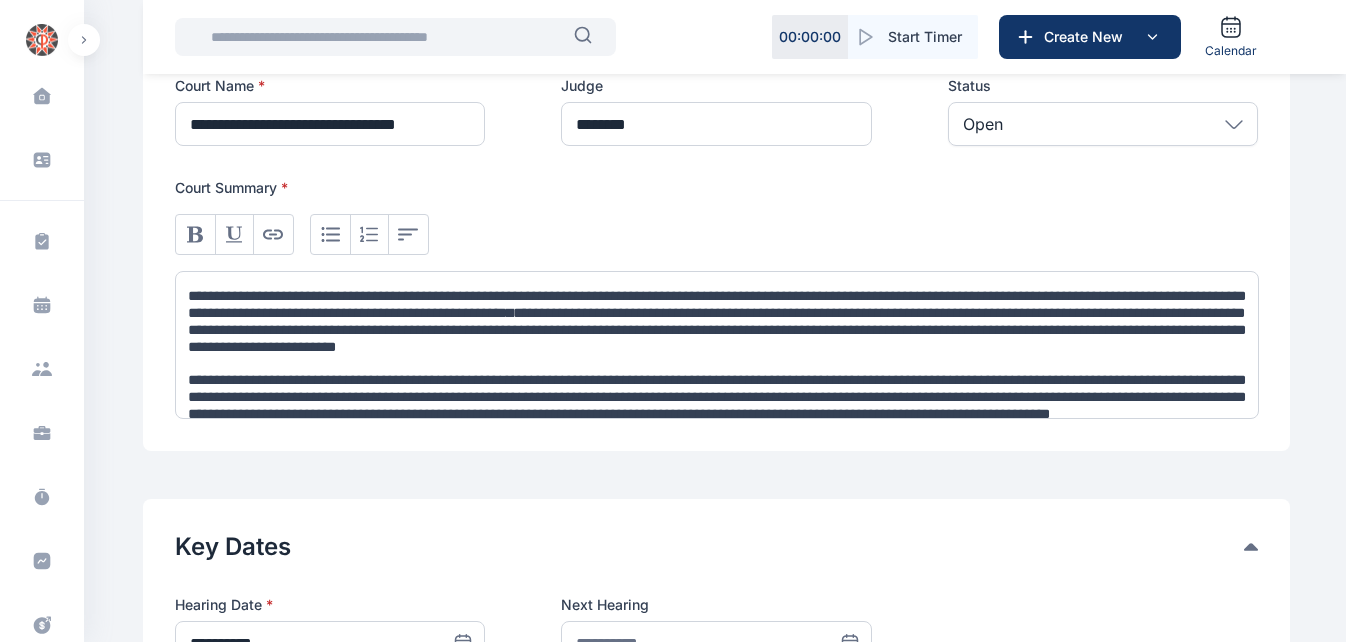 click on "**********" at bounding box center (717, 397) 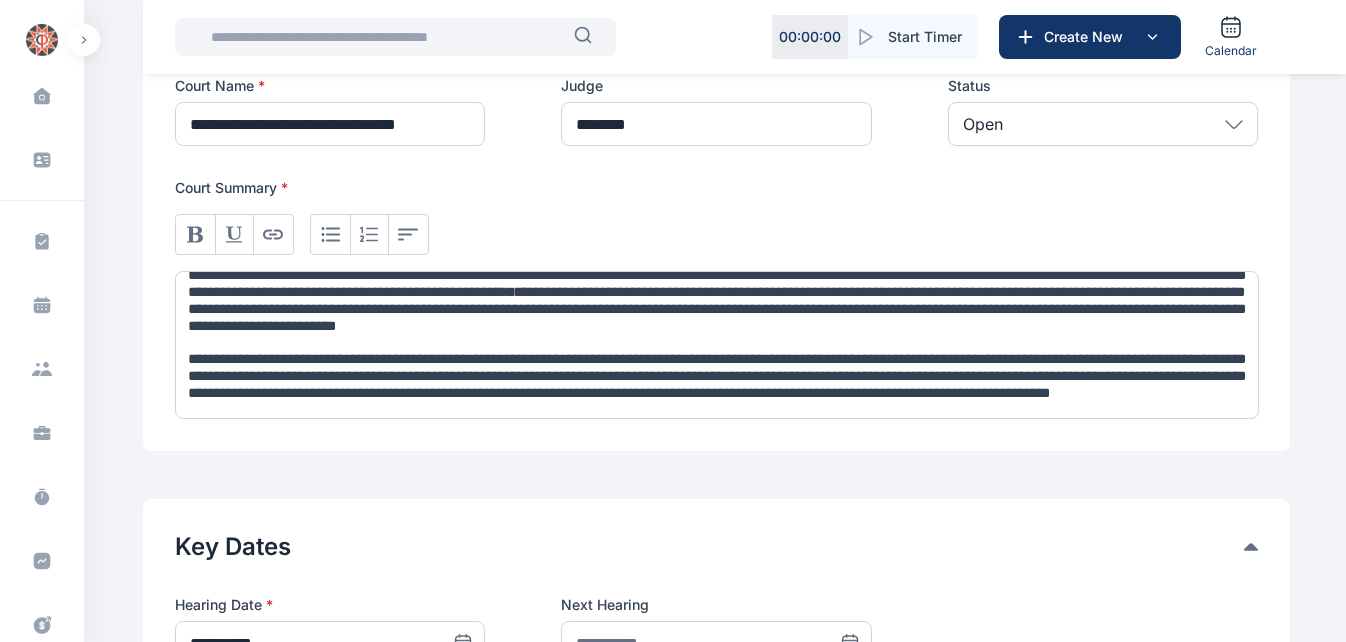 scroll, scrollTop: 38, scrollLeft: 0, axis: vertical 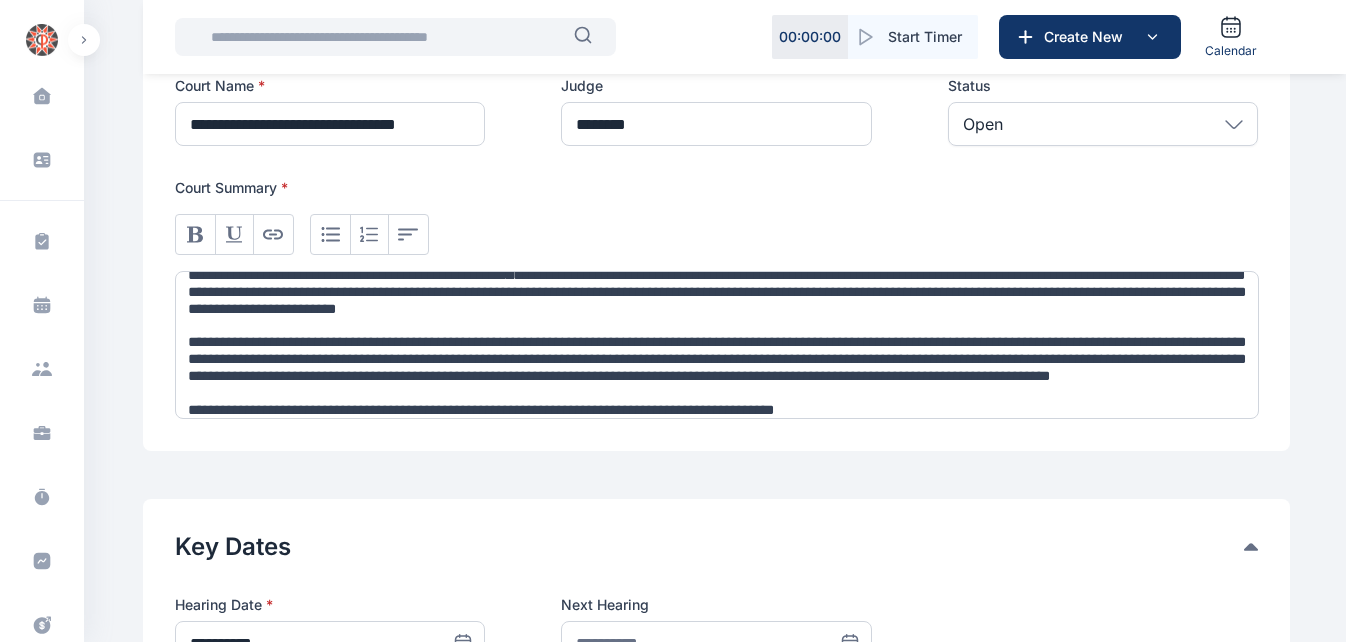 click on "**********" at bounding box center (716, 308) 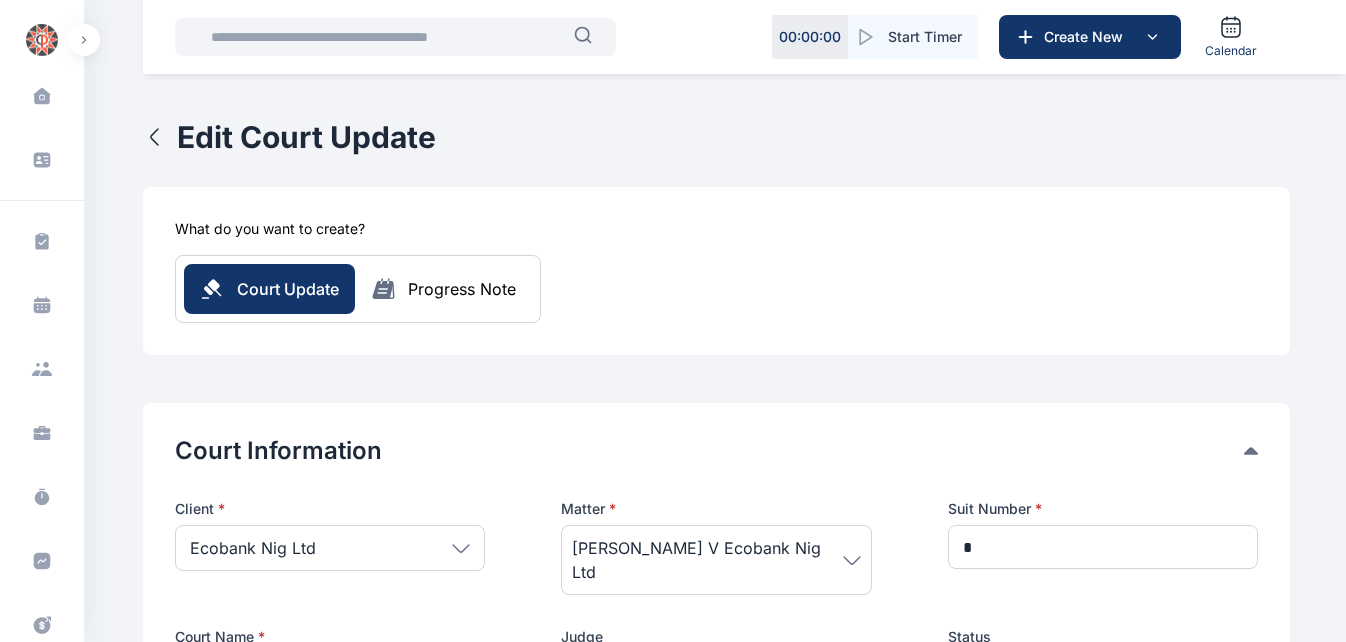scroll, scrollTop: 0, scrollLeft: 0, axis: both 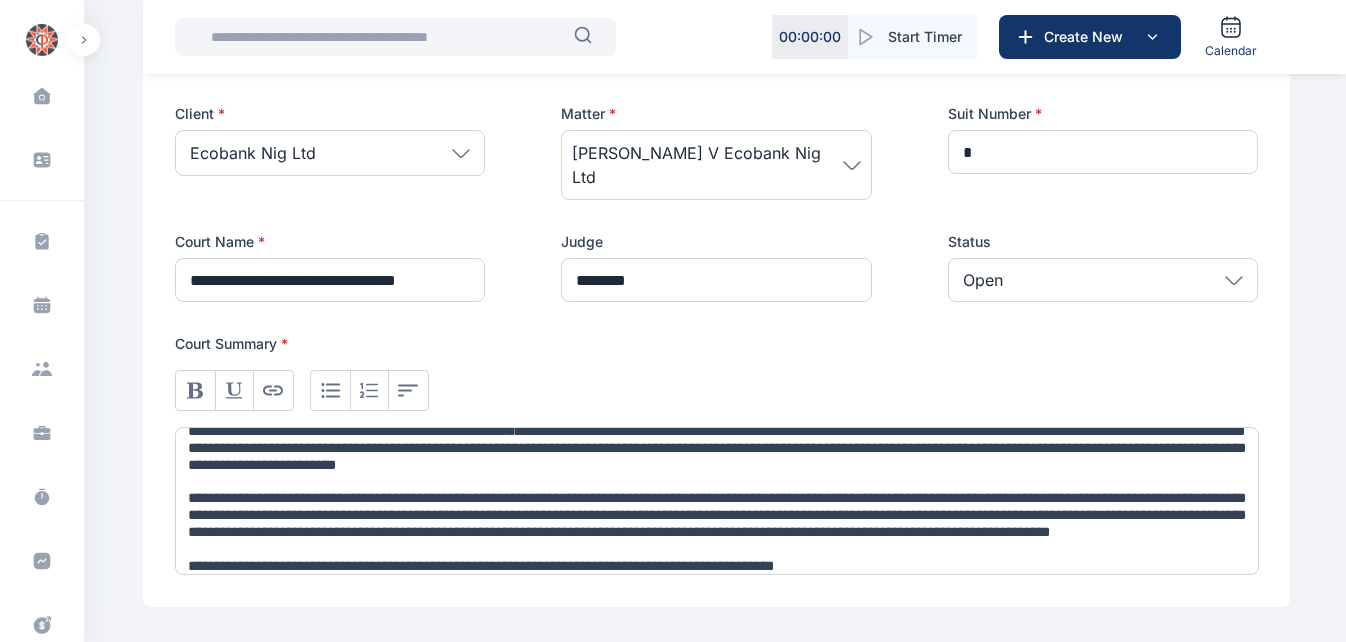click at bounding box center (386, 37) 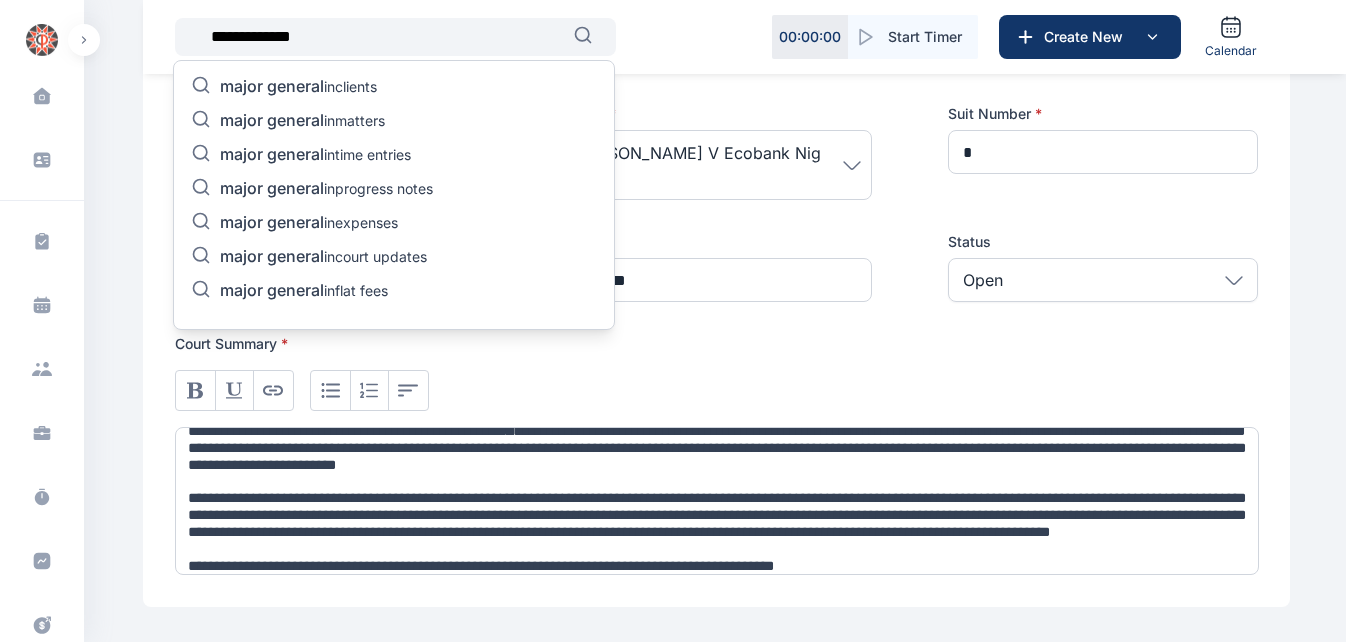 type on "**********" 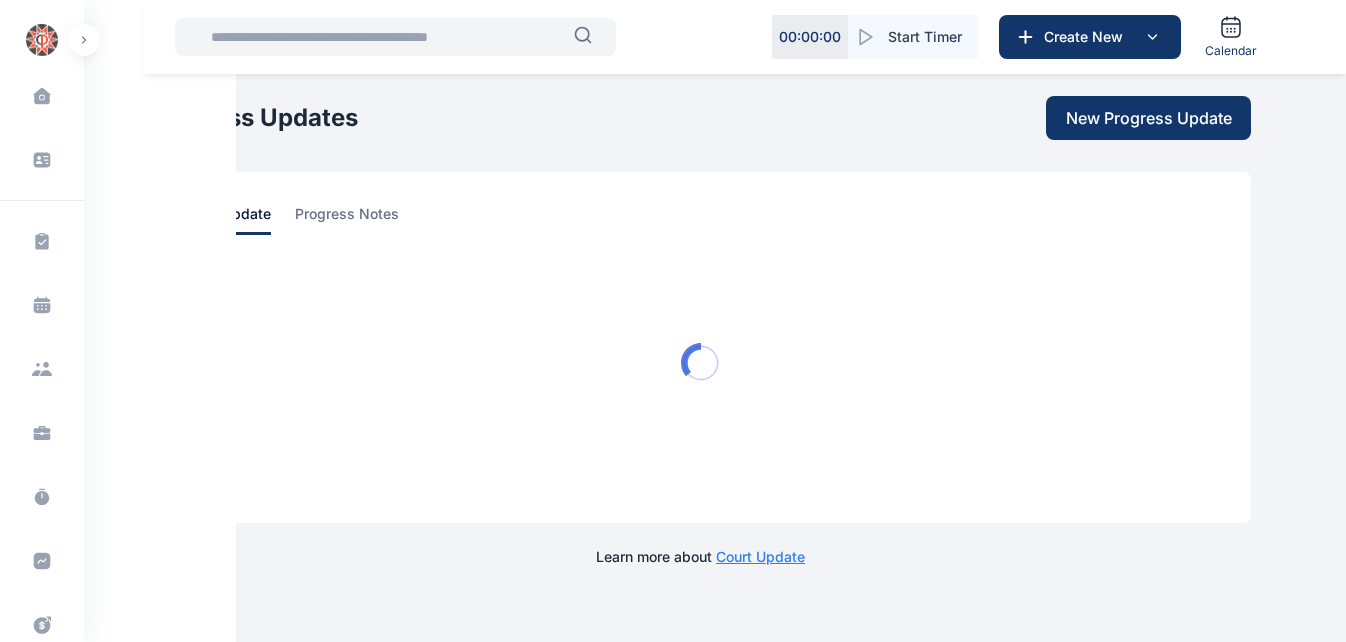 scroll, scrollTop: 0, scrollLeft: 0, axis: both 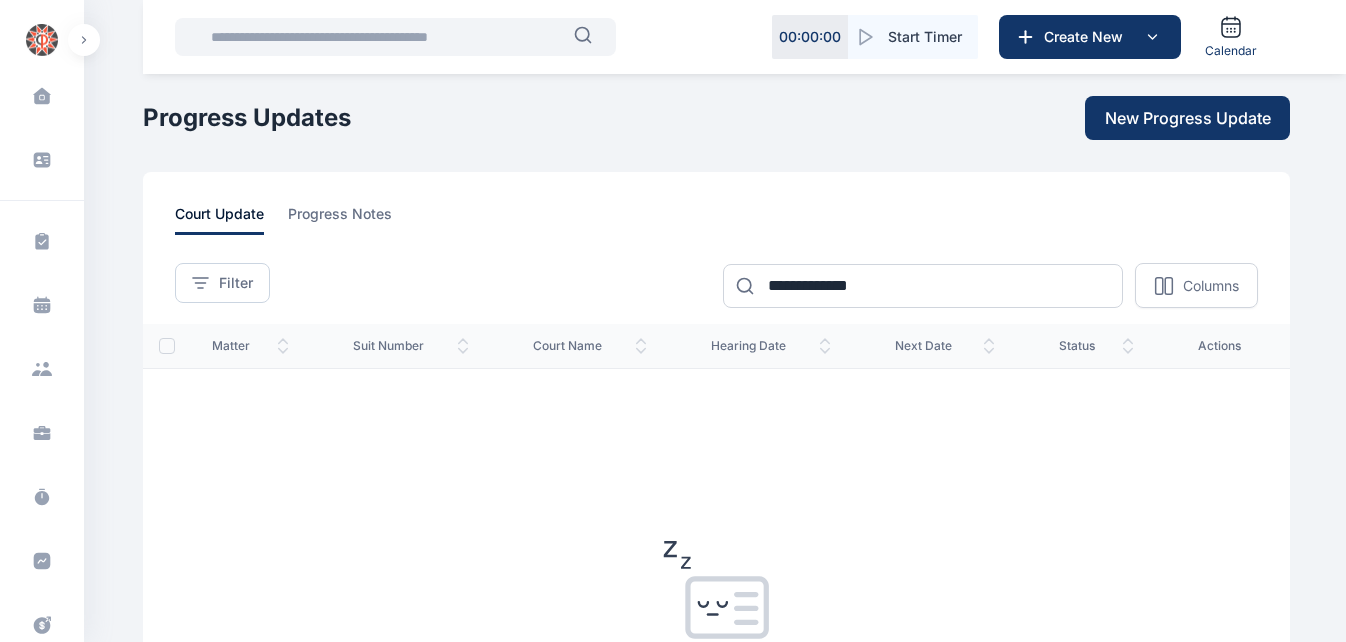 click at bounding box center (386, 37) 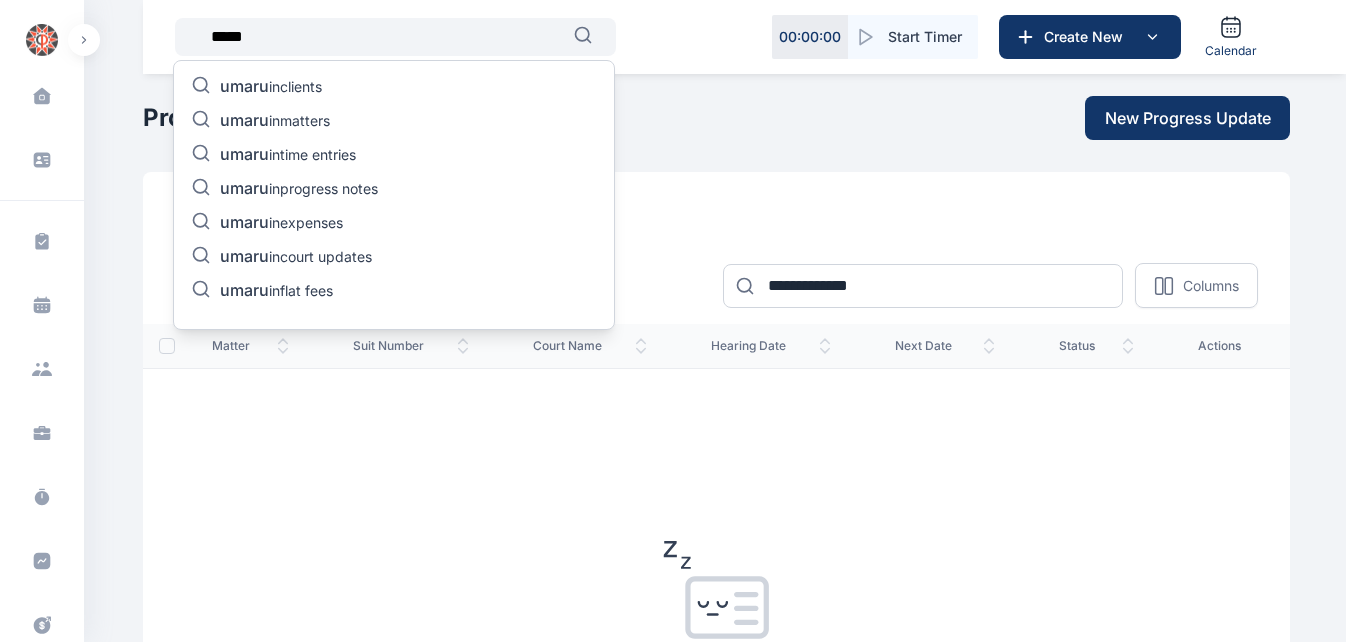 type on "*****" 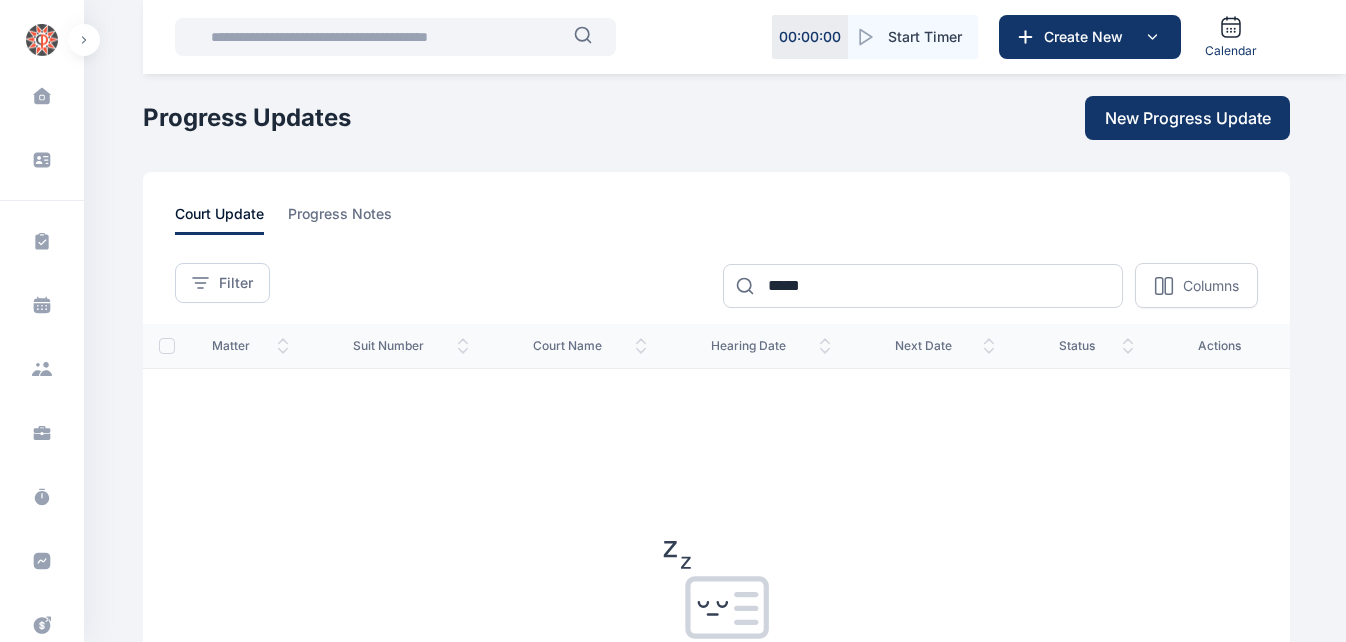 click at bounding box center (386, 37) 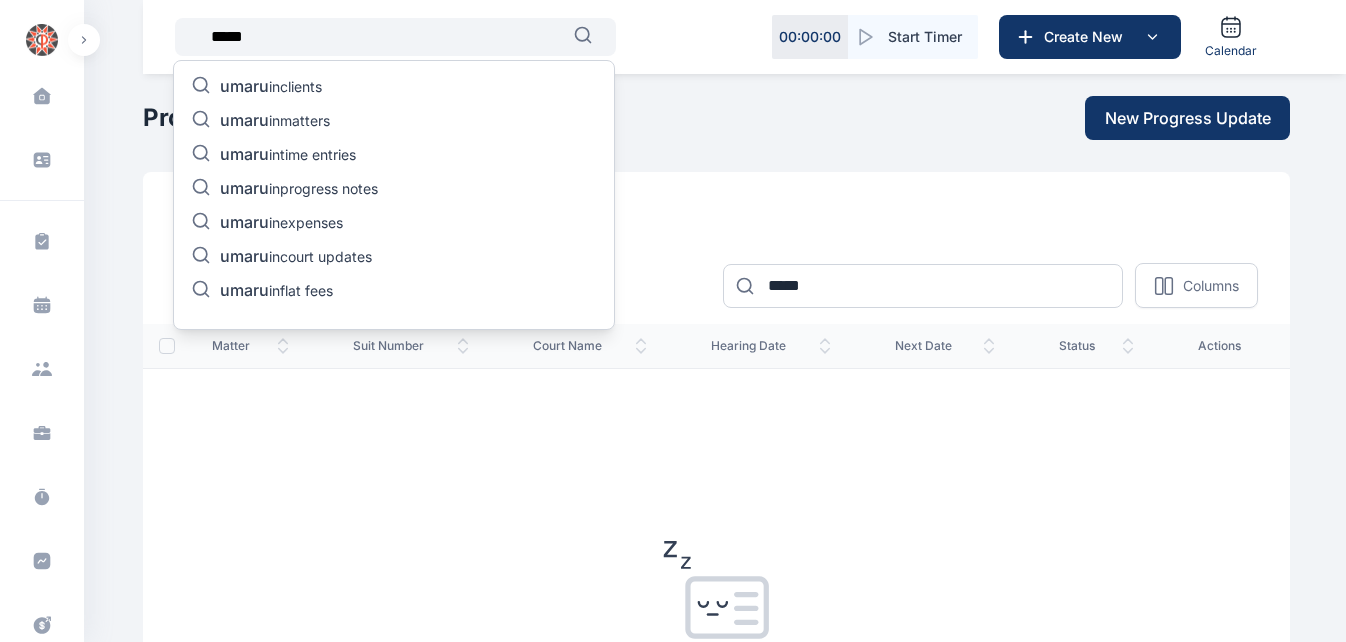 type on "*****" 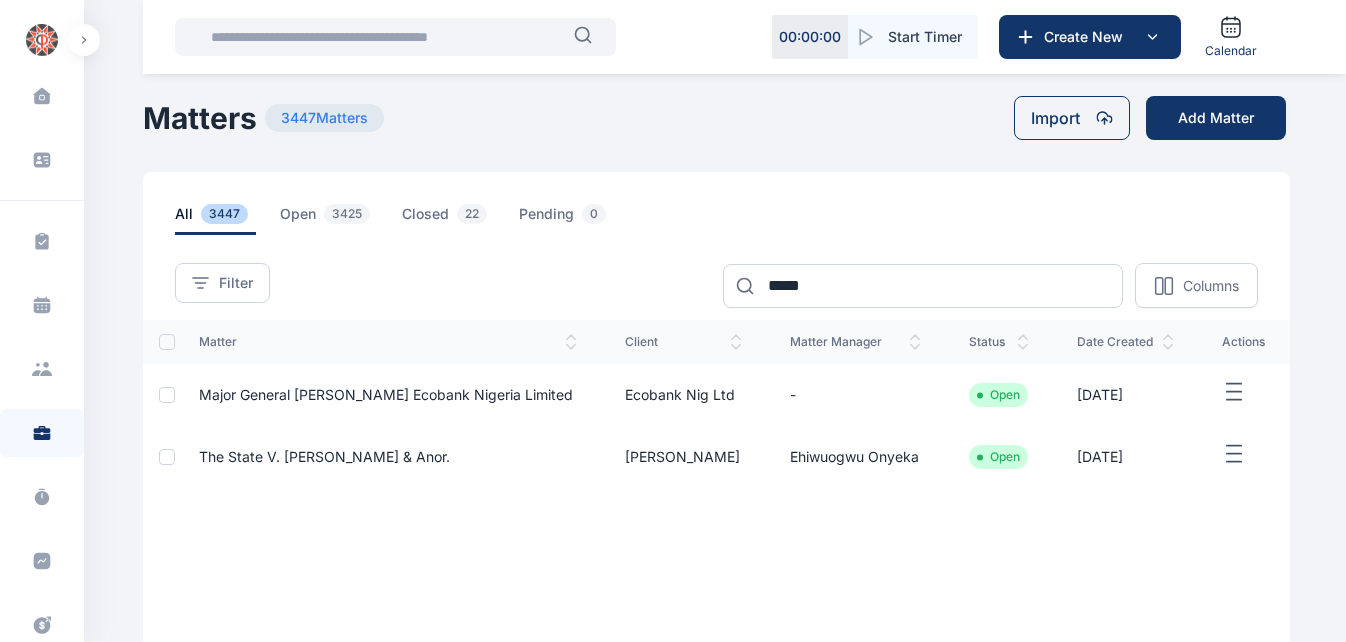 click 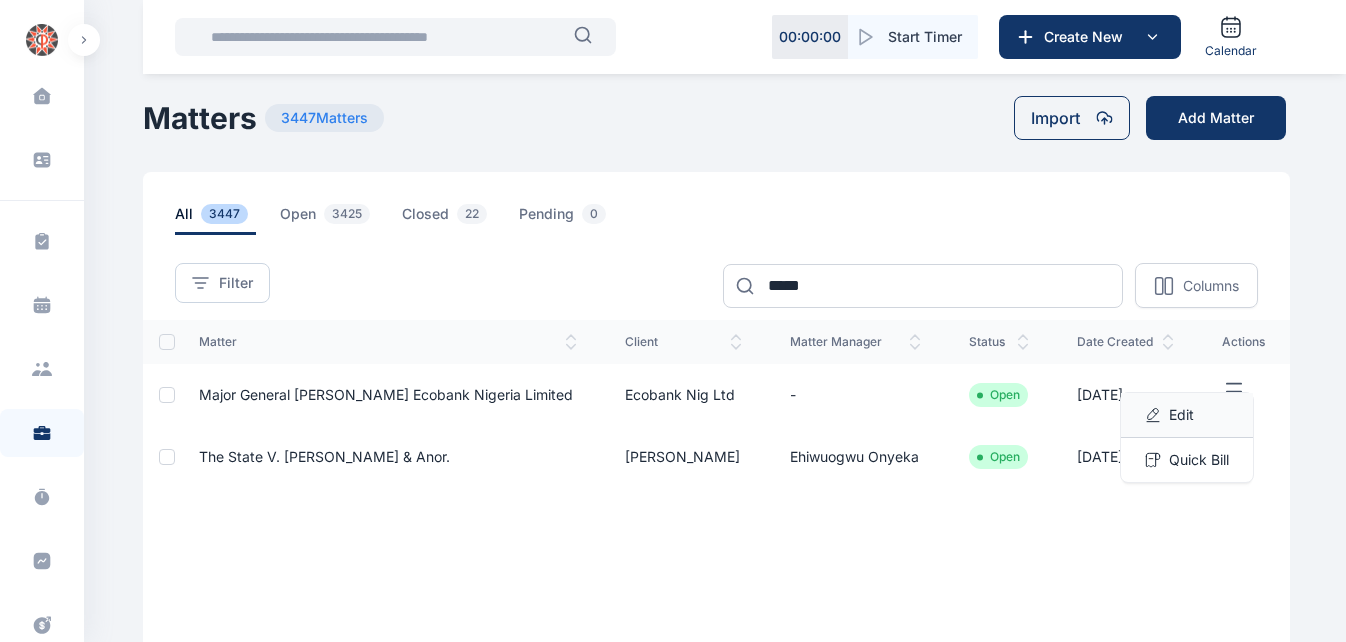 click on "Edit" at bounding box center (1181, 415) 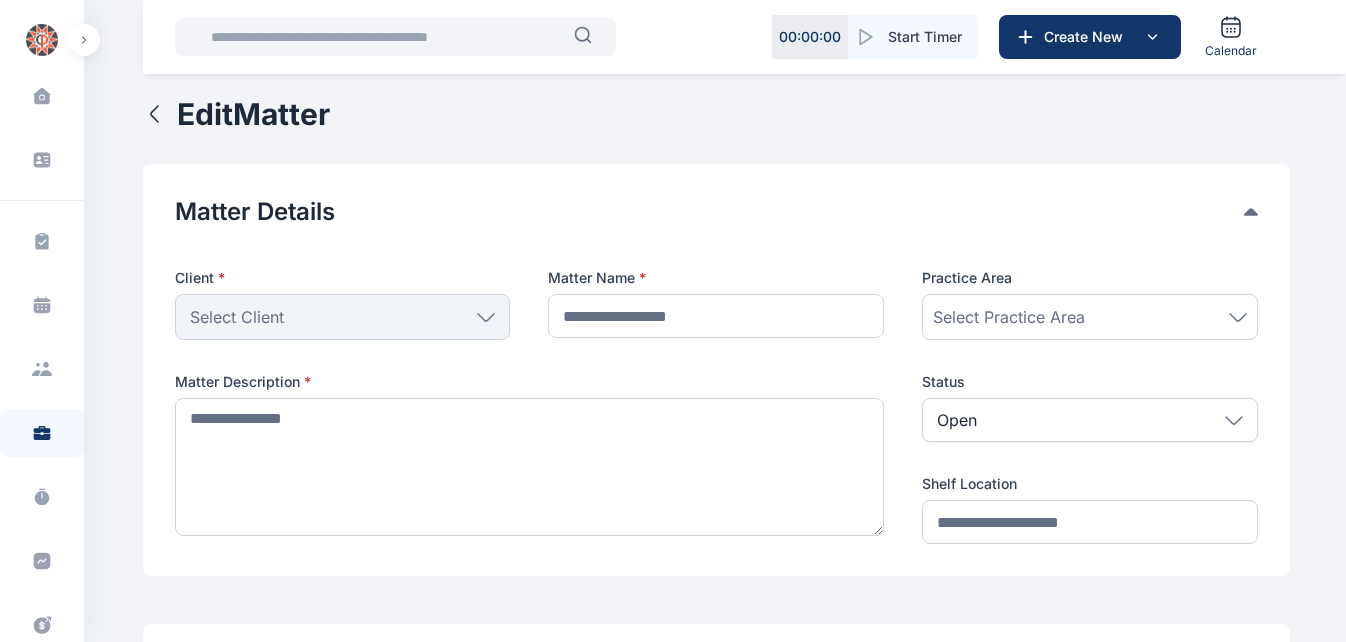 type on "**********" 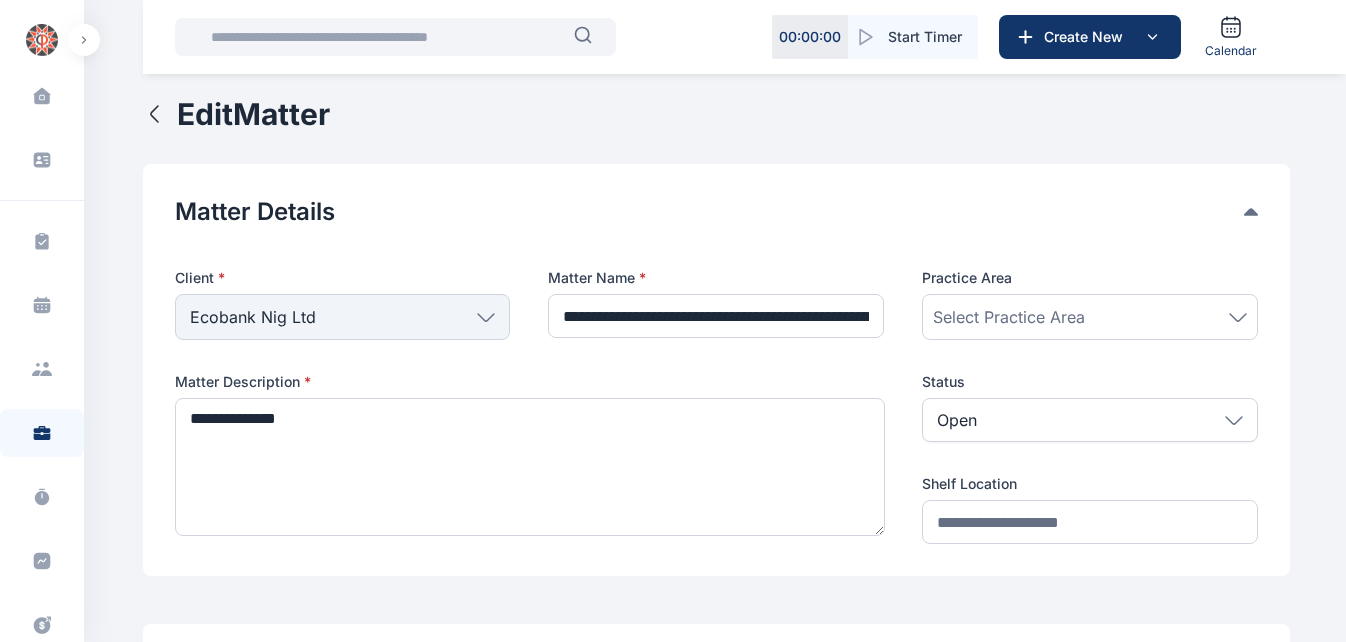 click on "Edit  Matter Matter Details Client   *   Ecobank Nig Ltd Individual Rear Admiral [PERSON_NAME] [PERSON_NAME] [PERSON_NAME] [PERSON_NAME] [PERSON_NAME]. [PERSON_NAME] [PERSON_NAME] [PERSON_NAME] [PERSON_NAME] [PERSON_NAME] [PERSON_NAME] [PERSON_NAME] Promise Egekwu [PERSON_NAME] Zingtim [PERSON_NAME] [PERSON_NAME] [PERSON_NAME] [PERSON_NAME] Chimeri [PERSON_NAME] [PERSON_NAME] Chief [PERSON_NAME] Chief [PERSON_NAME] [PERSON_NAME] Chief [PERSON_NAME] Chief Aforka Chief [PERSON_NAME] Chief [PERSON_NAME] Onyeme [PERSON_NAME] Chief [PERSON_NAME] Chief [PERSON_NAME] Chief Hope Abijor Chief [PERSON_NAME] [PERSON_NAME] Chief [PERSON_NAME] Chief [PERSON_NAME] Mgbe Mgbe [PERSON_NAME] [PERSON_NAME] Maijeh [PERSON_NAME] [PERSON_NAME]-Ogbugh [PERSON_NAME] [PERSON_NAME] [PERSON_NAME] Mallam [PERSON_NAME] Maduike [PERSON_NAME] [PERSON_NAME] [PERSON_NAME] [PERSON_NAME]. [PERSON_NAME] Obiazi Engr Egbosimba [PERSON_NAME] [PERSON_NAME] [PERSON_NAME] [PERSON_NAME] [PERSON_NAME] [PERSON_NAME]" at bounding box center (716, 854) 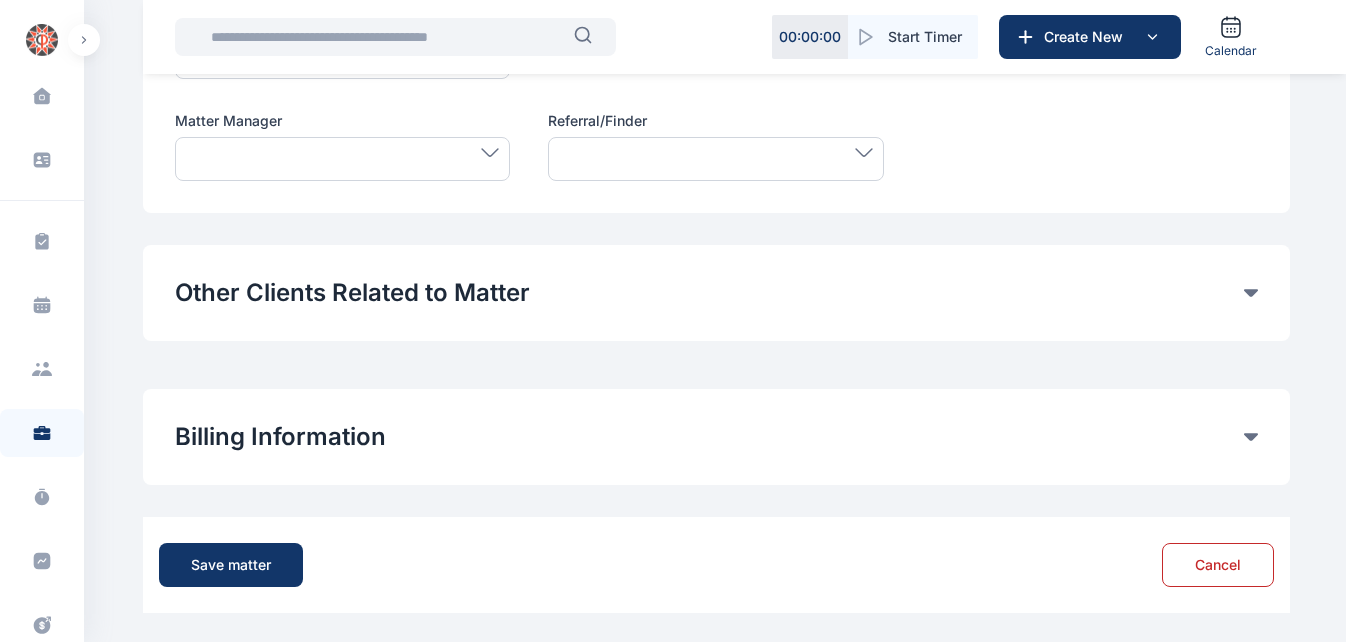 scroll, scrollTop: 1002, scrollLeft: 0, axis: vertical 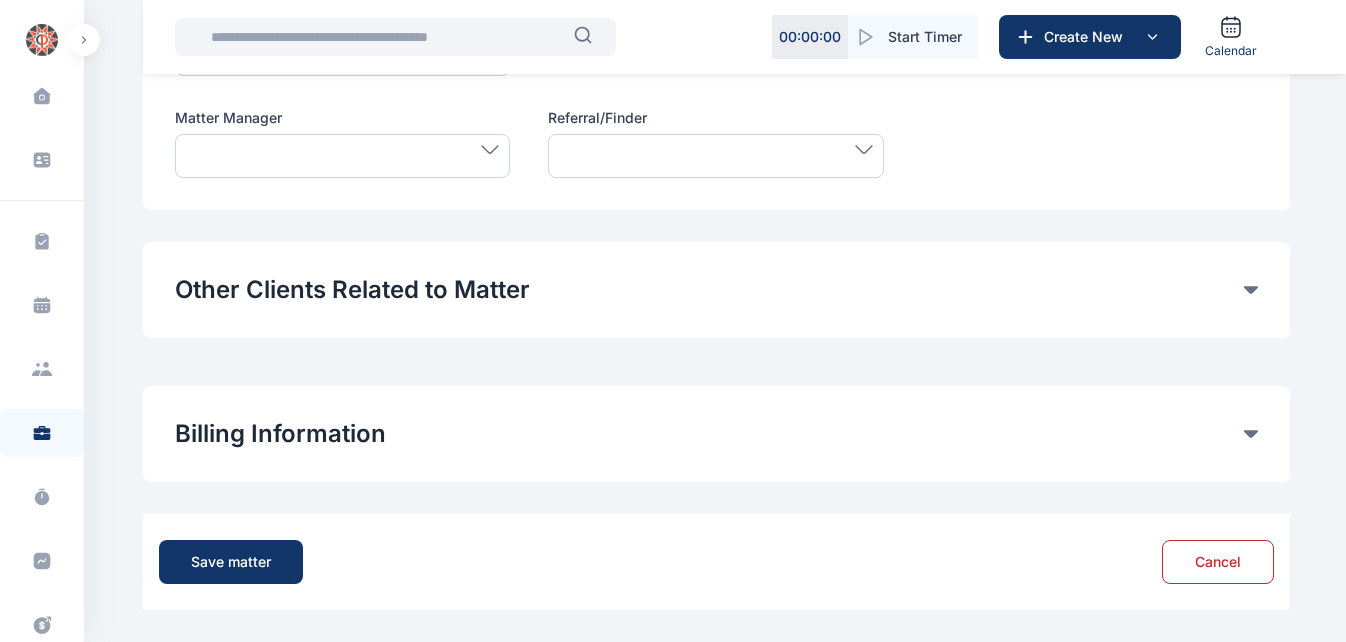 click at bounding box center [386, 37] 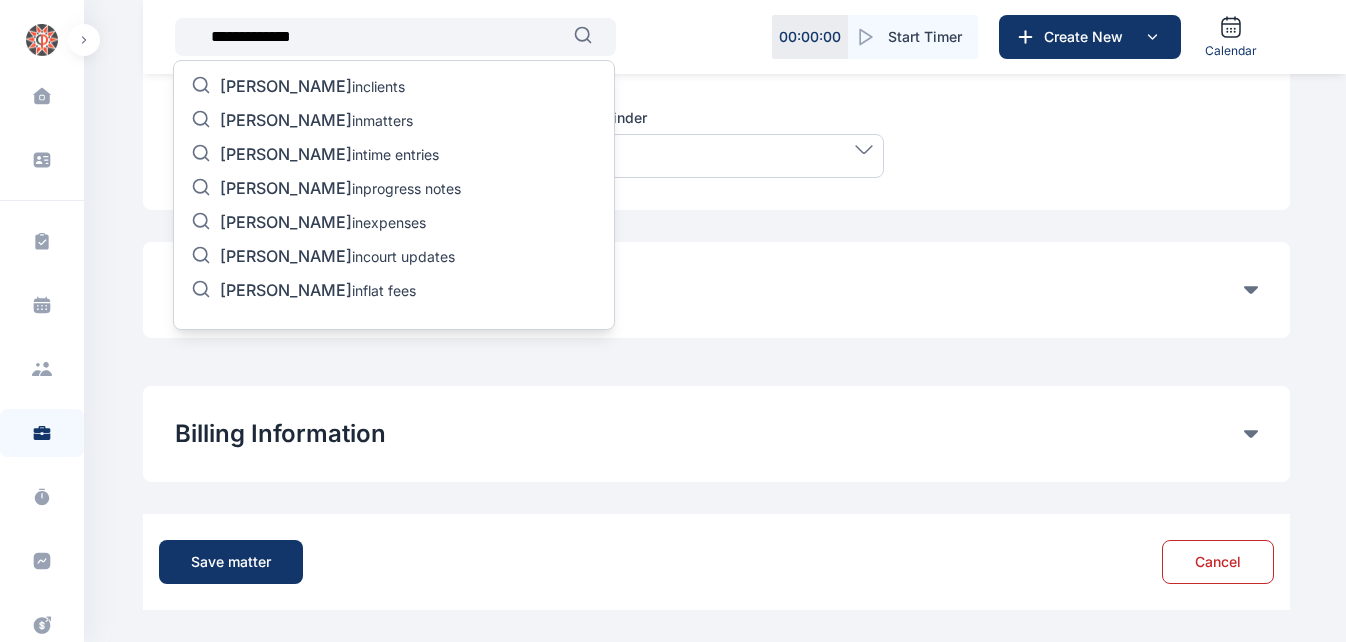 type on "**********" 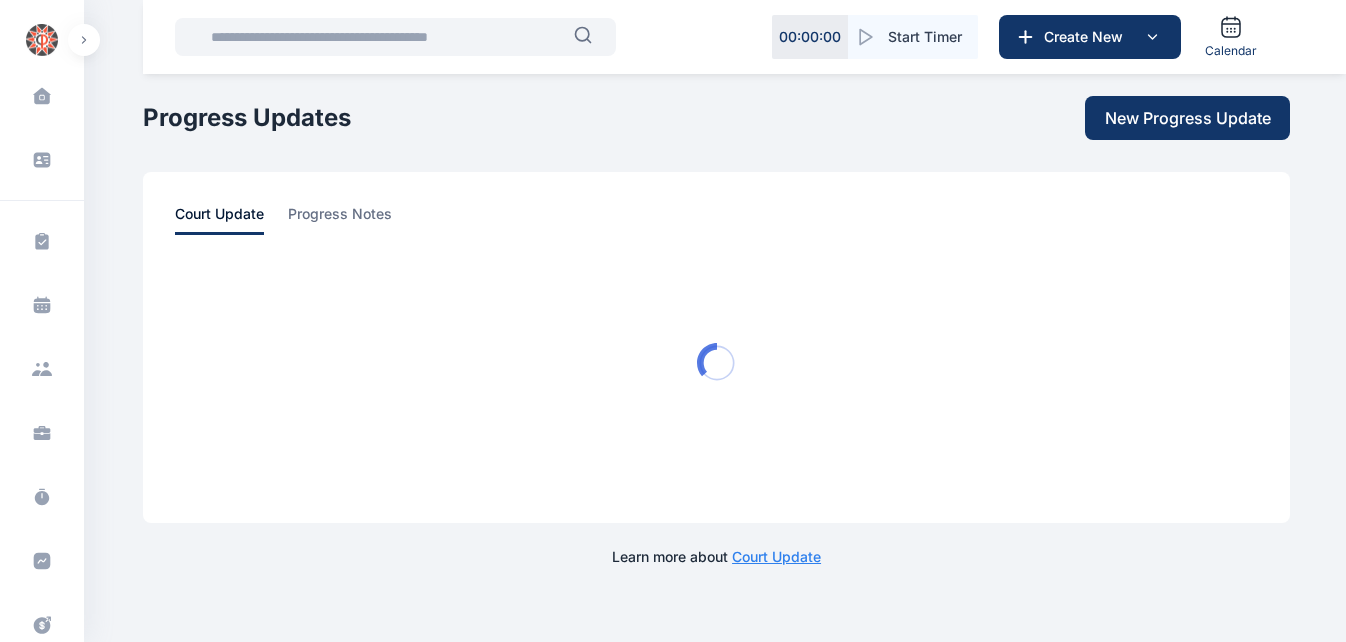 scroll, scrollTop: 0, scrollLeft: 0, axis: both 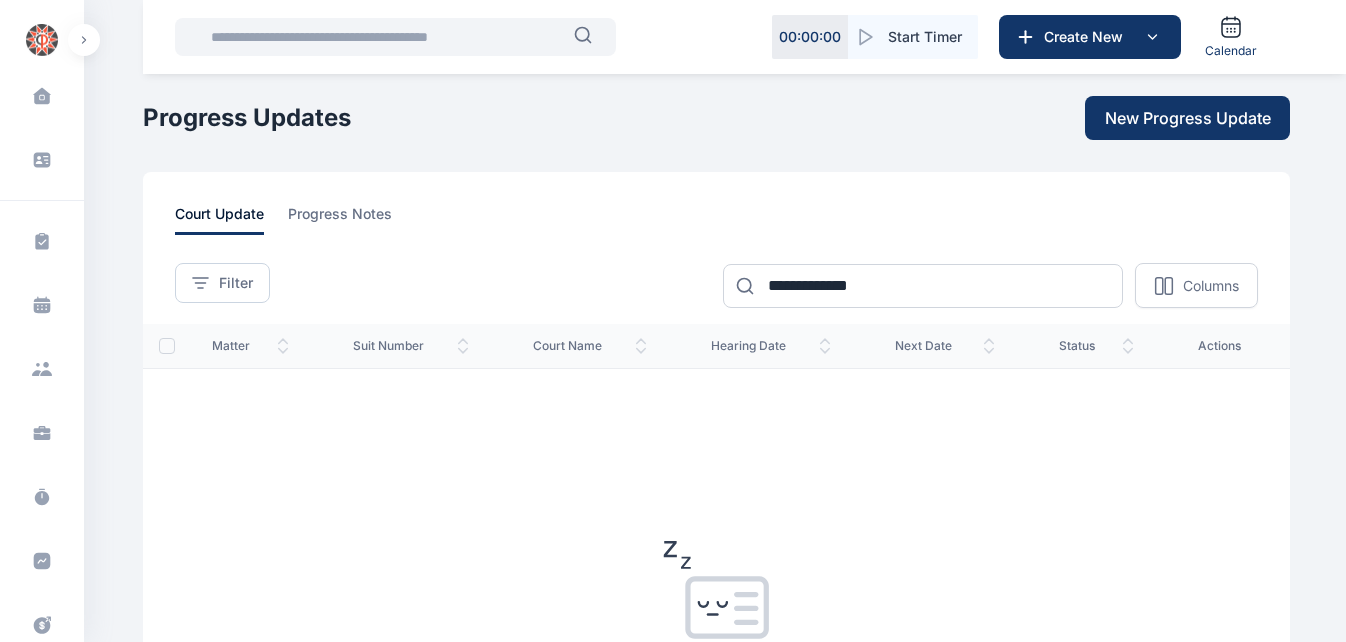 click at bounding box center (386, 37) 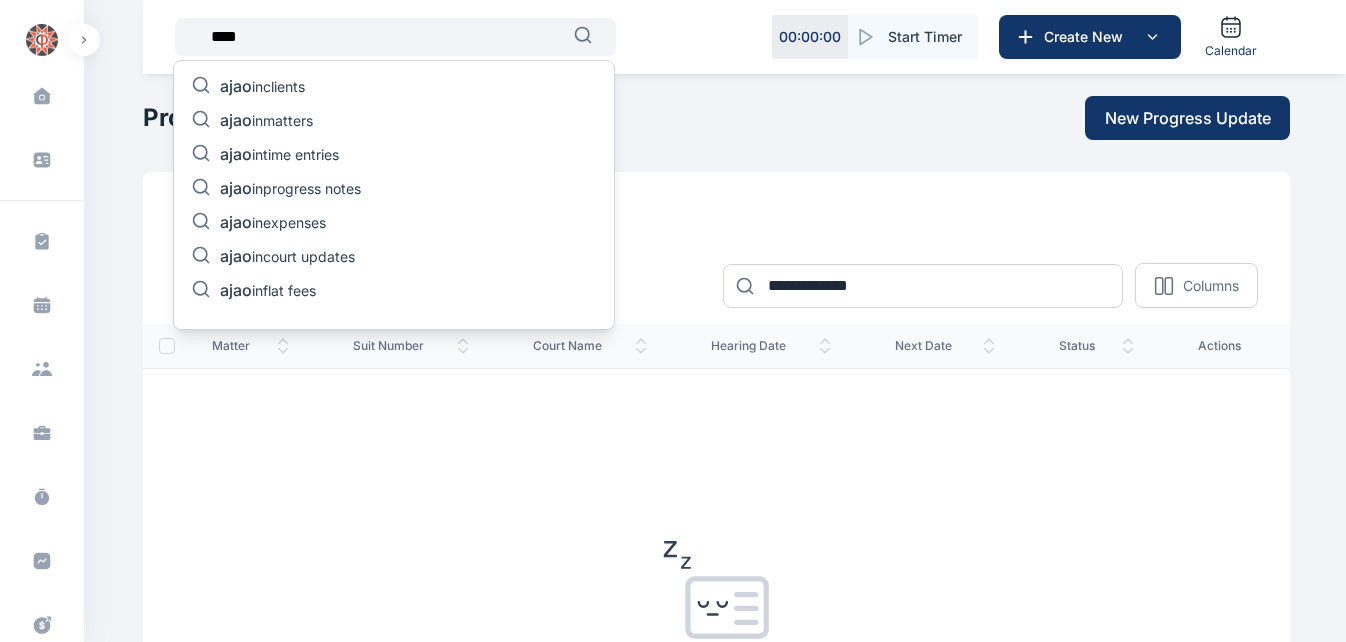 type on "****" 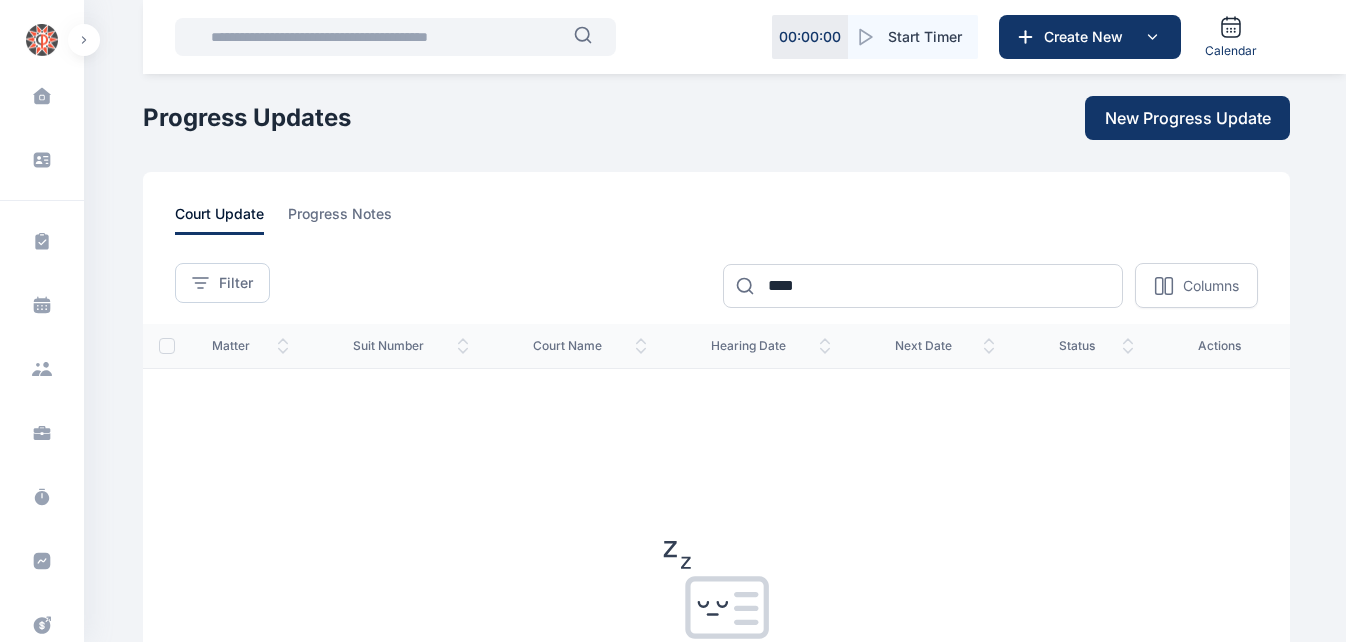 click at bounding box center [386, 37] 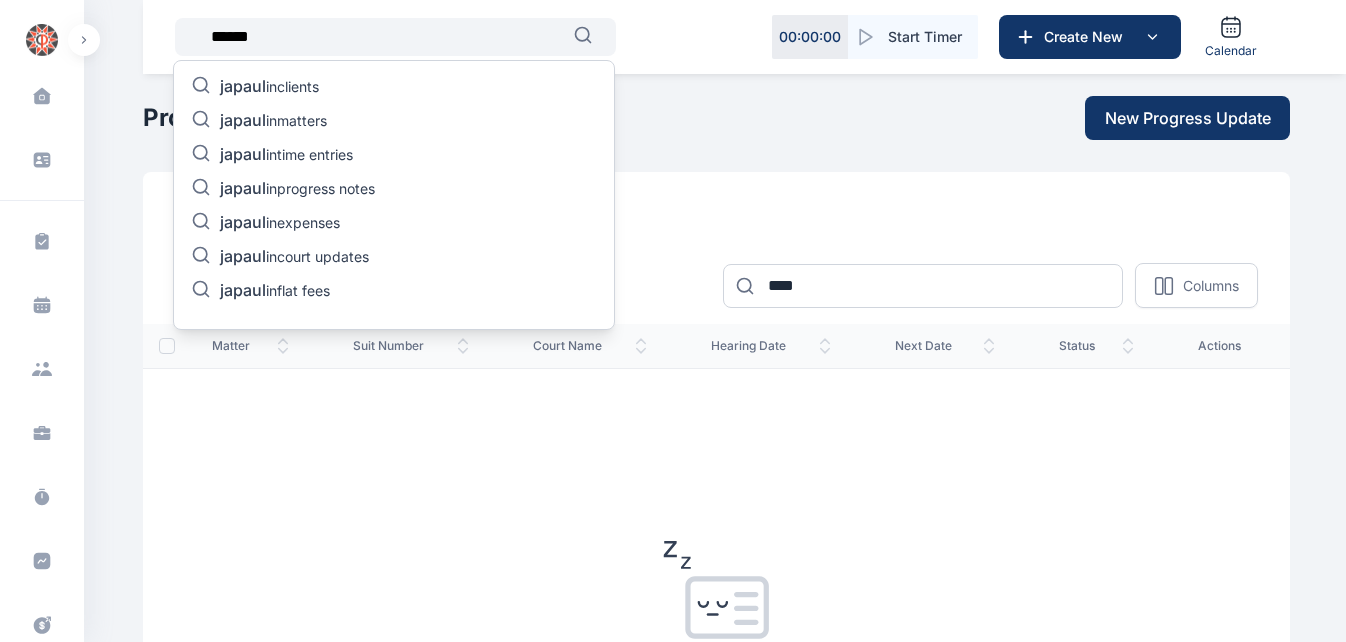 type on "******" 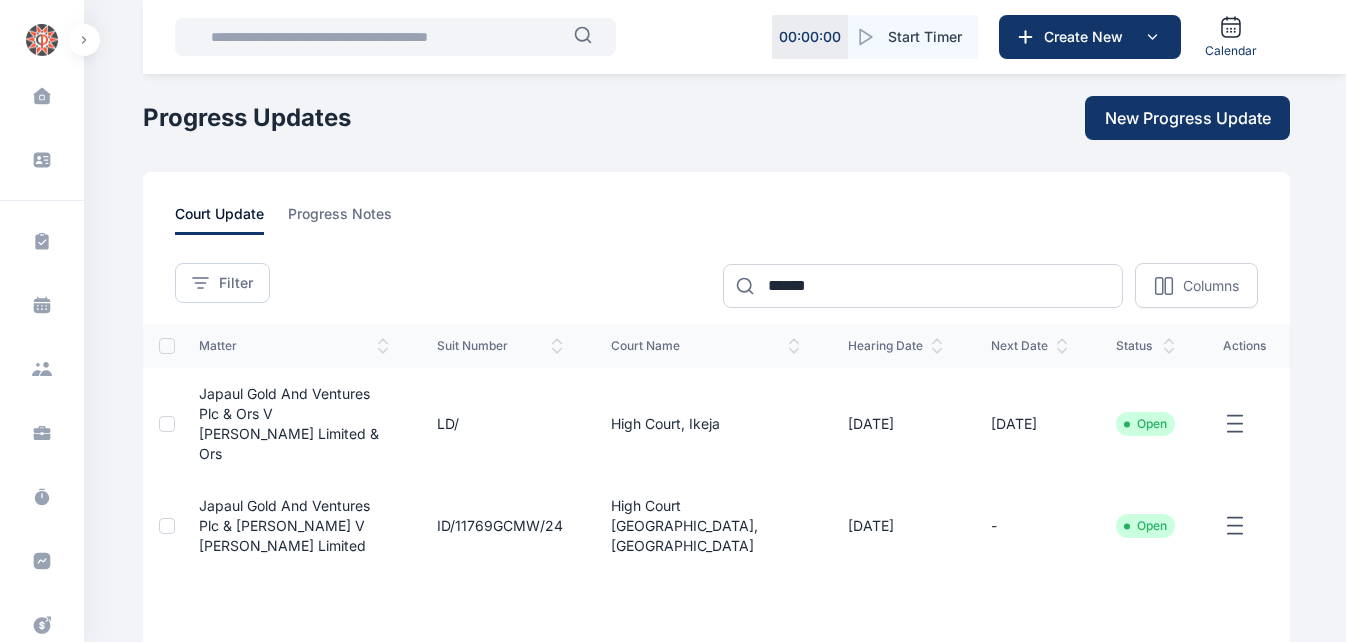 click 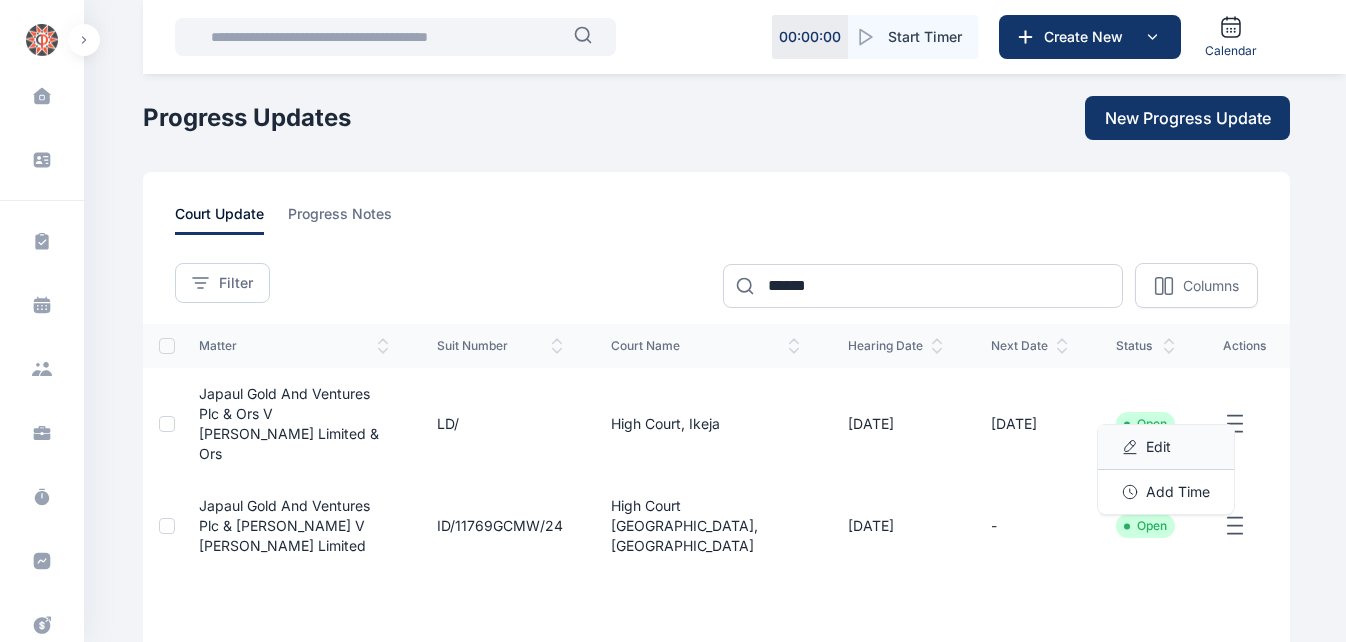 click on "Edit" at bounding box center (1158, 447) 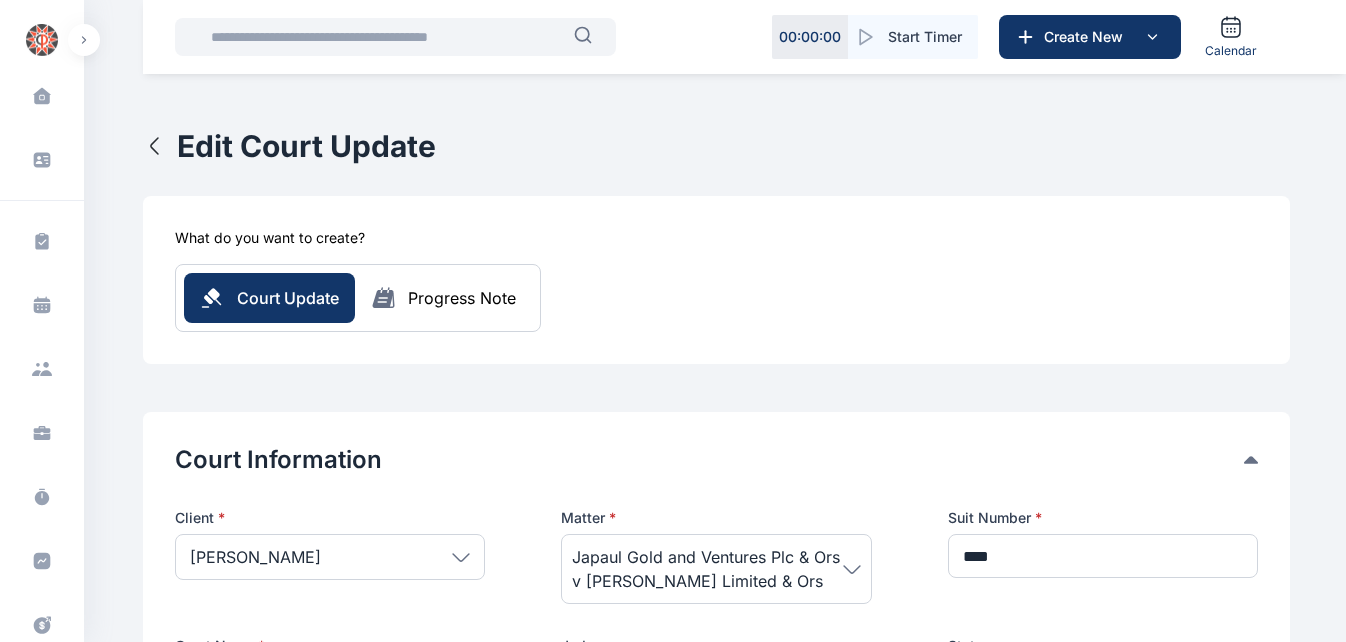 click on "Edit Court Update What do you want to create? Court Update   Progress Note Court Information Client   *   [PERSON_NAME] People Rear Admiral [PERSON_NAME] [PERSON_NAME] [PERSON_NAME] [PERSON_NAME] [PERSON_NAME]. [PERSON_NAME] [PERSON_NAME] [PERSON_NAME] [PERSON_NAME] [PERSON_NAME] [PERSON_NAME] [PERSON_NAME] Promise Egekwu [PERSON_NAME] Zingtim [PERSON_NAME] [PERSON_NAME] [PERSON_NAME] [PERSON_NAME] Chimeri [PERSON_NAME] [PERSON_NAME] Chief [PERSON_NAME] Chief [PERSON_NAME] [PERSON_NAME] Chief [PERSON_NAME] Chief Aforka Chief [PERSON_NAME] Chief [PERSON_NAME] Onyeme [PERSON_NAME] Chief [PERSON_NAME] Chief [PERSON_NAME] Chief Hope Abijor Chief [PERSON_NAME] [PERSON_NAME] Chief [PERSON_NAME] Chief [PERSON_NAME] Mgbe Mgbe [PERSON_NAME] [PERSON_NAME] Maijeh [PERSON_NAME] [PERSON_NAME]-Ogbugh [PERSON_NAME] [PERSON_NAME] [PERSON_NAME] Mallam [PERSON_NAME] Maduike [PERSON_NAME] [PERSON_NAME] [PERSON_NAME] [PERSON_NAME]. [PERSON_NAME] Egbosimba [PERSON_NAME] [PERSON_NAME]" at bounding box center [716, 932] 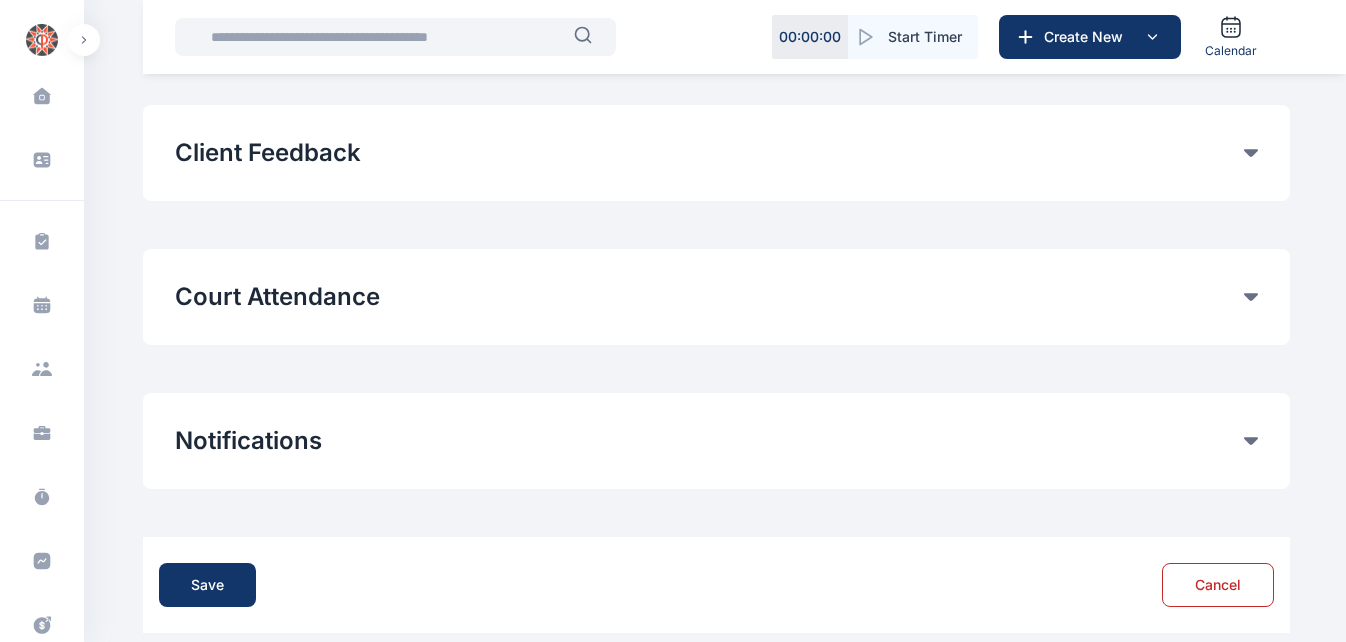 scroll, scrollTop: 1223, scrollLeft: 0, axis: vertical 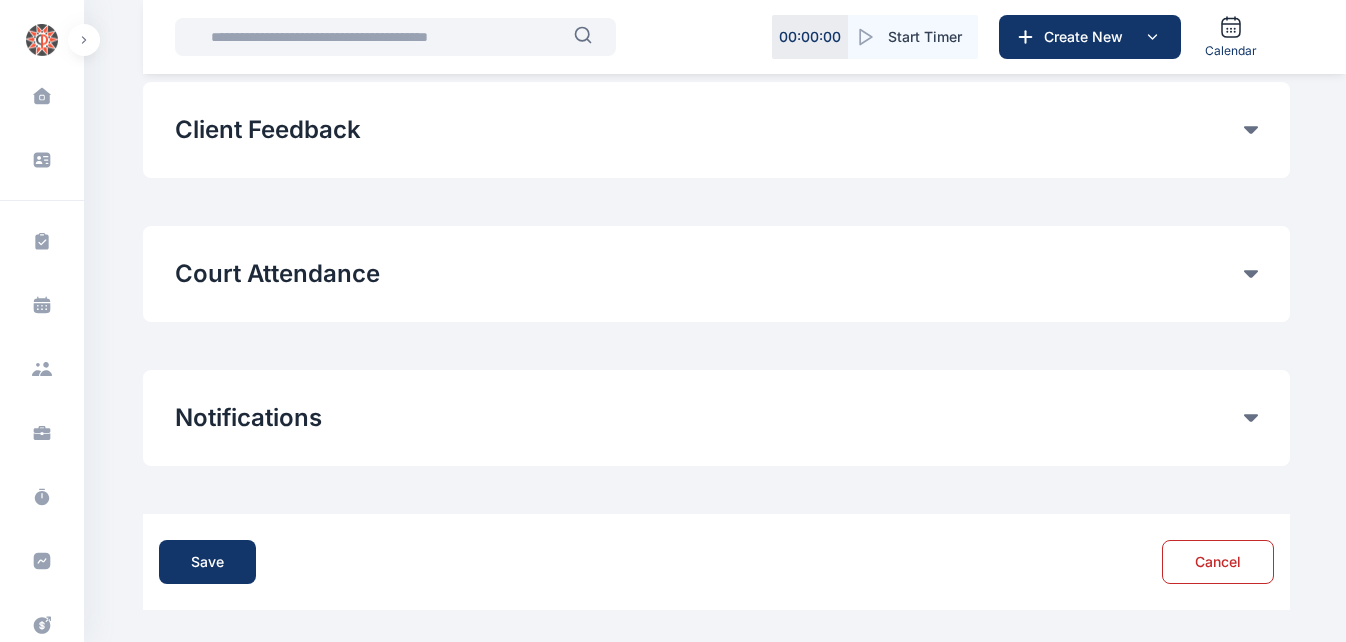 click 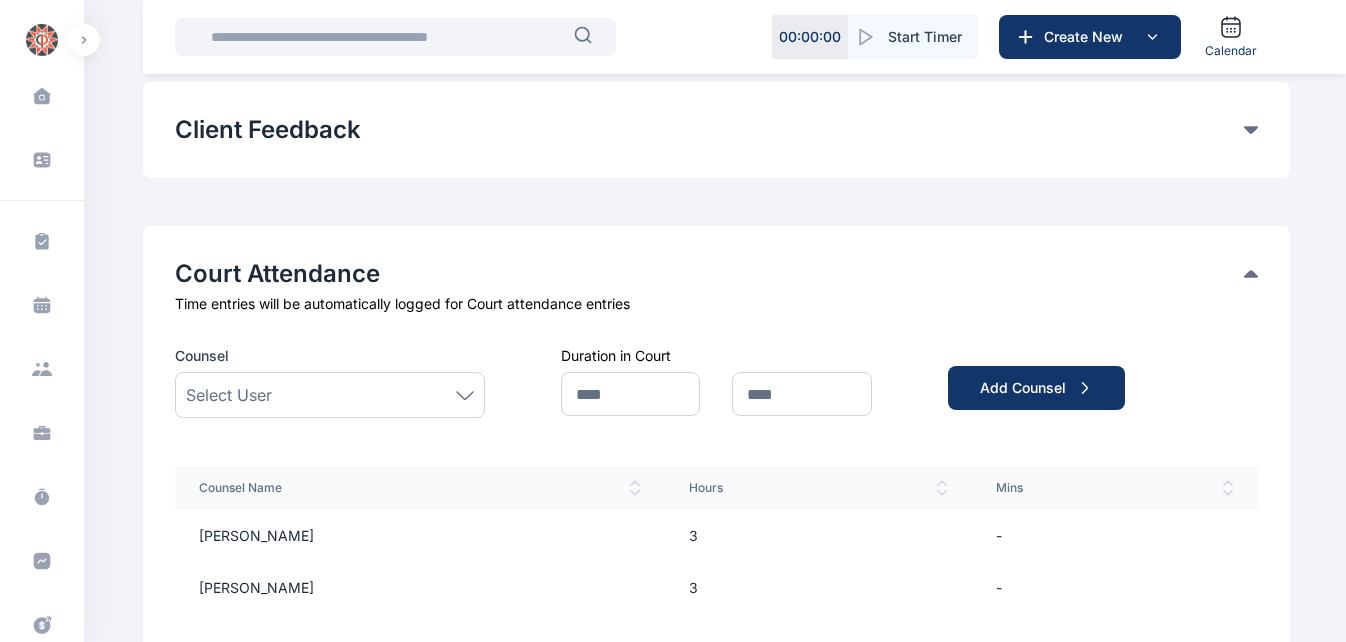 click on "Court Information Client   *   [PERSON_NAME] People Rear Admiral [PERSON_NAME] [PERSON_NAME] [PERSON_NAME] [PERSON_NAME] [PERSON_NAME]. [PERSON_NAME] [PERSON_NAME] [PERSON_NAME] [PERSON_NAME] [PERSON_NAME] [PERSON_NAME] [PERSON_NAME] Promise Egekwu [PERSON_NAME] Zingtim [PERSON_NAME] [PERSON_NAME] [PERSON_NAME] [PERSON_NAME] Chimeri [PERSON_NAME] [PERSON_NAME] Chief [PERSON_NAME] Chief [PERSON_NAME] [PERSON_NAME] Chief [PERSON_NAME] Chief Aforka Chief [PERSON_NAME] Chief [PERSON_NAME] Onyeme [PERSON_NAME] Chief [PERSON_NAME] Chief [PERSON_NAME] Chief Hope Abijor Chief [PERSON_NAME] [PERSON_NAME] Chief [PERSON_NAME] Chief [PERSON_NAME] Mgbe Mgbe [PERSON_NAME] [PERSON_NAME] Maijeh [PERSON_NAME] [PERSON_NAME]-Ogbugh [PERSON_NAME] [PERSON_NAME] [PERSON_NAME] Mallam [PERSON_NAME] Maduike [PERSON_NAME] [PERSON_NAME] [PERSON_NAME] [PERSON_NAME]. [PERSON_NAME] Obiazi Engr Egbosimba [PERSON_NAME] [PERSON_NAME] [PERSON_NAME] [PERSON_NAME] [PERSON_NAME] [PERSON_NAME] Dr. Leke Pitan" at bounding box center [716, 53] 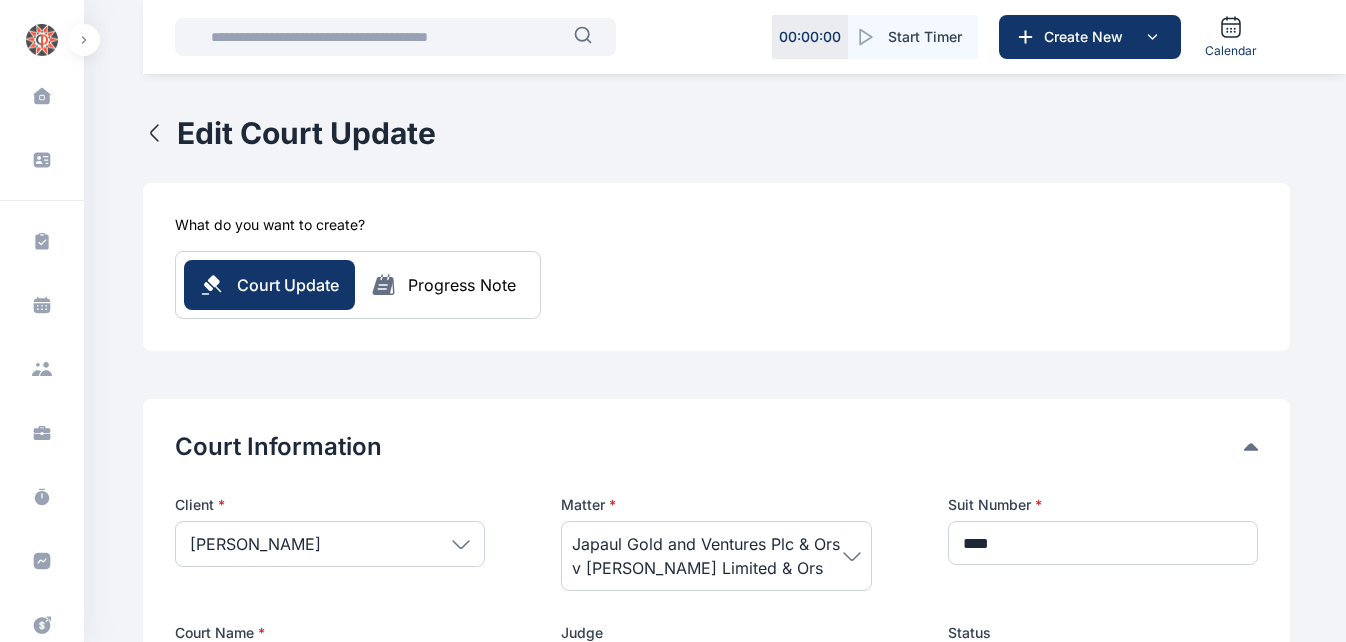 scroll, scrollTop: 0, scrollLeft: 0, axis: both 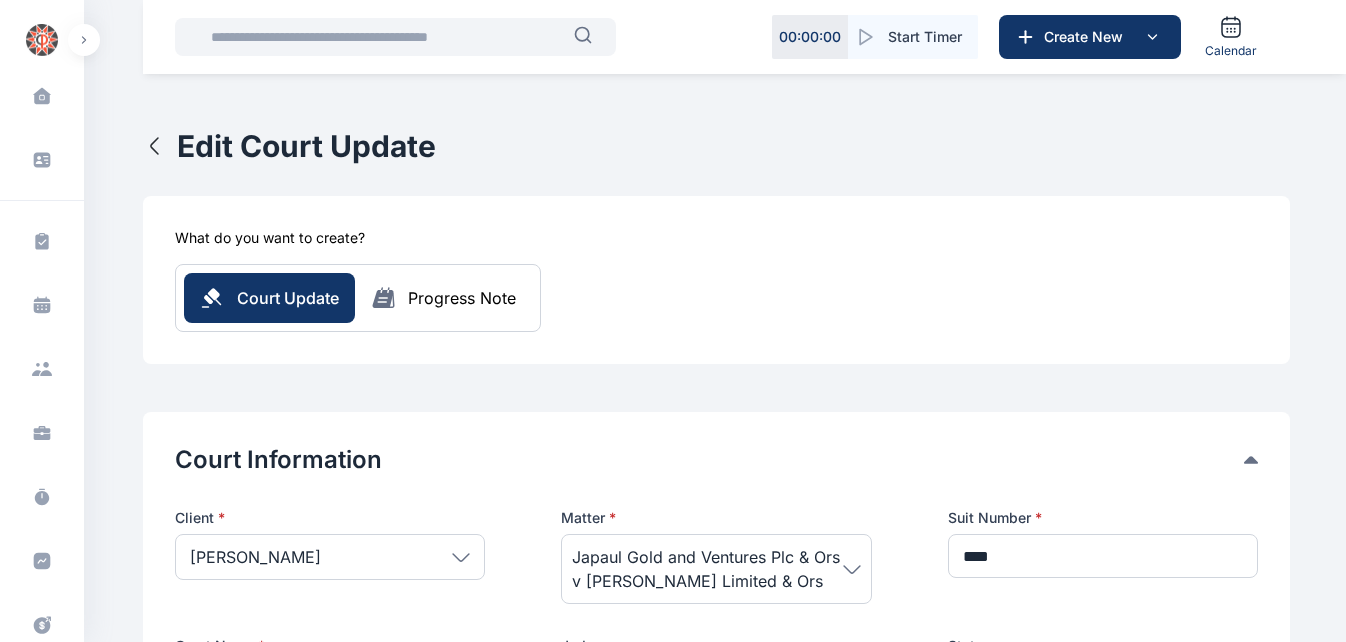 click at bounding box center [386, 37] 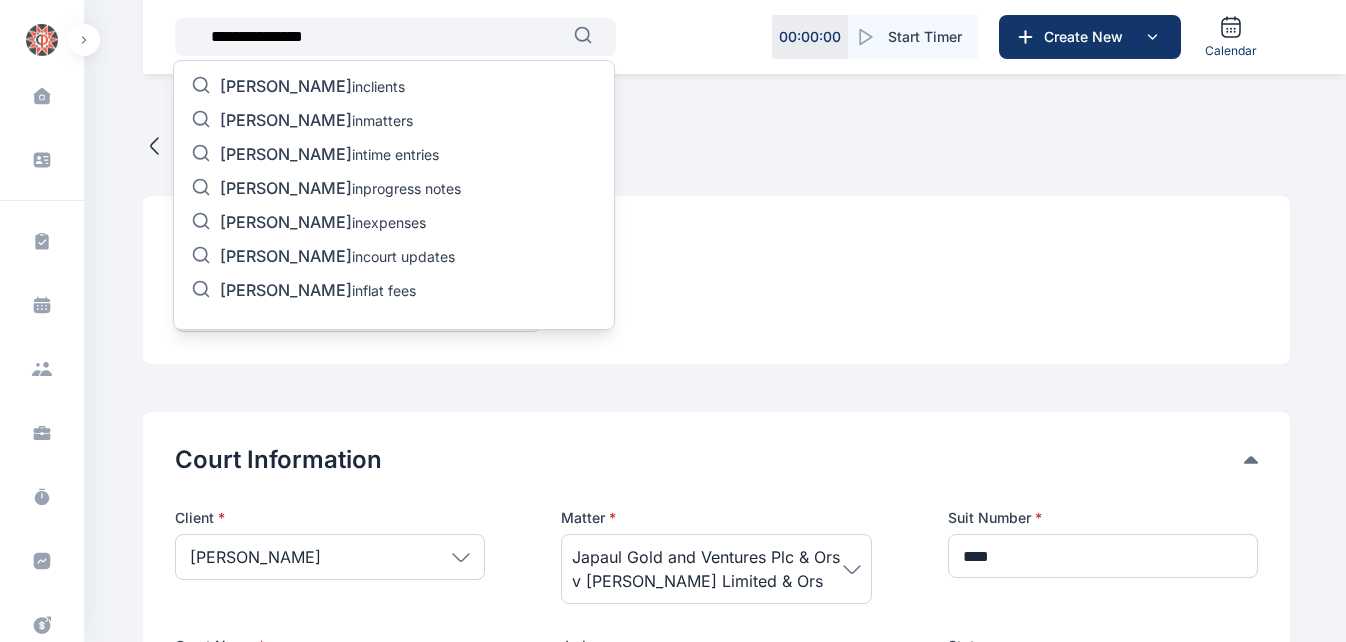 type on "**********" 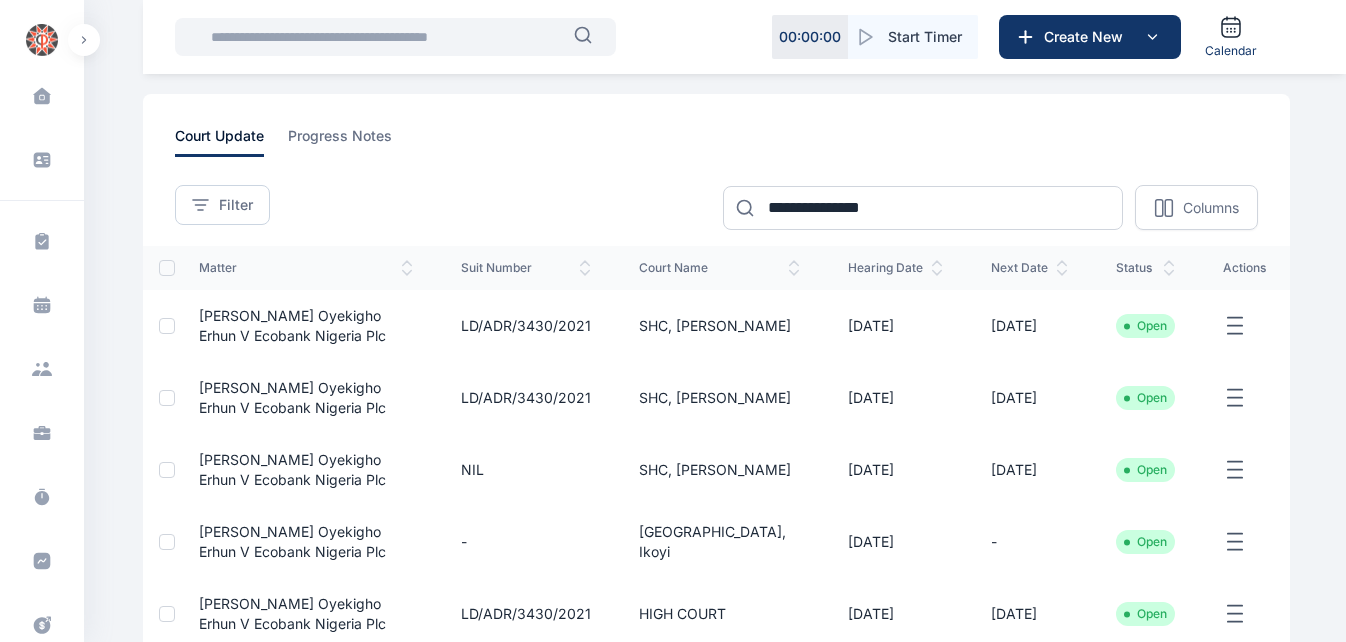 scroll, scrollTop: 80, scrollLeft: 0, axis: vertical 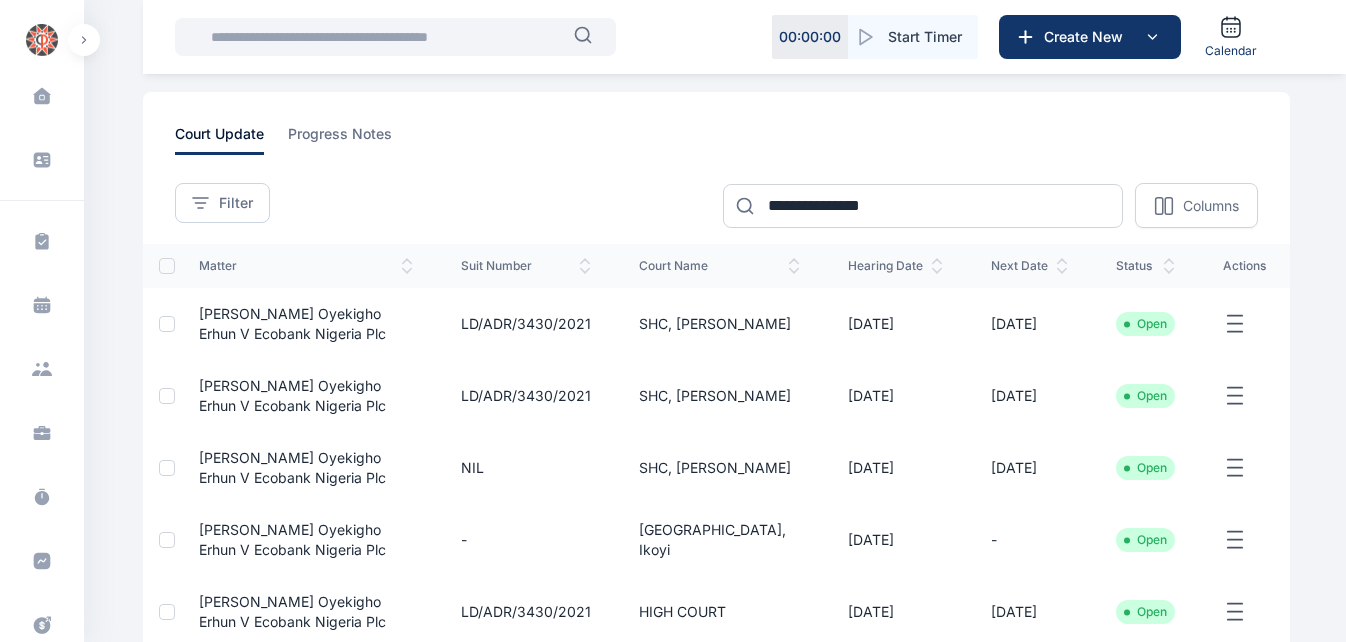 click 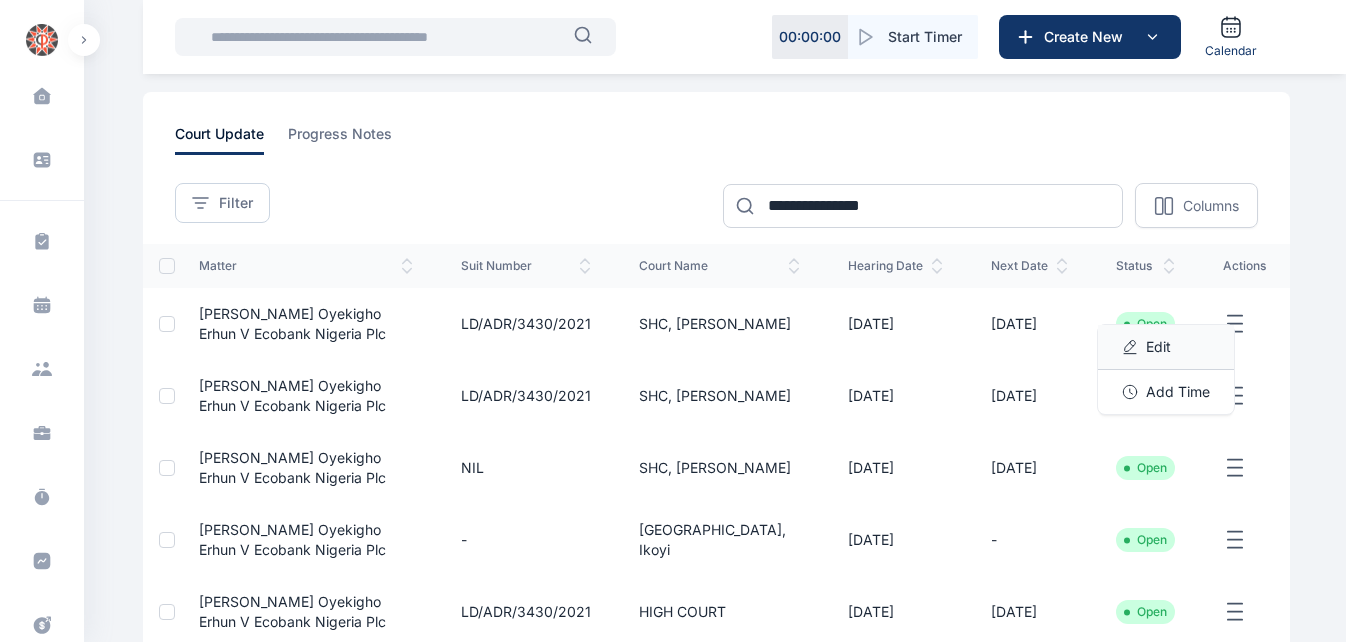 click on "Edit" at bounding box center (1166, 347) 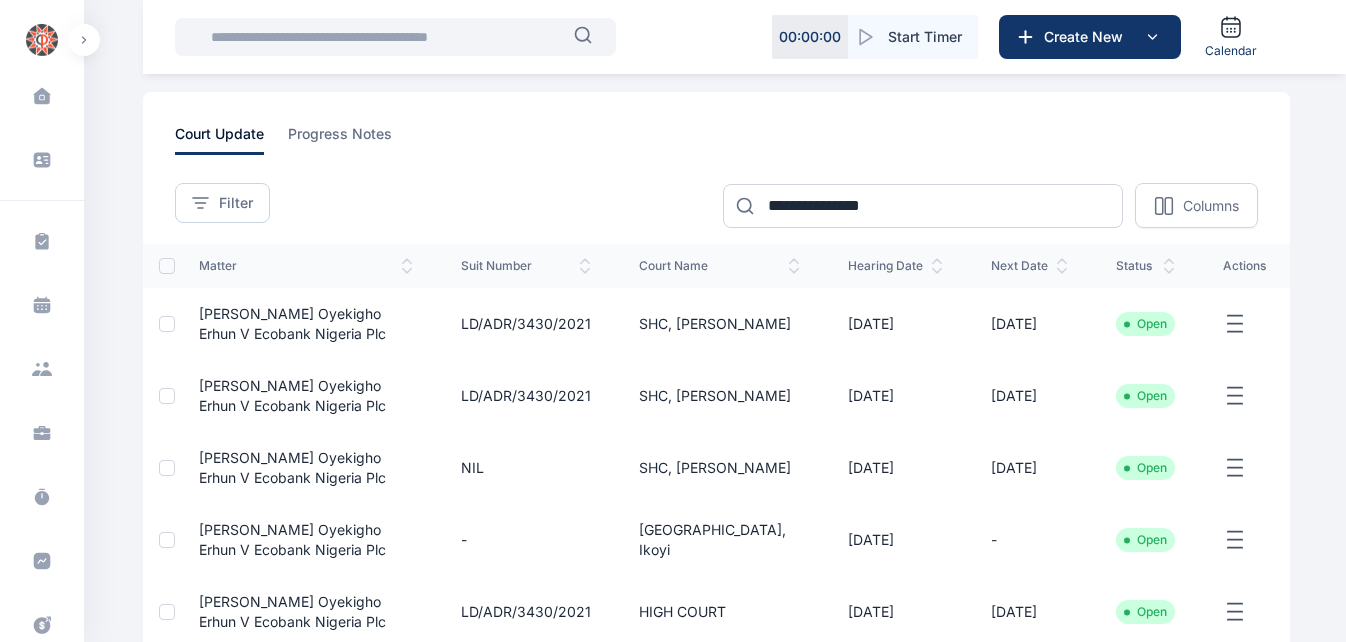 scroll, scrollTop: 0, scrollLeft: 0, axis: both 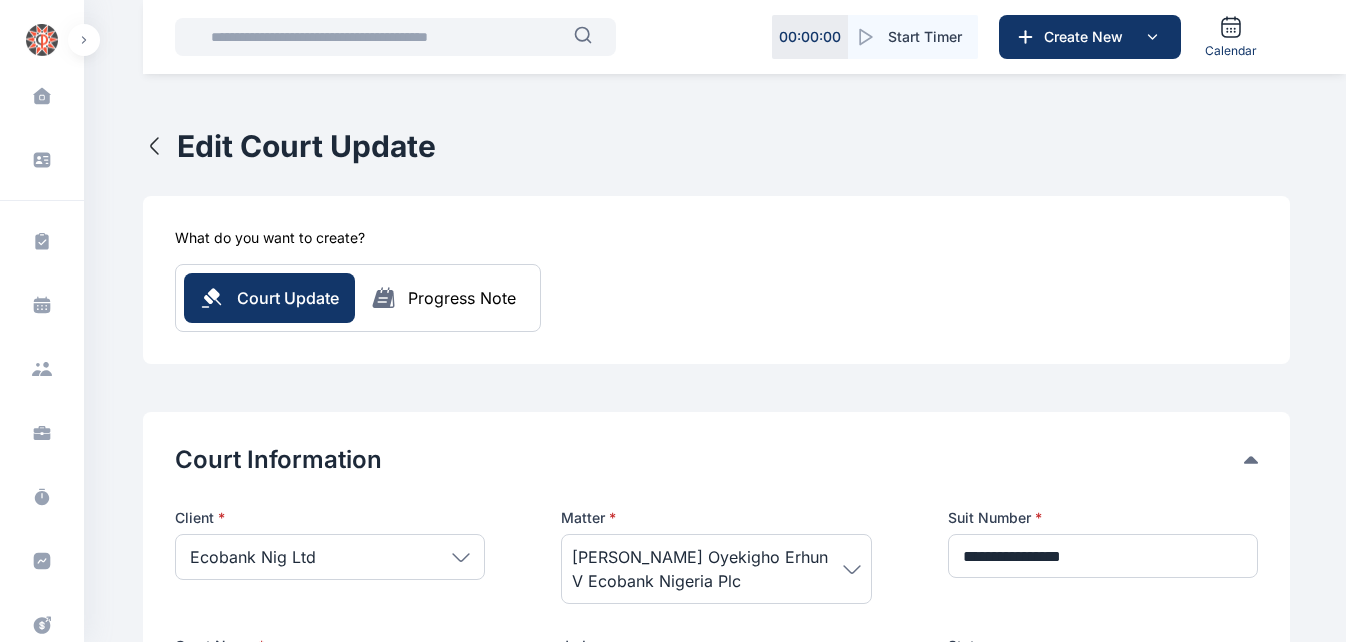 click on "Edit Court Update What do you want to create? Court Update   Progress Note Court Information Client   *   Ecobank Nig Ltd People Rear Admiral [PERSON_NAME] [PERSON_NAME] [PERSON_NAME] [PERSON_NAME] [PERSON_NAME]. [PERSON_NAME] [PERSON_NAME] [PERSON_NAME] [PERSON_NAME] [PERSON_NAME] [PERSON_NAME] [PERSON_NAME] Promise Egekwu [PERSON_NAME] Zingtim [PERSON_NAME] [PERSON_NAME] [PERSON_NAME] [PERSON_NAME] Chimeri [PERSON_NAME] [PERSON_NAME] Chief [PERSON_NAME] Chief [PERSON_NAME] [PERSON_NAME] Chief [PERSON_NAME] Chief Aforka Chief [PERSON_NAME] Chief [PERSON_NAME] Onyeme [PERSON_NAME] Chief [PERSON_NAME] Chief [PERSON_NAME] Chief Hope Abijor Chief [PERSON_NAME] [PERSON_NAME] Chief [PERSON_NAME] Chief [PERSON_NAME] Mgbe Mgbe [PERSON_NAME] [PERSON_NAME] Maijeh [PERSON_NAME] [PERSON_NAME]-Ogbugh [PERSON_NAME] [PERSON_NAME] [PERSON_NAME] Mallam [PERSON_NAME] Maduike [PERSON_NAME] [PERSON_NAME] [PERSON_NAME] [PERSON_NAME]. [PERSON_NAME] Obiazi Engr Egbosimba [PERSON_NAME] [PERSON_NAME] [PERSON_NAME]" at bounding box center (716, 932) 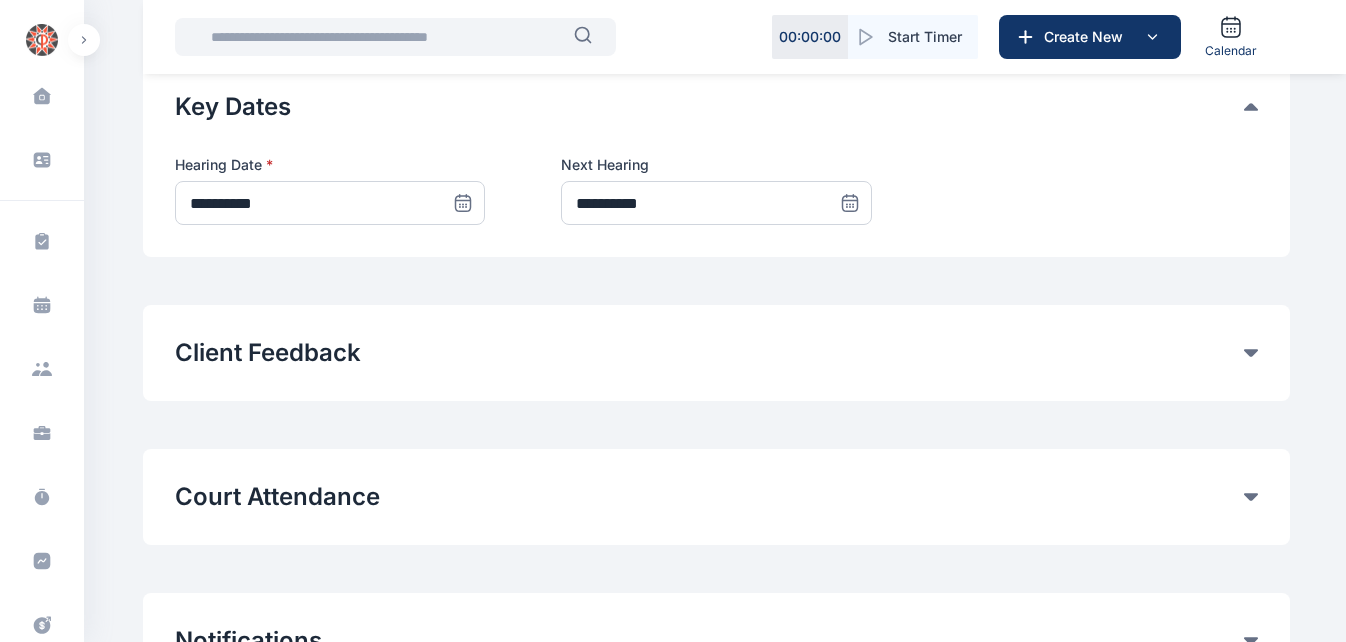 scroll, scrollTop: 1040, scrollLeft: 0, axis: vertical 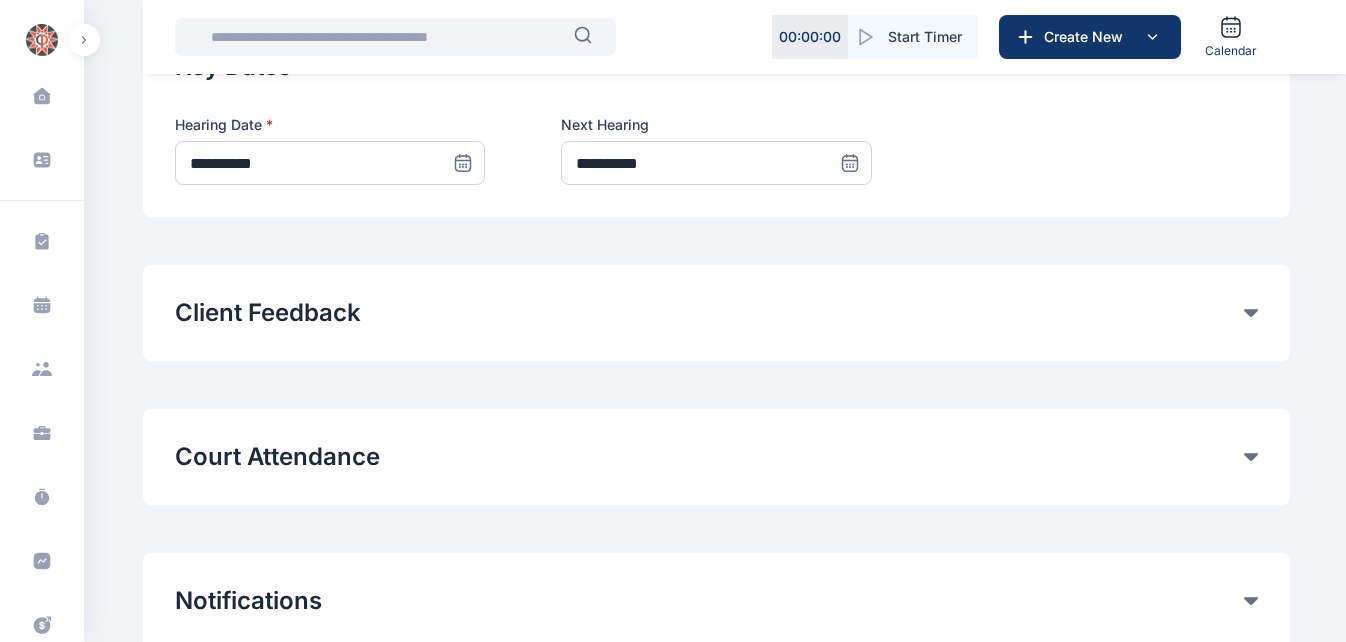 click on "Court Attendance   Time entries will be automatically logged for Court attendance entries Counsel   Select User Duration in Court       Add Counsel Counsel Name Hours Mins [PERSON_NAME] 4 30 [PERSON_NAME] 4 30 previous 1 next ** ** ** Items per page" at bounding box center [716, 457] 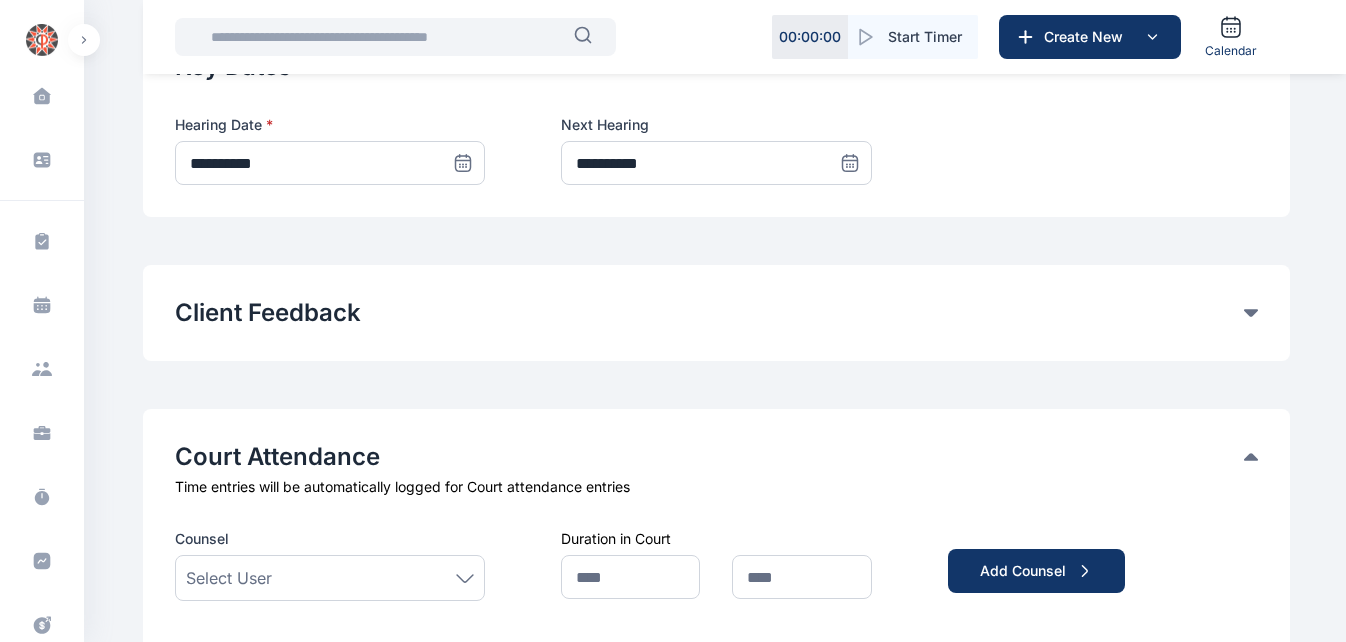 click on "Court Information Client   *   Ecobank Nig Ltd People Rear Admiral [PERSON_NAME] [PERSON_NAME] [PERSON_NAME] [PERSON_NAME] [PERSON_NAME]. [PERSON_NAME] [PERSON_NAME] [PERSON_NAME] [PERSON_NAME] [PERSON_NAME] [PERSON_NAME] [PERSON_NAME] Promise Egekwu [PERSON_NAME] Zingtim [PERSON_NAME] [PERSON_NAME] [PERSON_NAME] [PERSON_NAME] Chimeri [PERSON_NAME] [PERSON_NAME] Chief [PERSON_NAME] Chief [PERSON_NAME] [PERSON_NAME] Chief [PERSON_NAME] Chief Aforka Chief [PERSON_NAME] Chief [PERSON_NAME] Onyeme [PERSON_NAME] Chief [PERSON_NAME] Chief [PERSON_NAME] Chief Hope Abijor Chief [PERSON_NAME] [PERSON_NAME] Chief [PERSON_NAME] Chief [PERSON_NAME] Mgbe Mgbe [PERSON_NAME] [PERSON_NAME] Maijeh [PERSON_NAME] [PERSON_NAME]-Ogbugh [PERSON_NAME] [PERSON_NAME] [PERSON_NAME] Mallam [PERSON_NAME] Maduike [PERSON_NAME] [PERSON_NAME] [PERSON_NAME] [PERSON_NAME]. [PERSON_NAME] Obiazi Engr Egbosimba [PERSON_NAME] [PERSON_NAME] [PERSON_NAME] [PERSON_NAME] [PERSON_NAME] [PERSON_NAME] Dr. J. Anaza" at bounding box center [716, 236] 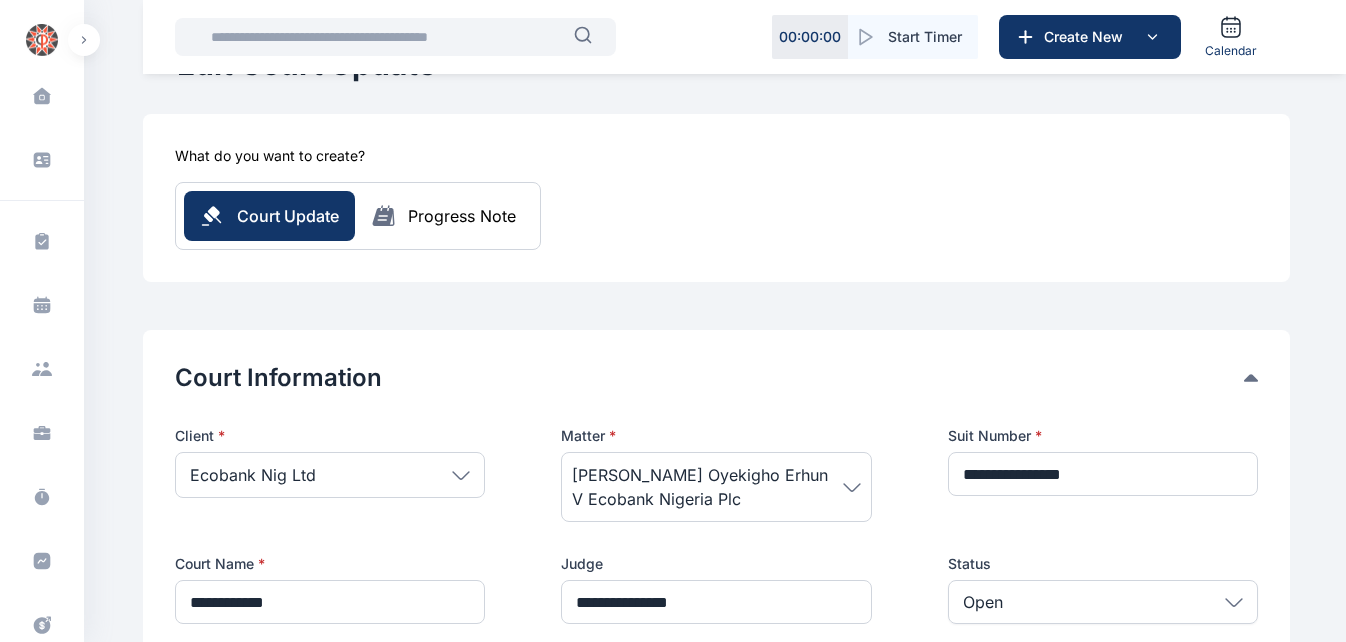 scroll, scrollTop: 80, scrollLeft: 0, axis: vertical 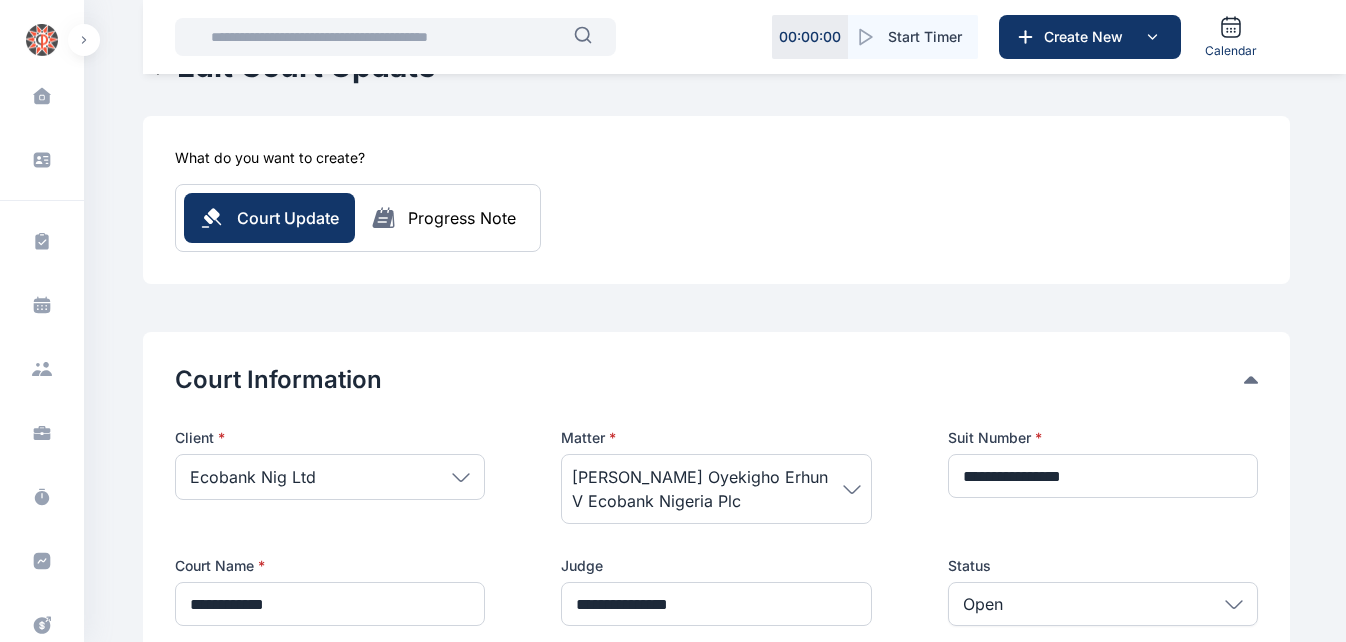 click on "Edit Court Update What do you want to create? Court Update   Progress Note Court Information Client   *   Ecobank Nig Ltd People Rear Admiral [PERSON_NAME] [PERSON_NAME] [PERSON_NAME] [PERSON_NAME] [PERSON_NAME]. [PERSON_NAME] [PERSON_NAME] [PERSON_NAME] [PERSON_NAME] [PERSON_NAME] [PERSON_NAME] [PERSON_NAME] Promise Egekwu [PERSON_NAME] Zingtim [PERSON_NAME] [PERSON_NAME] [PERSON_NAME] [PERSON_NAME] Chimeri [PERSON_NAME] [PERSON_NAME] Chief [PERSON_NAME] Chief [PERSON_NAME] [PERSON_NAME] Chief [PERSON_NAME] Chief Aforka Chief [PERSON_NAME] Chief [PERSON_NAME] Onyeme [PERSON_NAME] Chief [PERSON_NAME] Chief [PERSON_NAME] Chief Hope Abijor Chief [PERSON_NAME] [PERSON_NAME] Chief [PERSON_NAME] Chief [PERSON_NAME] Mgbe Mgbe [PERSON_NAME] [PERSON_NAME] Maijeh [PERSON_NAME] [PERSON_NAME]-Ogbugh [PERSON_NAME] [PERSON_NAME] [PERSON_NAME] Mallam [PERSON_NAME] Maduike [PERSON_NAME] [PERSON_NAME] [PERSON_NAME] [PERSON_NAME]. [PERSON_NAME] Obiazi Engr Egbosimba [PERSON_NAME] [PERSON_NAME] [PERSON_NAME]" at bounding box center (716, 1078) 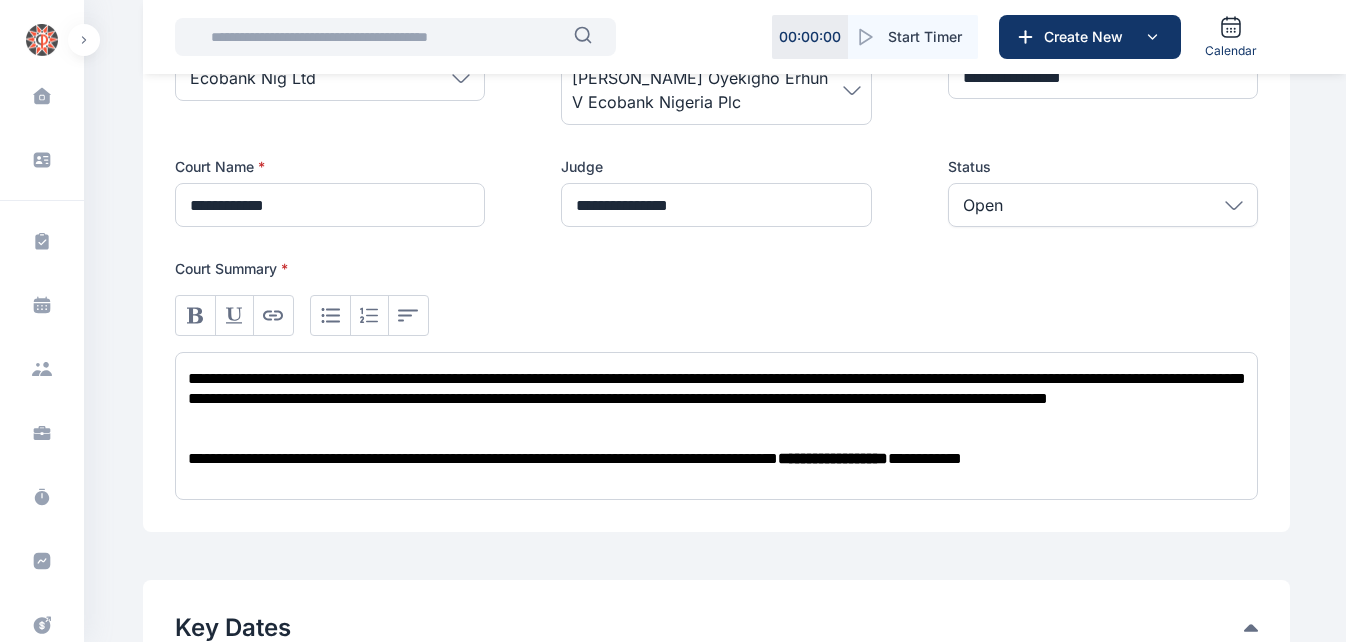 scroll, scrollTop: 480, scrollLeft: 0, axis: vertical 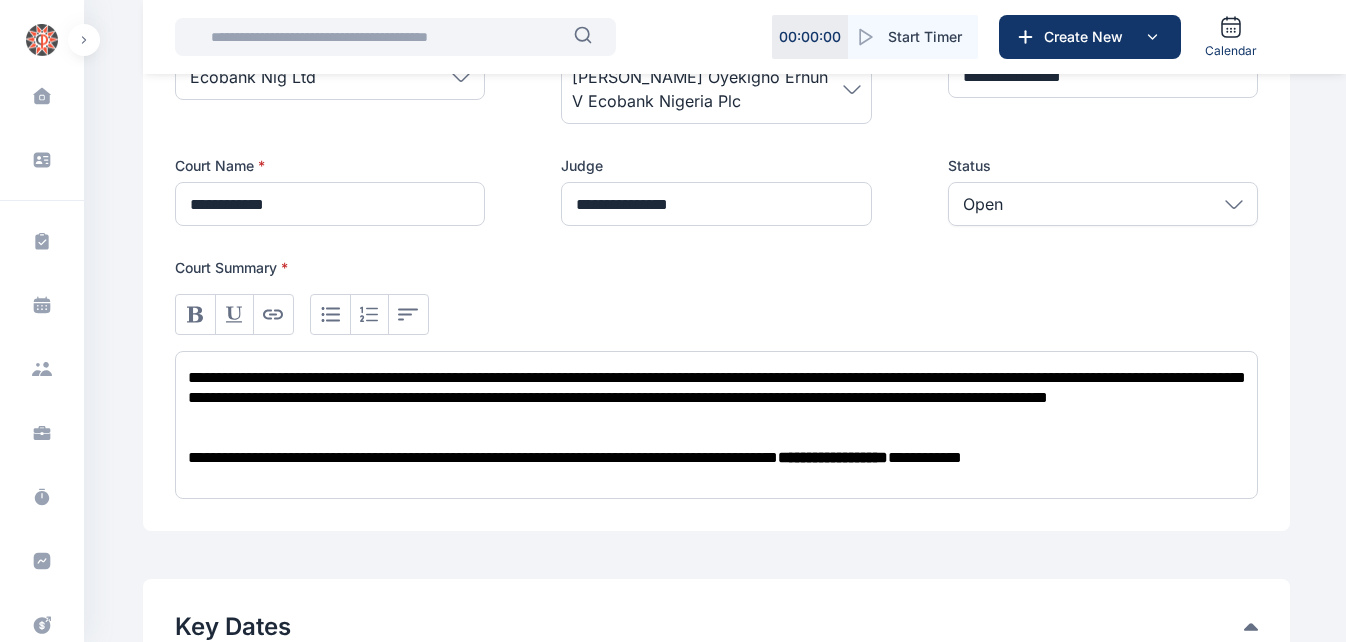 click on "**********" at bounding box center [717, 398] 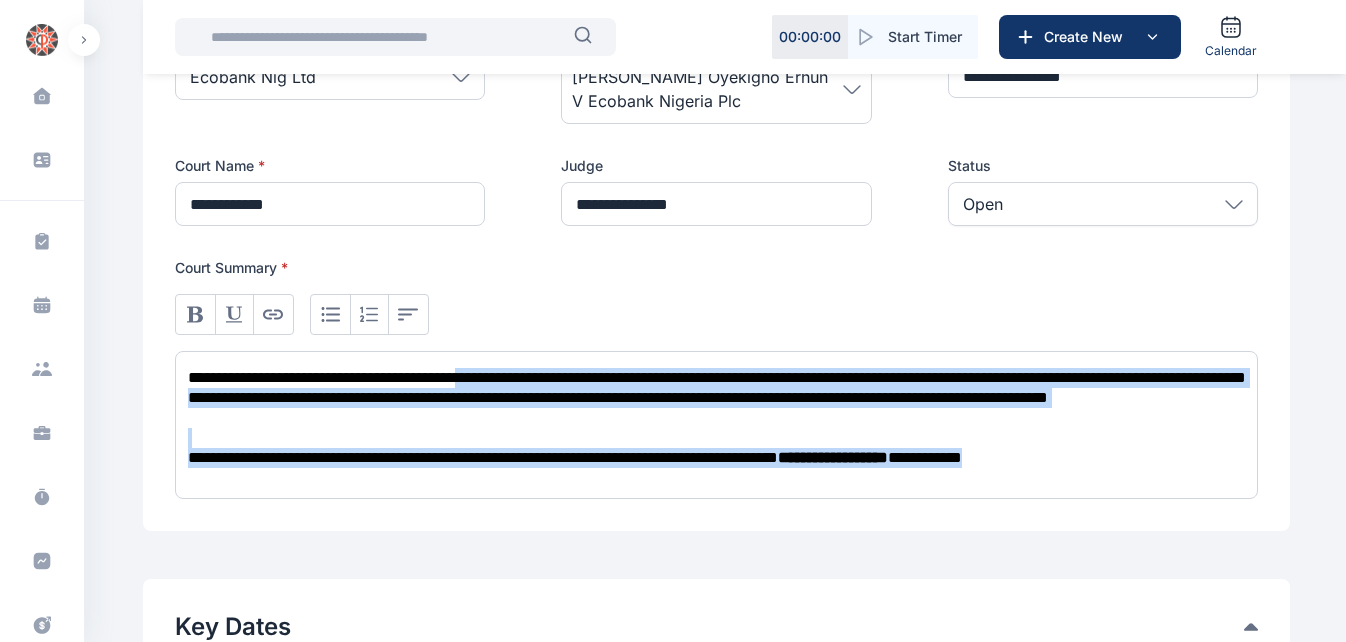 drag, startPoint x: 508, startPoint y: 380, endPoint x: 1171, endPoint y: 454, distance: 667.11694 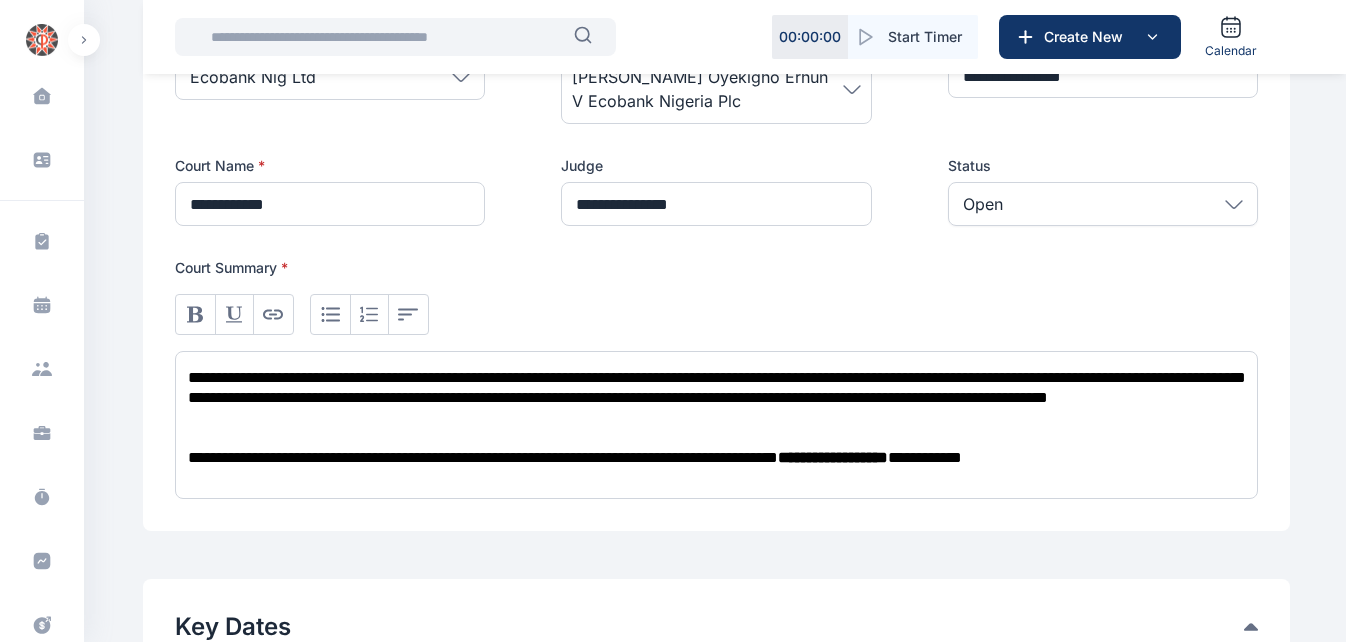 click at bounding box center [386, 37] 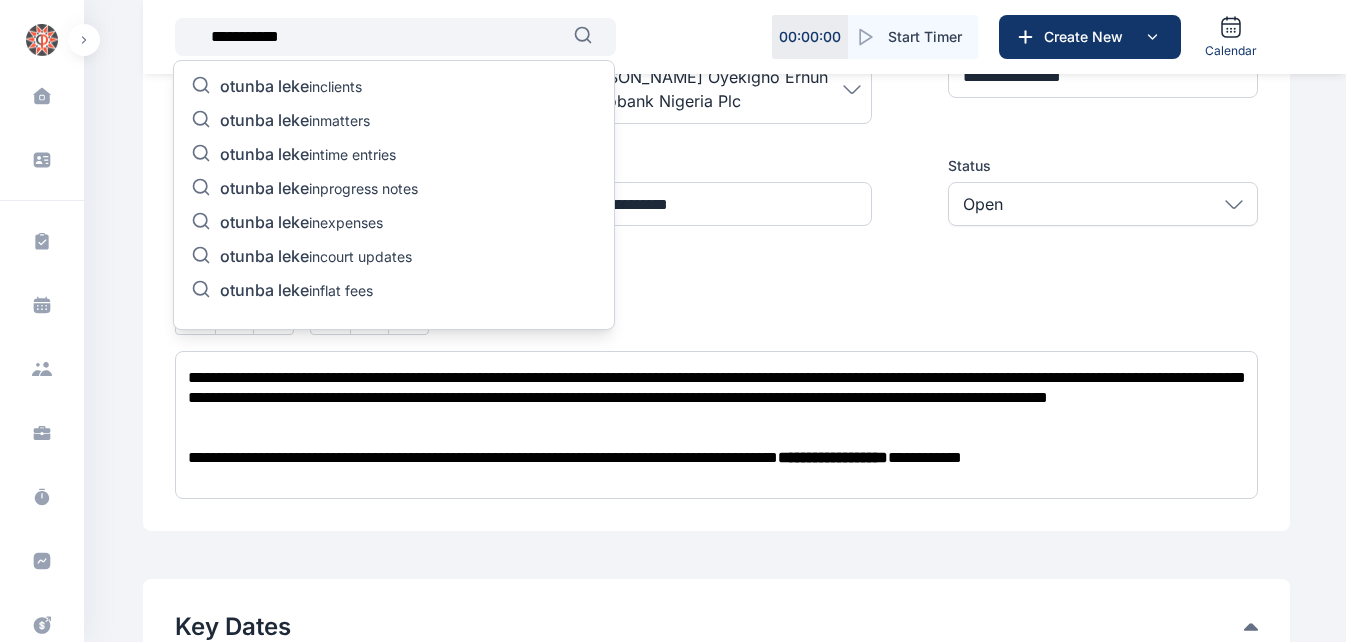 type on "**********" 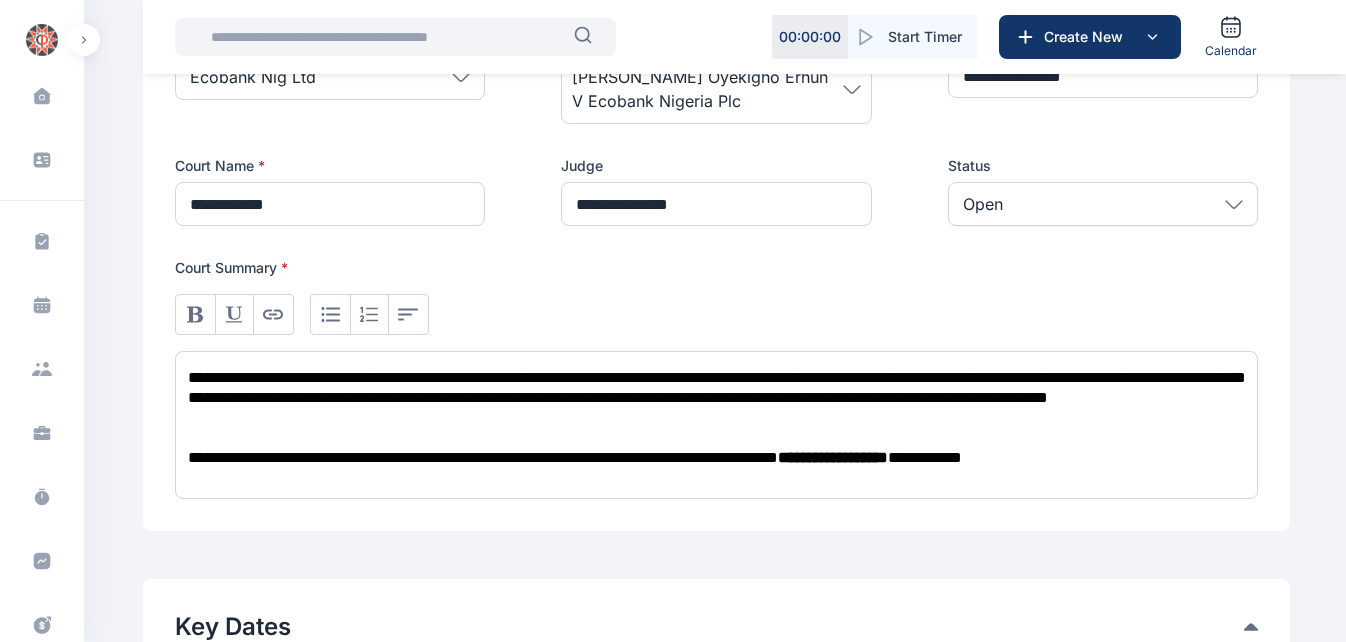 click on "Court Summary   *" at bounding box center (716, 268) 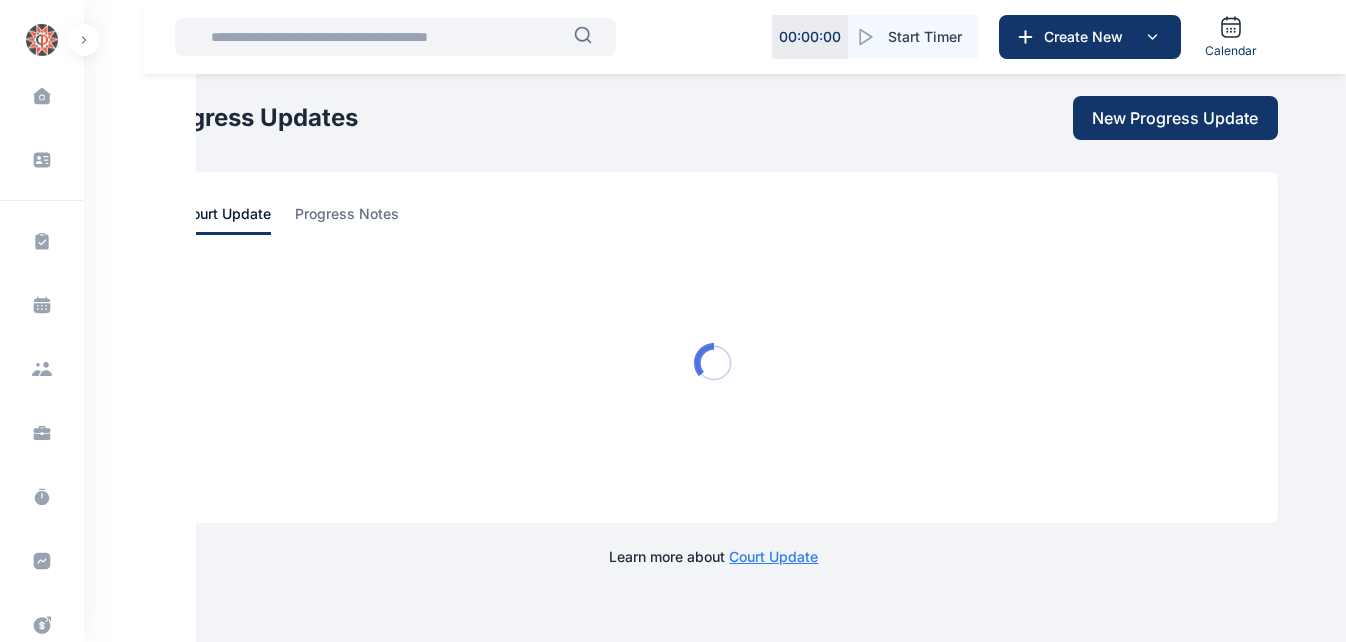 scroll, scrollTop: 0, scrollLeft: 0, axis: both 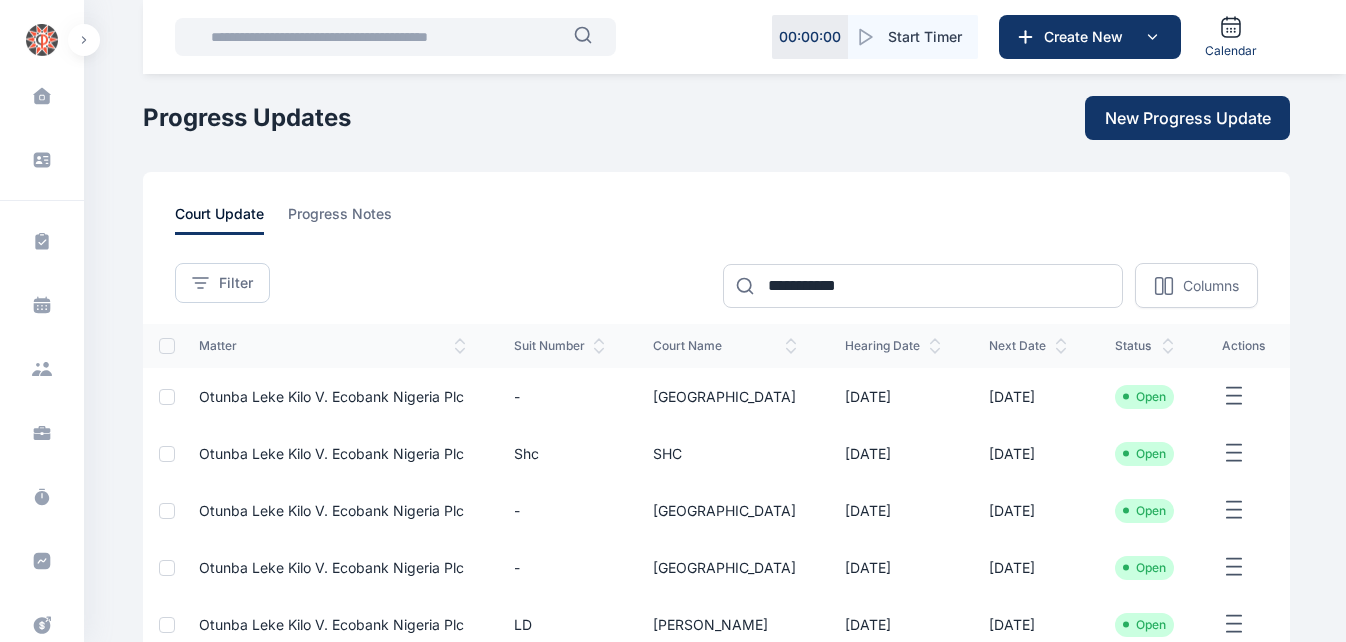 click at bounding box center [386, 37] 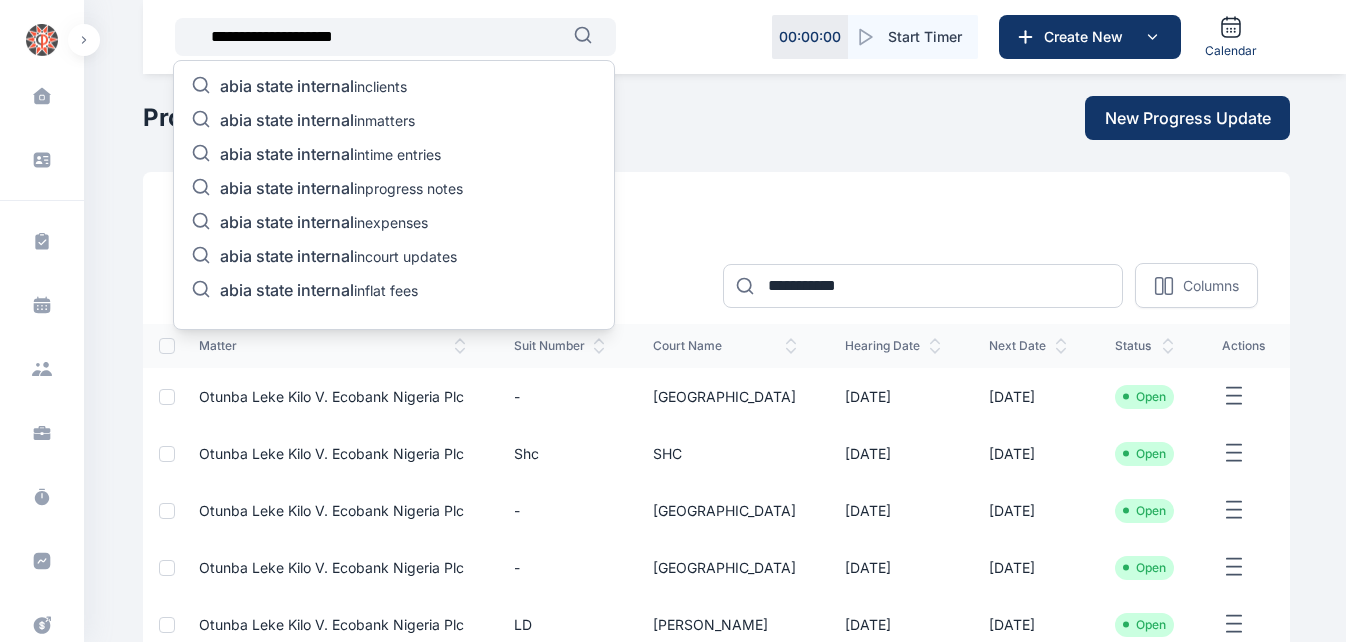 type on "**********" 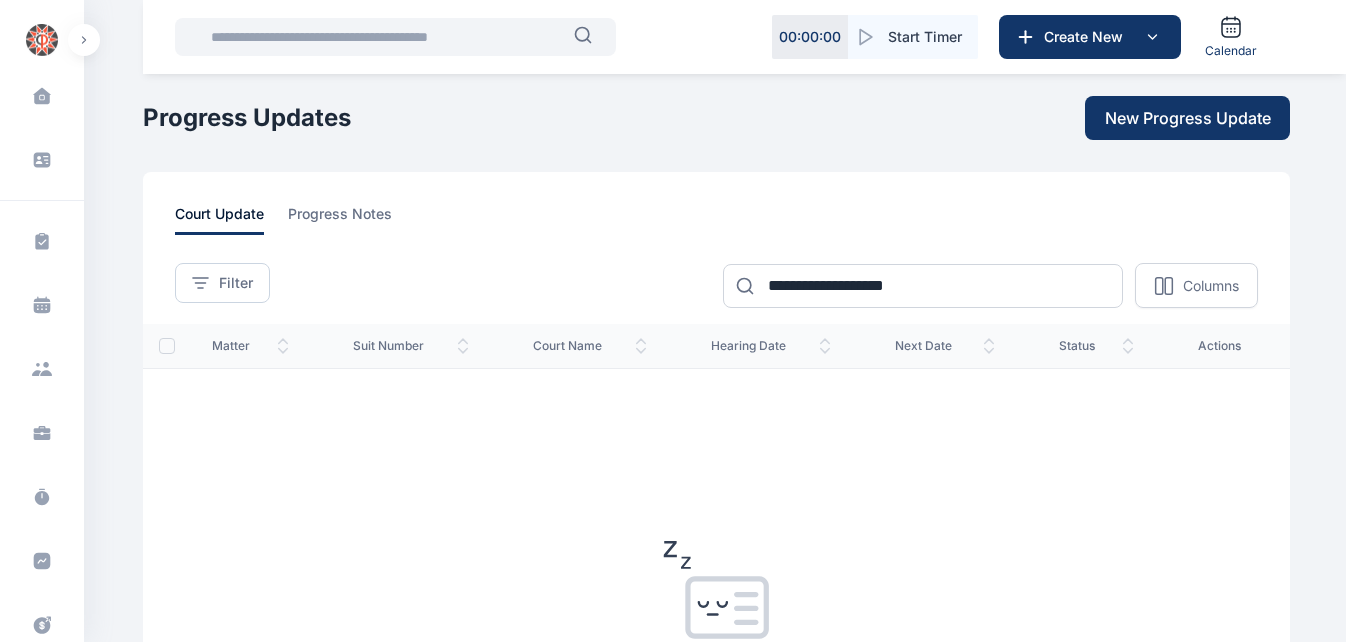 click at bounding box center [386, 37] 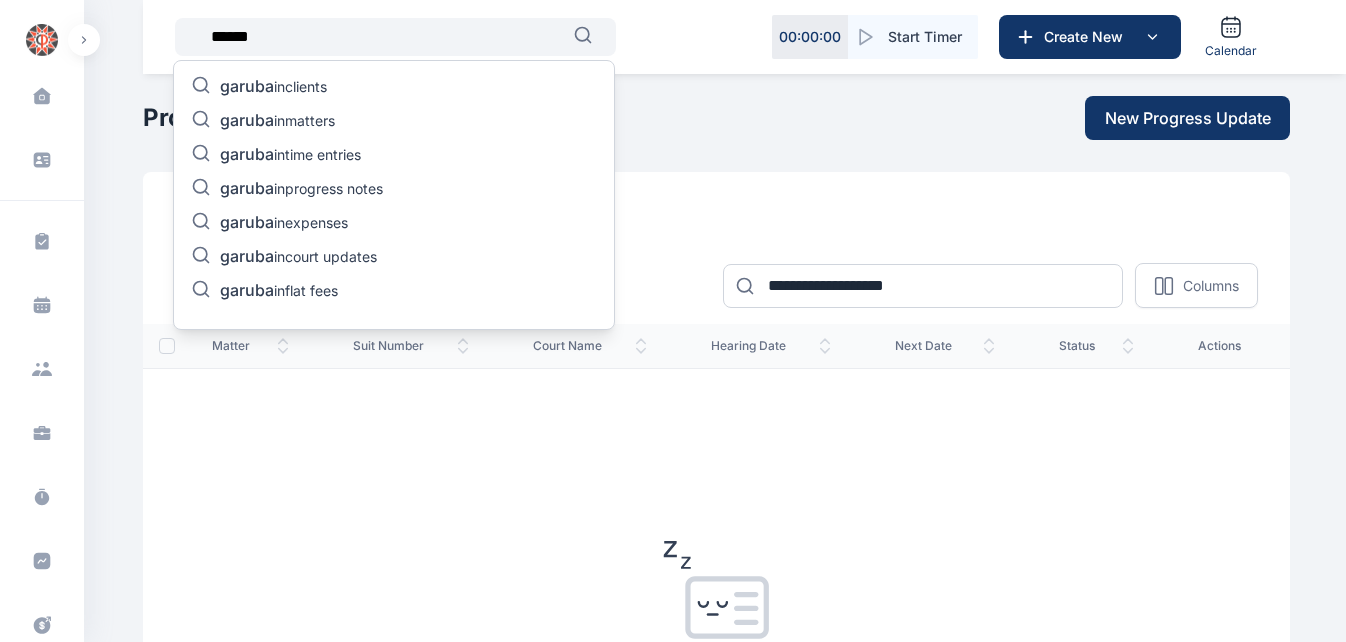 type on "******" 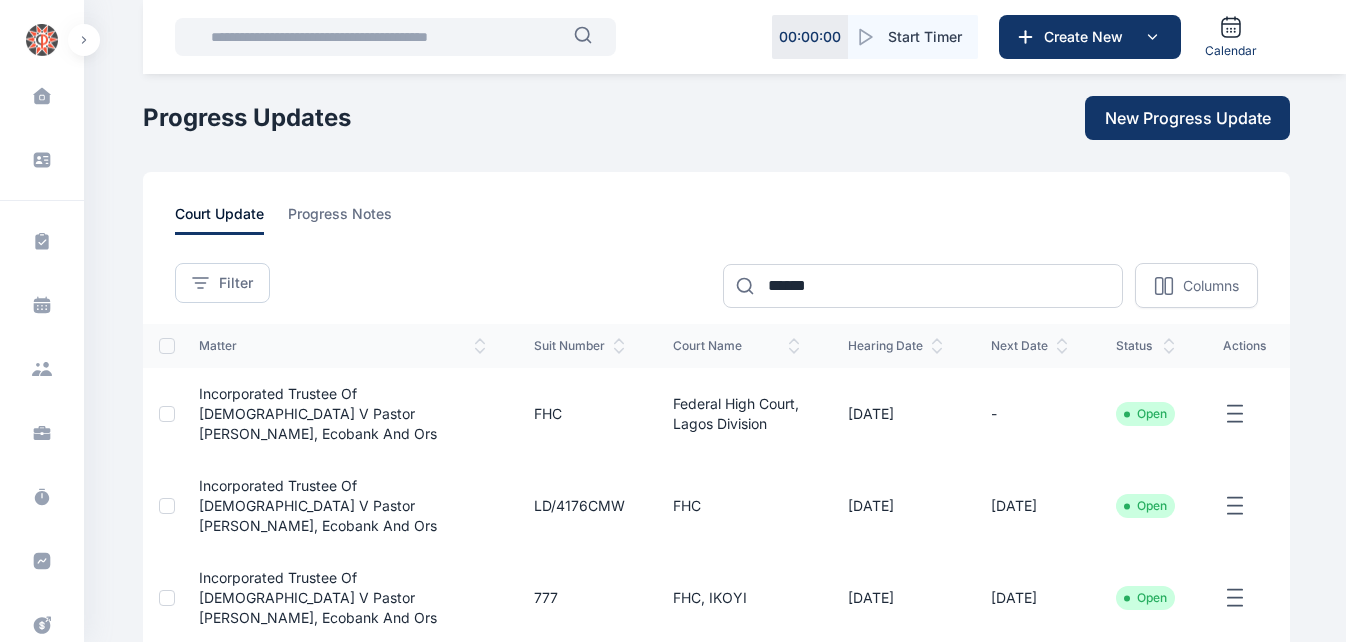 click at bounding box center [386, 37] 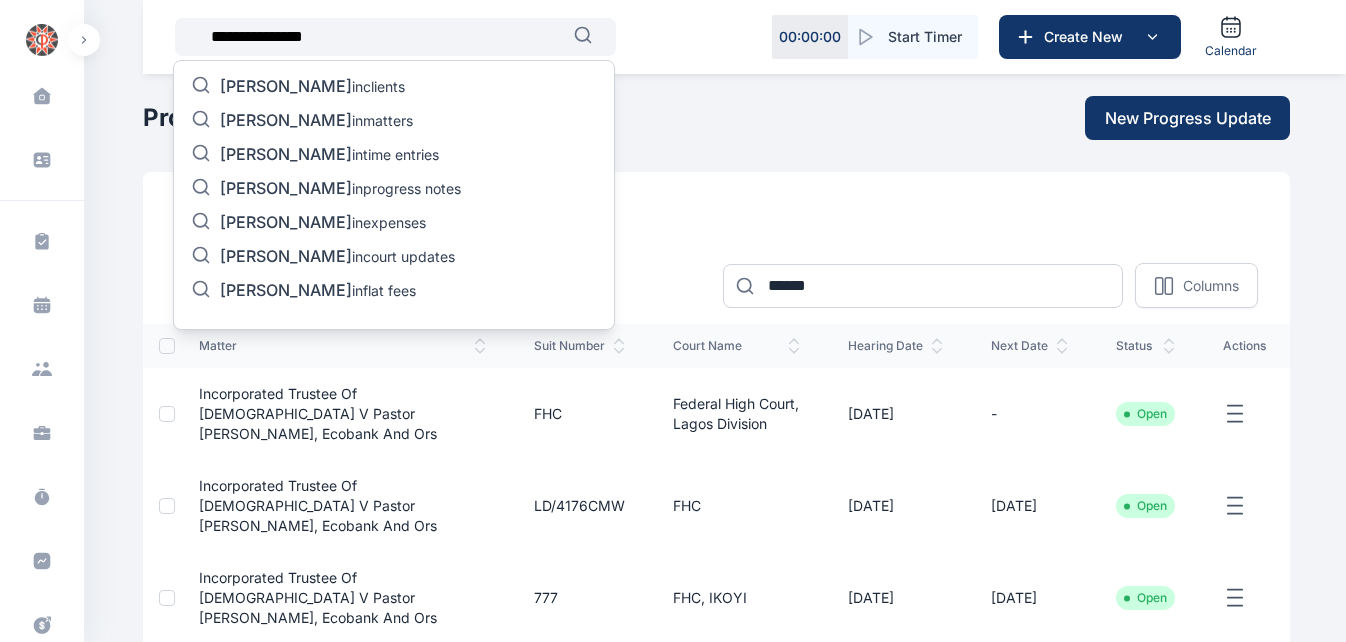 type on "**********" 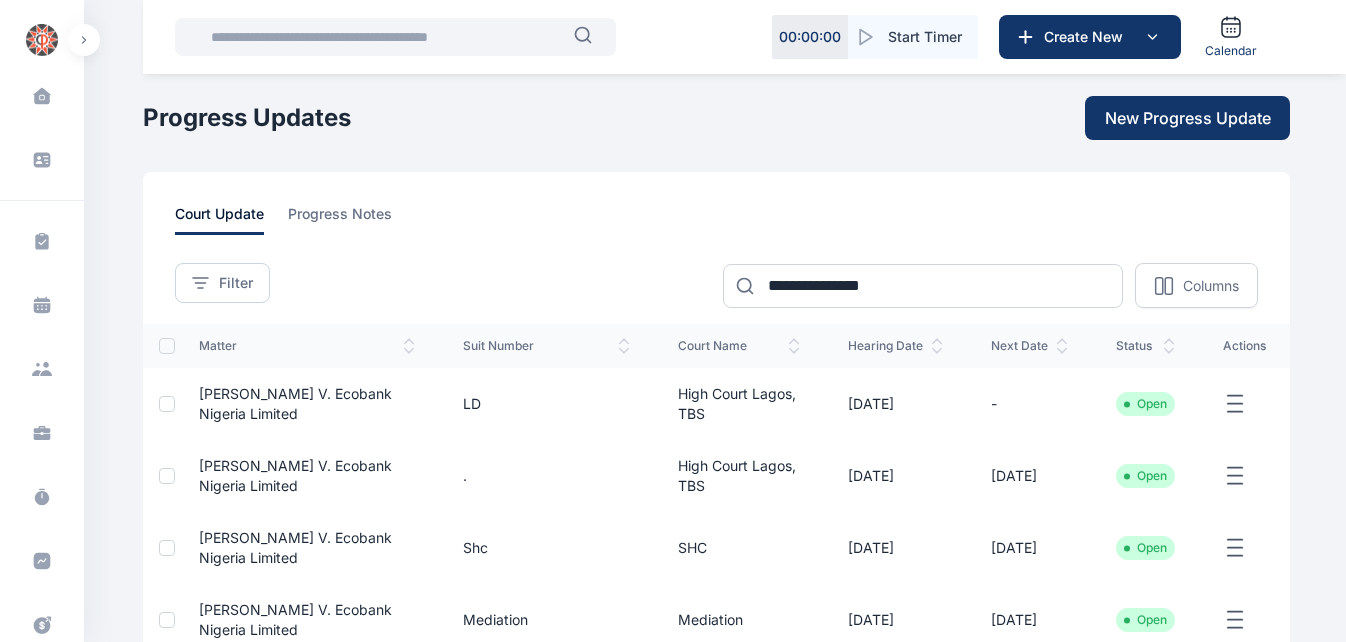 click 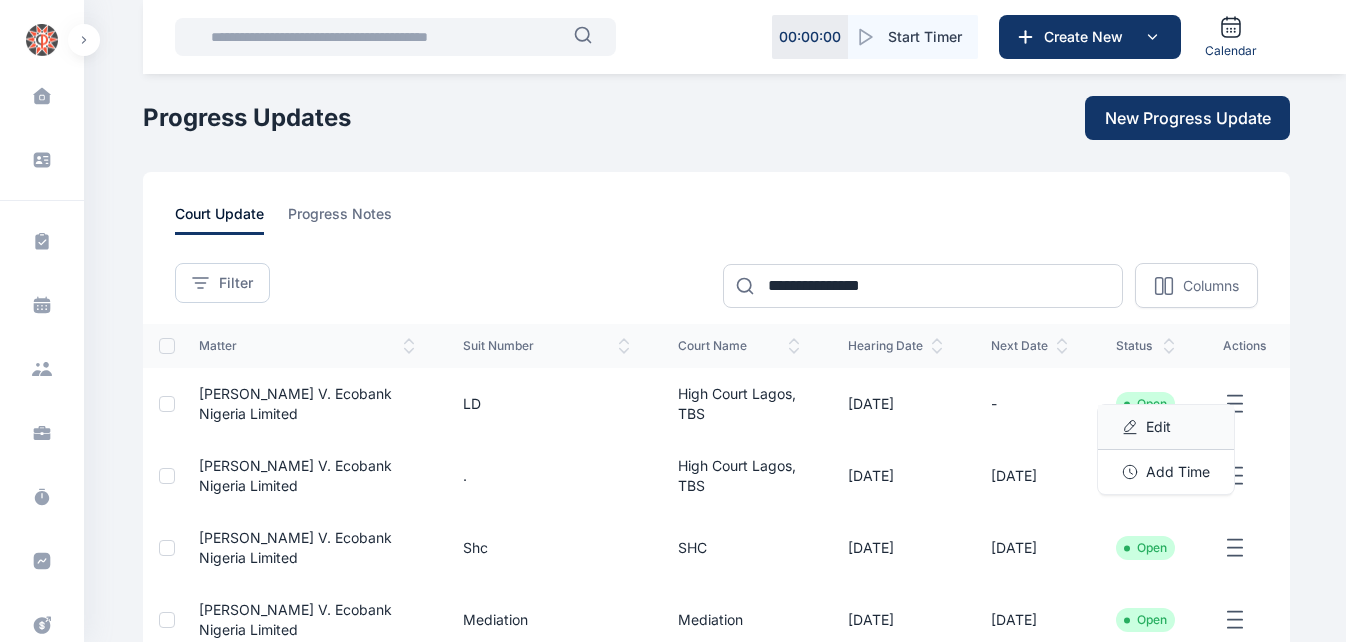 click on "Edit" at bounding box center [1166, 427] 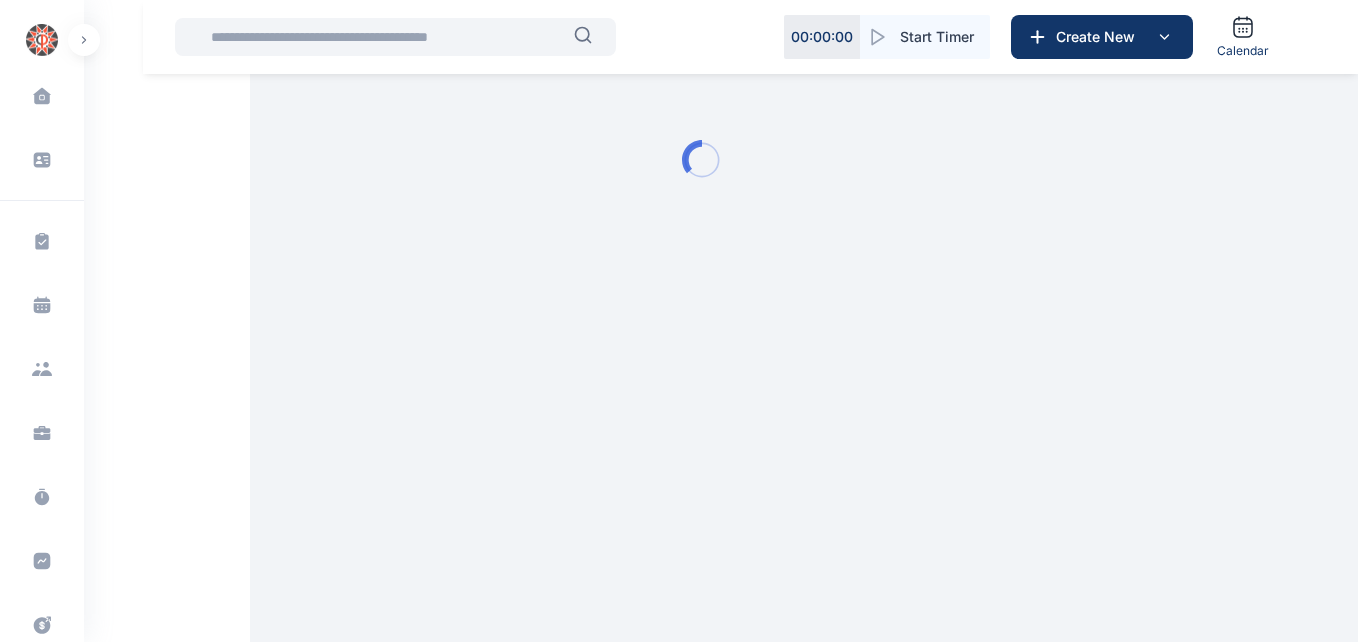 type on "**" 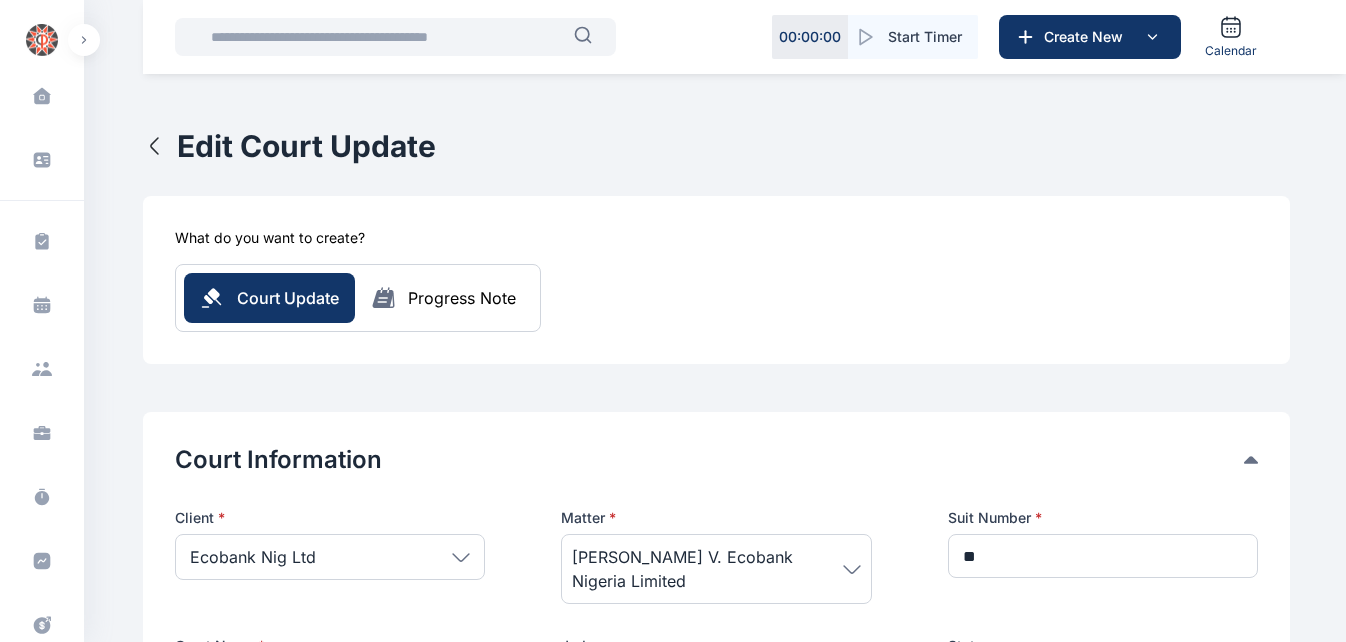 click on "Edit Court Update What do you want to create? Court Update   Progress Note Court Information Client   *   Ecobank Nig Ltd People Rear Admiral [PERSON_NAME] [PERSON_NAME] [PERSON_NAME] [PERSON_NAME] [PERSON_NAME]. [PERSON_NAME] [PERSON_NAME] [PERSON_NAME] [PERSON_NAME] [PERSON_NAME] [PERSON_NAME] [PERSON_NAME] Promise Egekwu [PERSON_NAME] Zingtim [PERSON_NAME] [PERSON_NAME] [PERSON_NAME] [PERSON_NAME] Chimeri [PERSON_NAME] [PERSON_NAME] Chief [PERSON_NAME] Chief [PERSON_NAME] [PERSON_NAME] Chief [PERSON_NAME] Chief Aforka Chief [PERSON_NAME] Chief [PERSON_NAME] Onyeme [PERSON_NAME] Chief [PERSON_NAME] Chief [PERSON_NAME] Chief Hope Abijor Chief [PERSON_NAME] [PERSON_NAME] Chief [PERSON_NAME] Chief [PERSON_NAME] Mgbe Mgbe [PERSON_NAME] [PERSON_NAME] Maijeh [PERSON_NAME] [PERSON_NAME]-Ogbugh [PERSON_NAME] [PERSON_NAME] [PERSON_NAME] Mallam [PERSON_NAME] Maduike [PERSON_NAME] [PERSON_NAME] [PERSON_NAME] [PERSON_NAME]. [PERSON_NAME] Obiazi Engr Egbosimba [PERSON_NAME] [PERSON_NAME] [PERSON_NAME]" at bounding box center [716, 932] 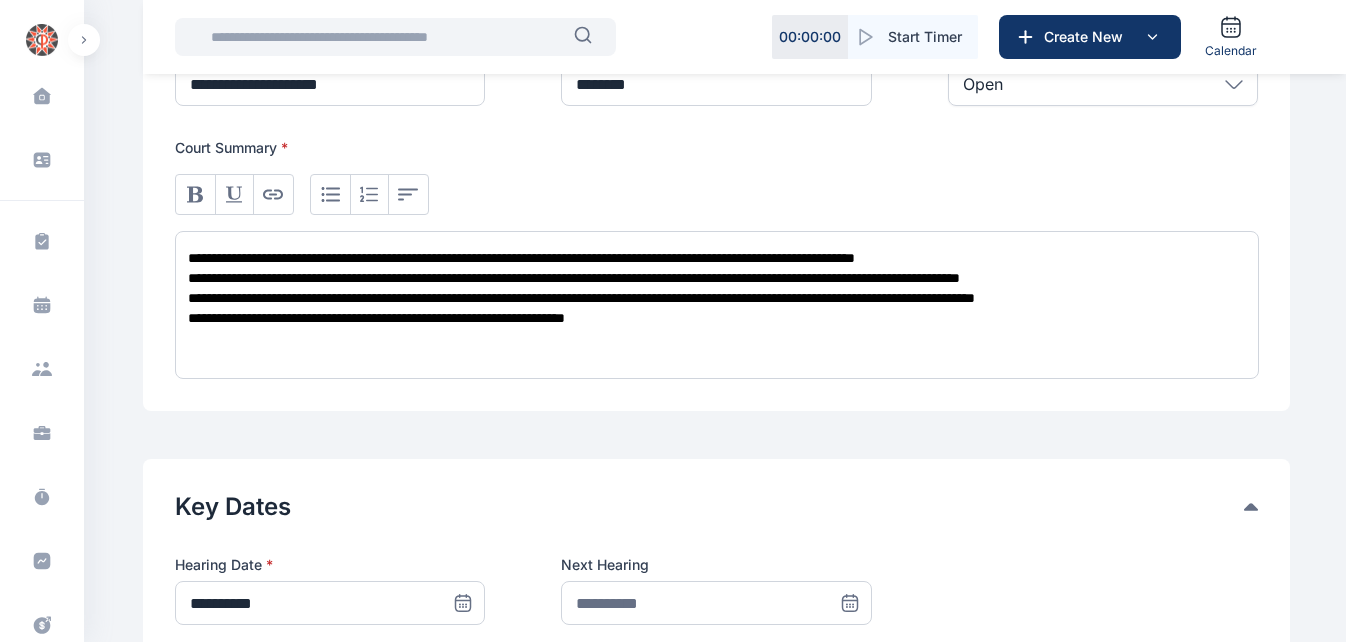 scroll, scrollTop: 640, scrollLeft: 0, axis: vertical 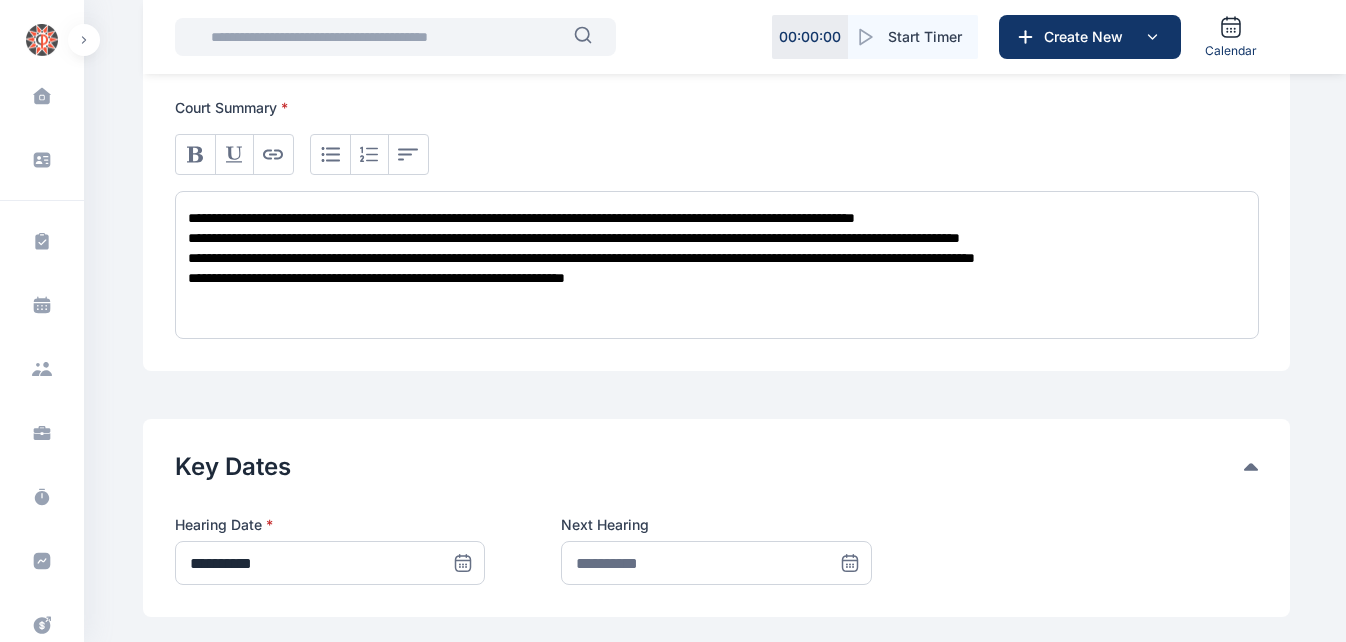 click at bounding box center [386, 37] 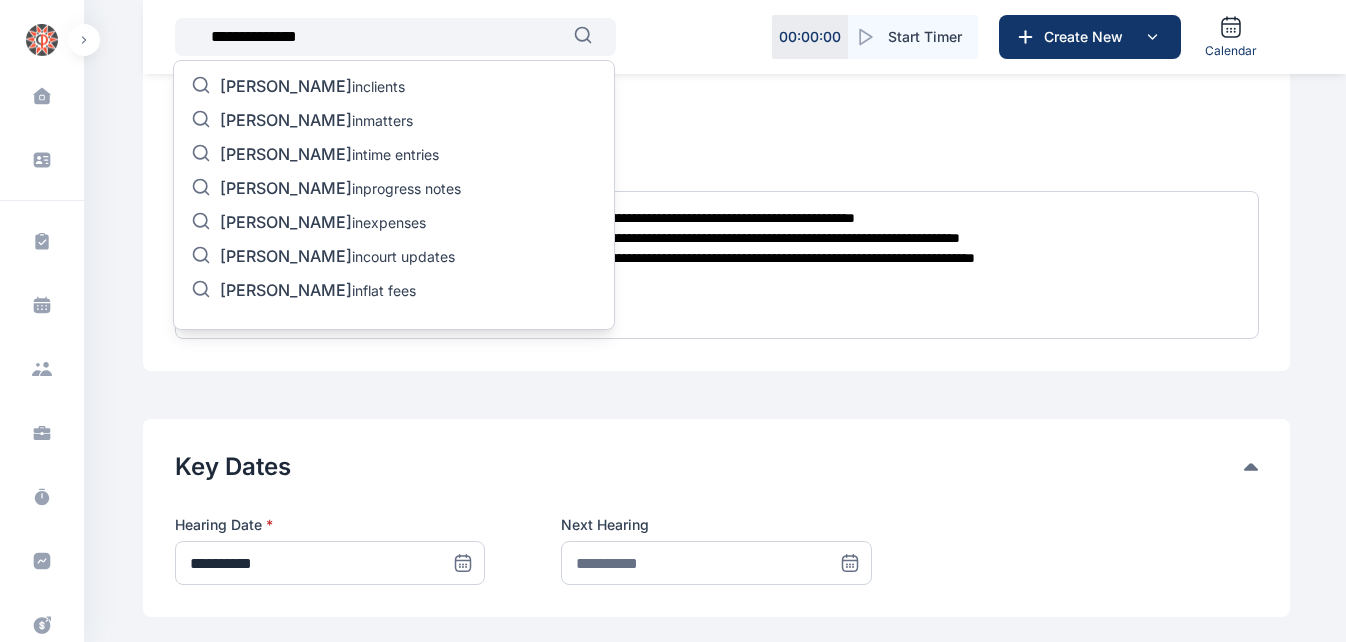 type on "**********" 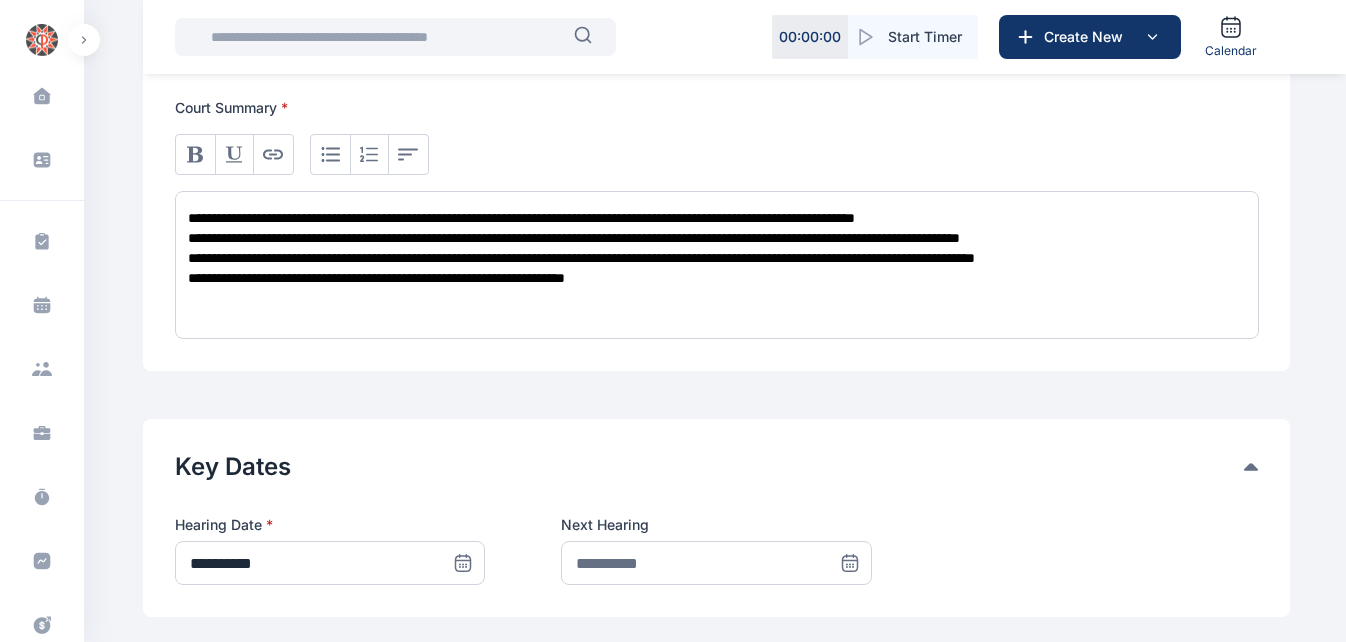 scroll, scrollTop: 0, scrollLeft: 0, axis: both 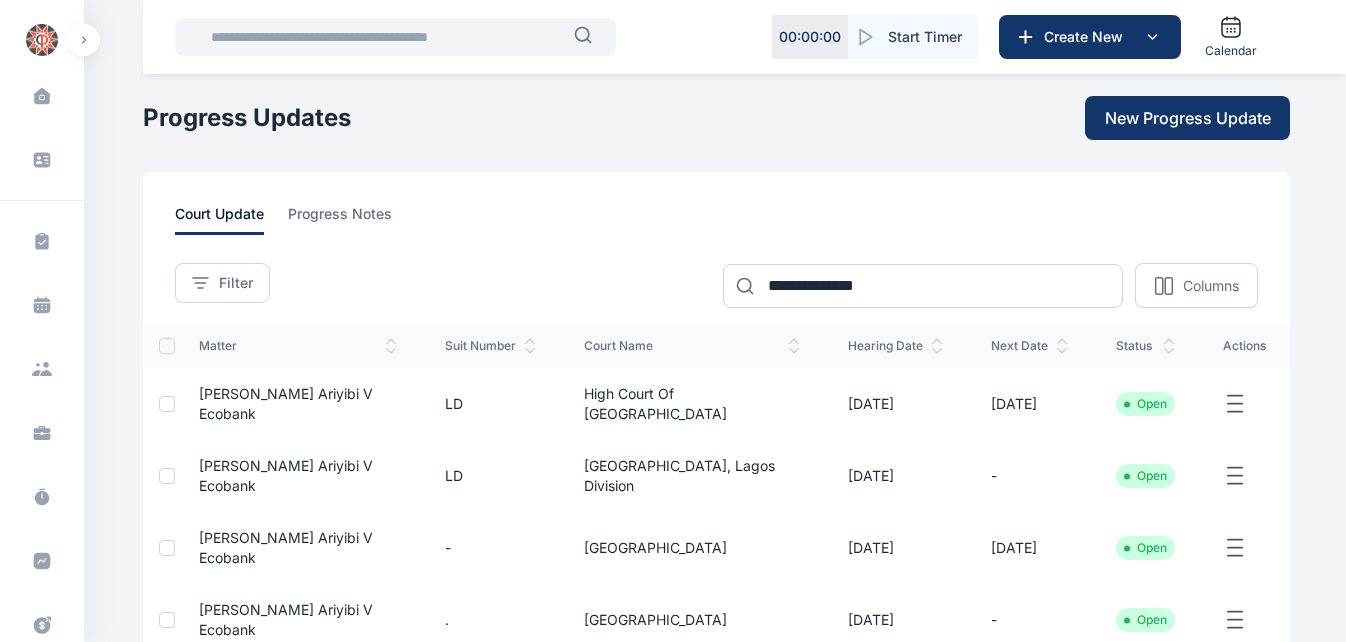 click at bounding box center [386, 37] 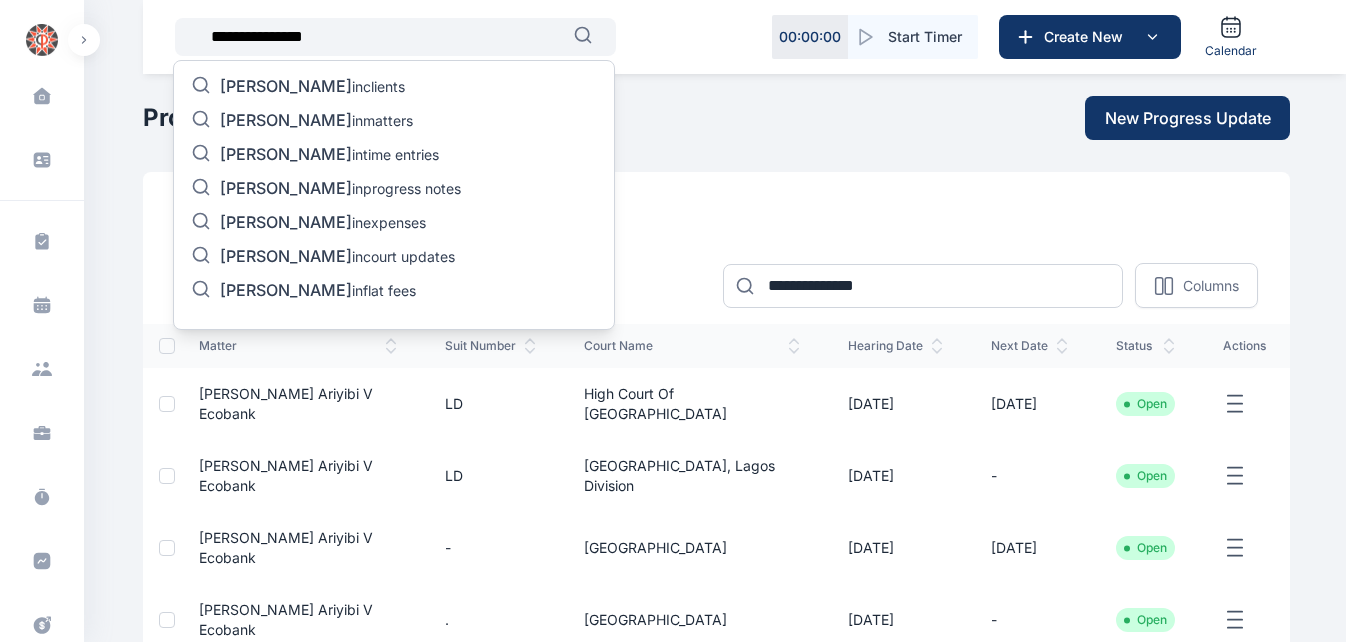 type on "**********" 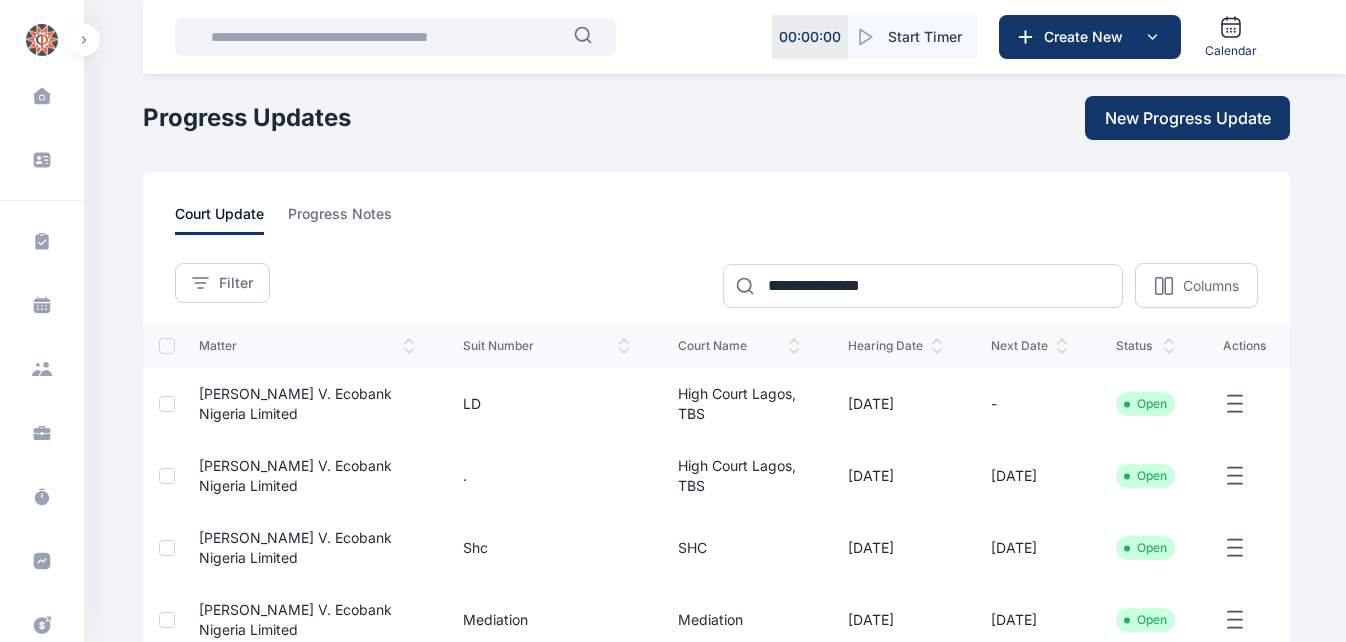 click at bounding box center [386, 37] 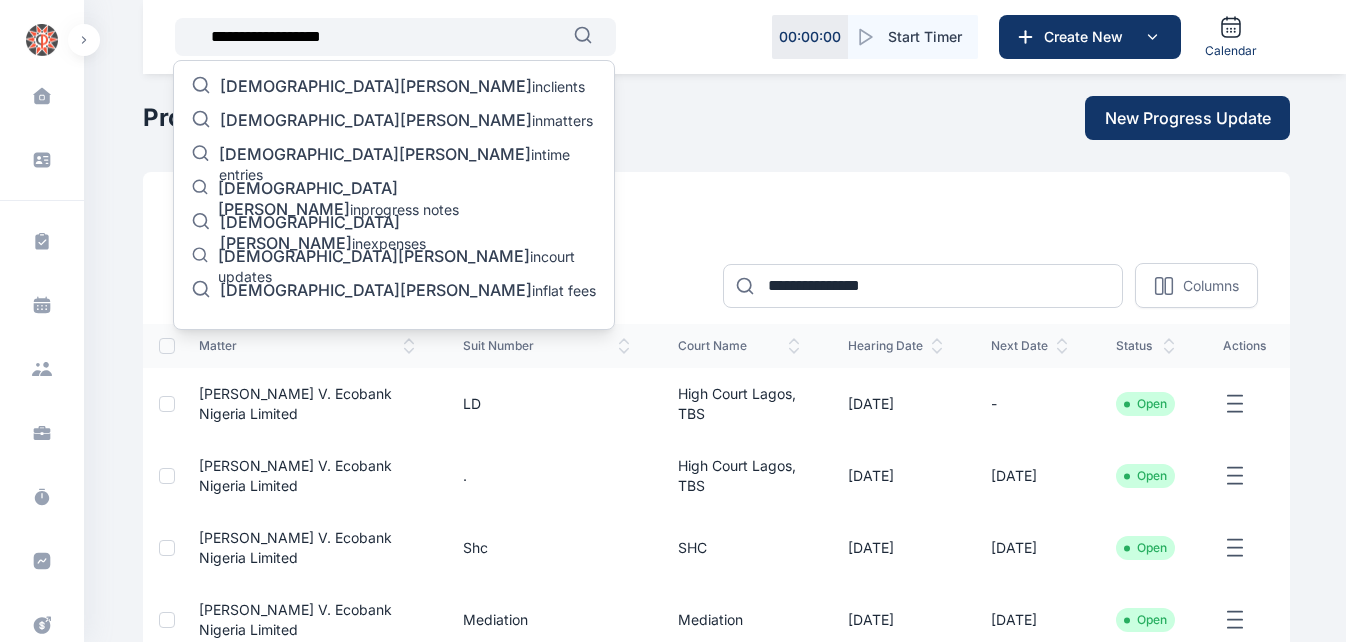 type on "**********" 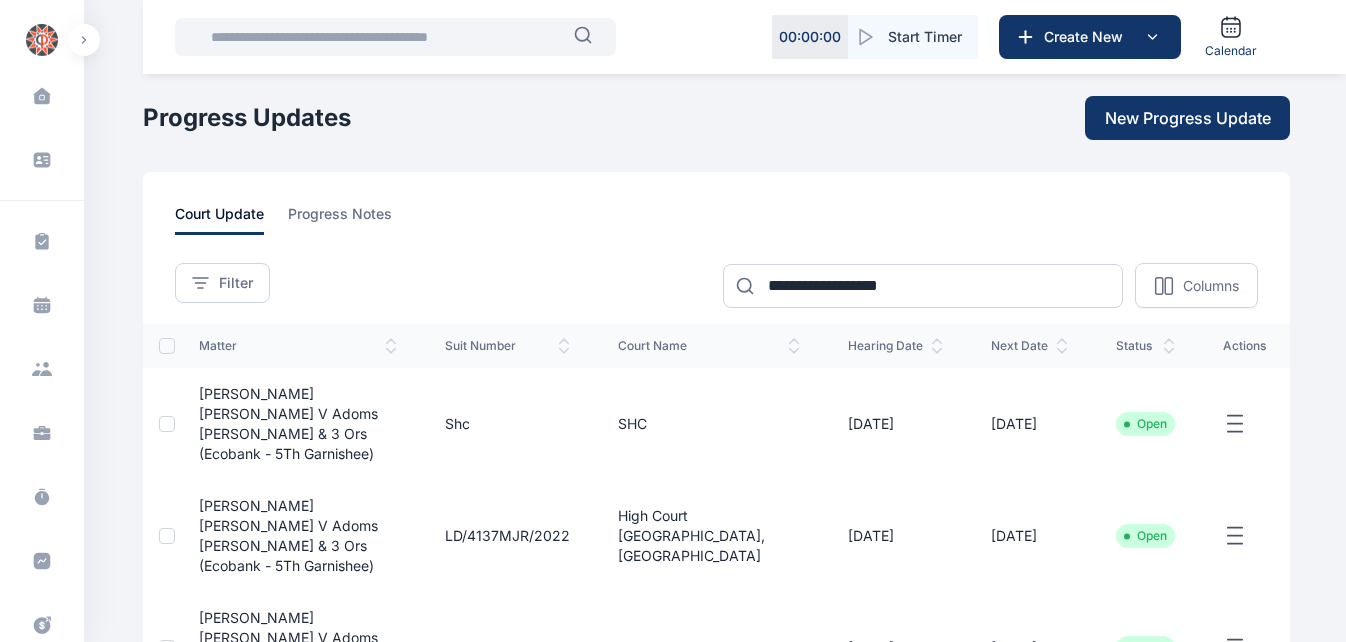 click at bounding box center (386, 37) 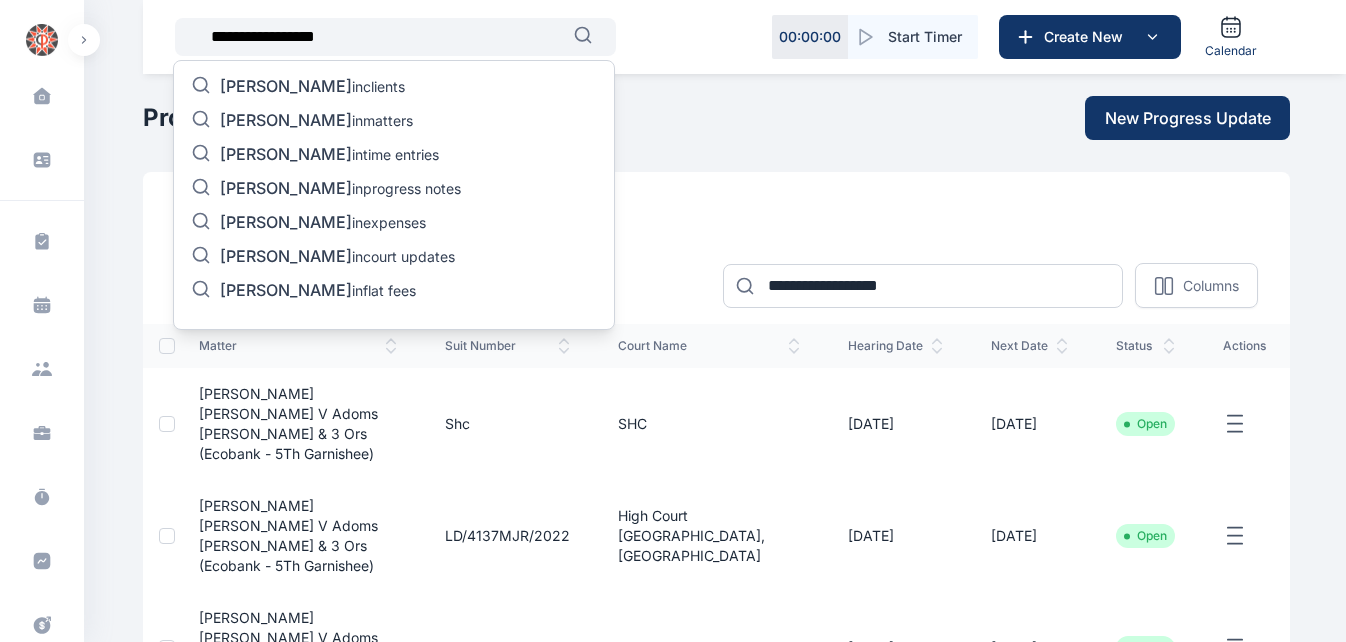 type on "**********" 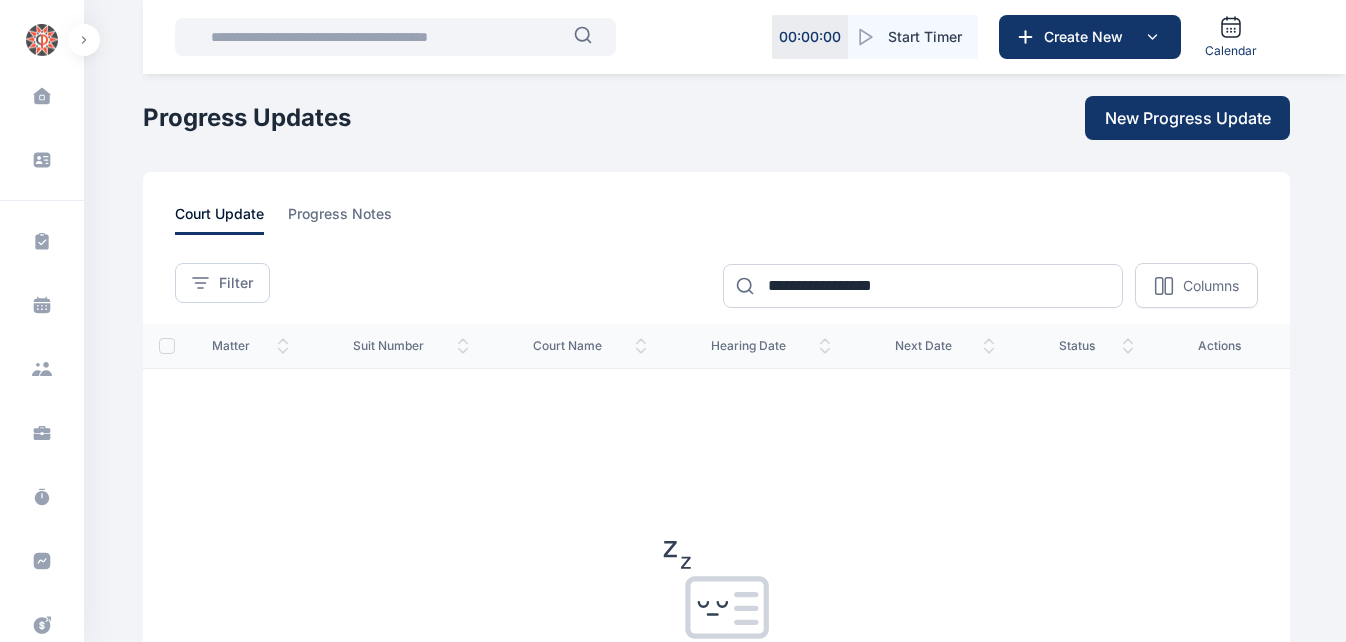 click at bounding box center [386, 37] 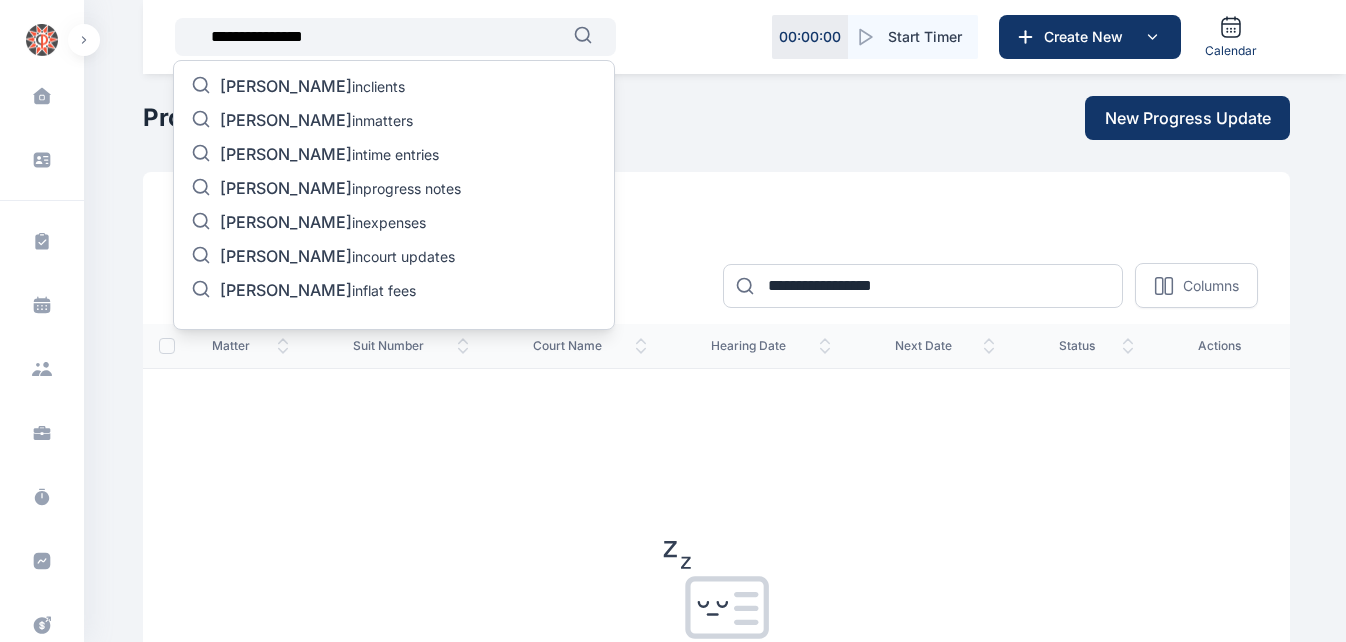 type on "**********" 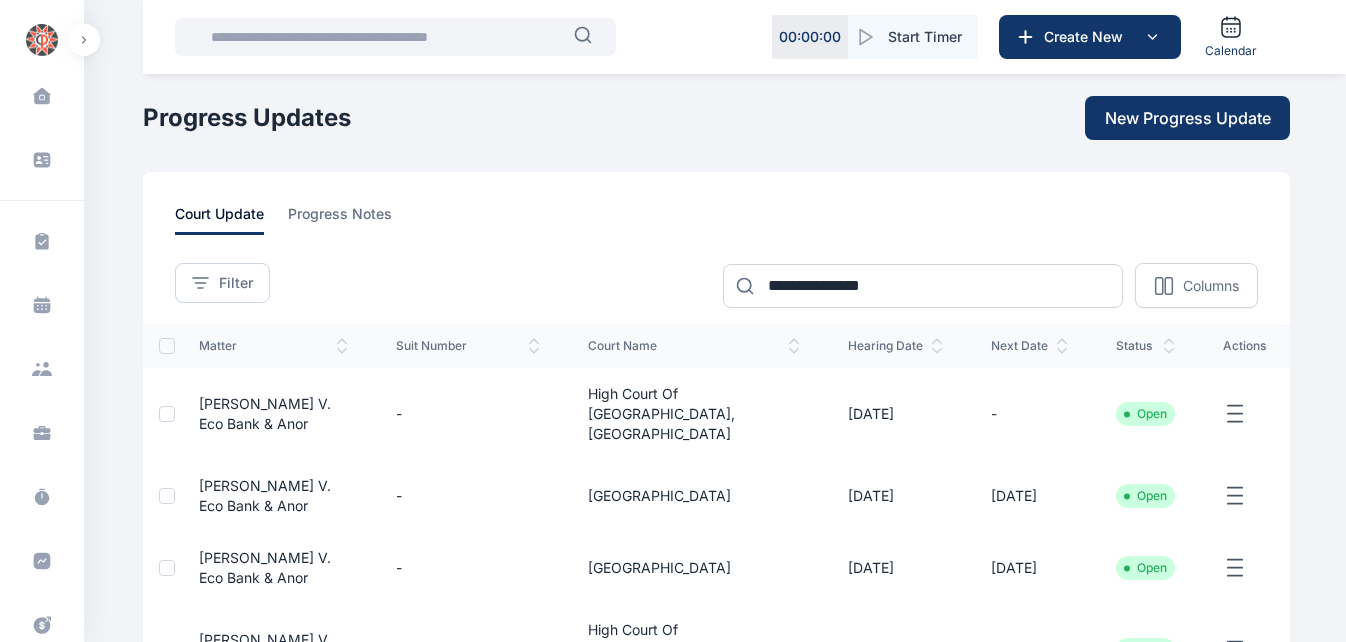 click at bounding box center (386, 37) 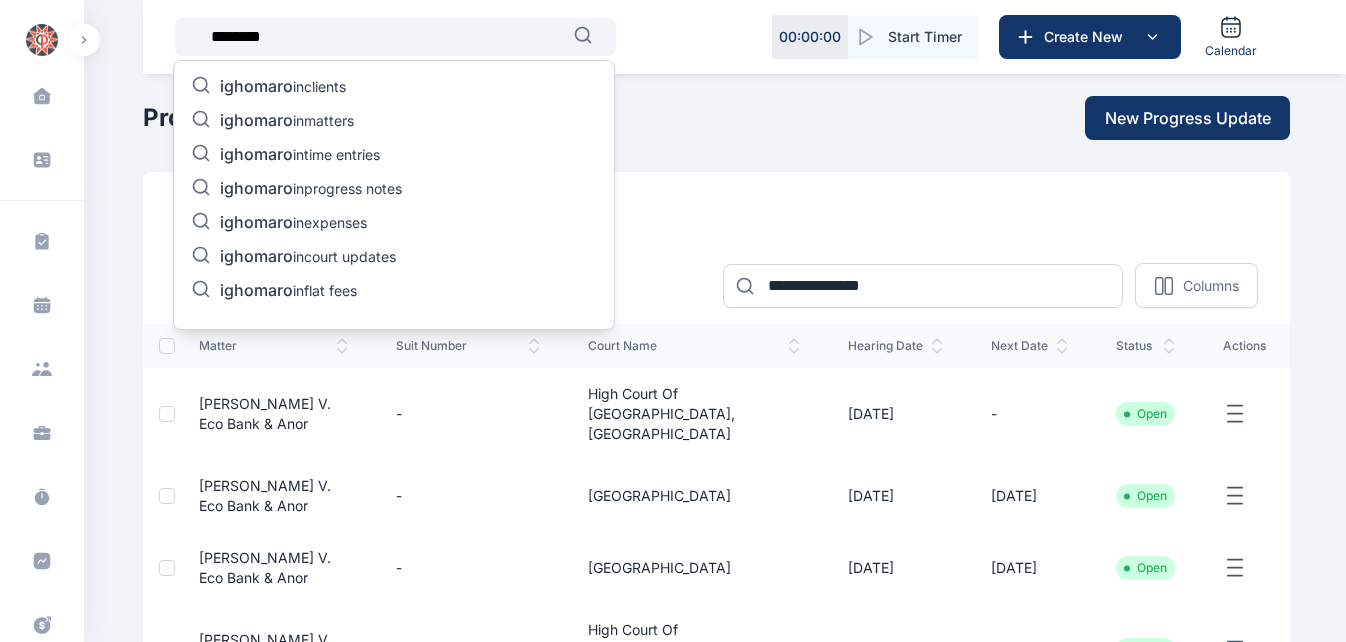type on "********" 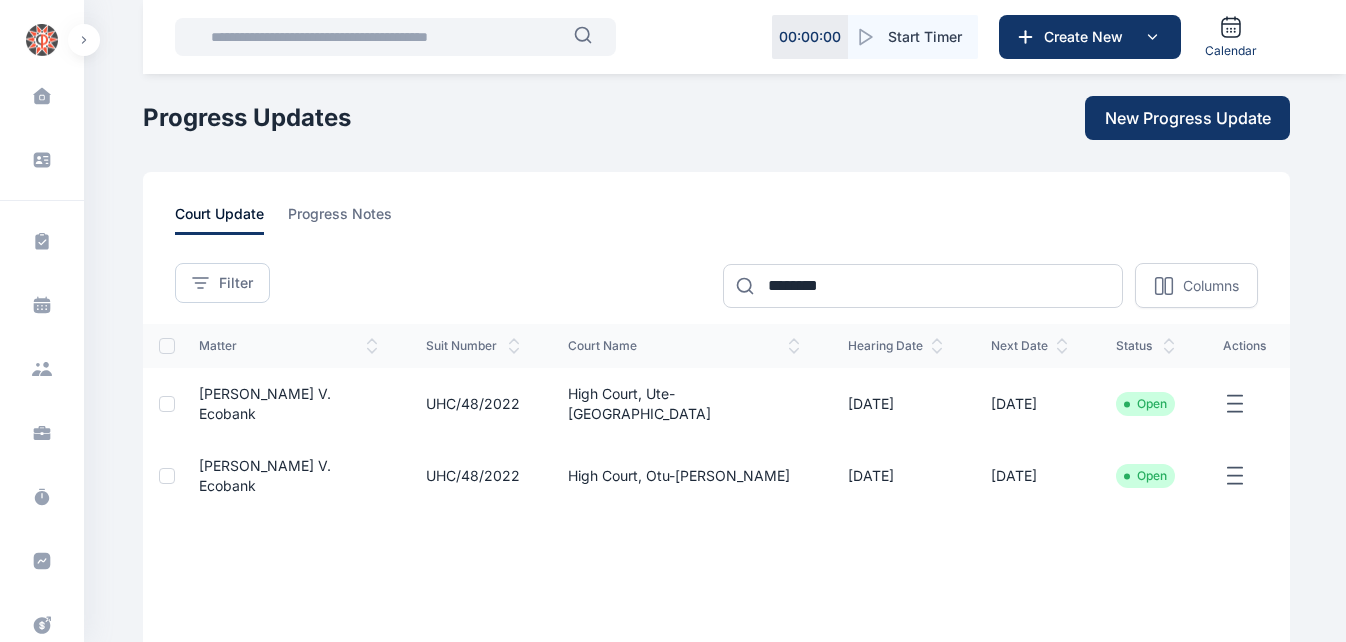 click 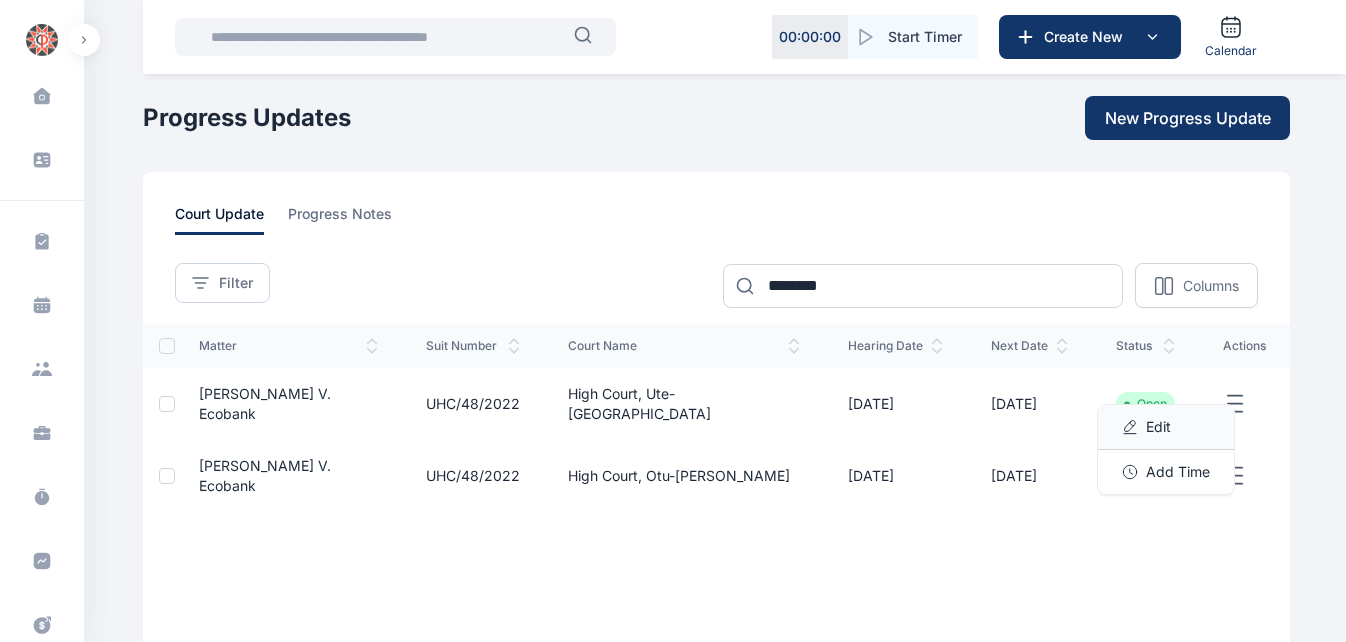 click on "Edit" at bounding box center (1166, 427) 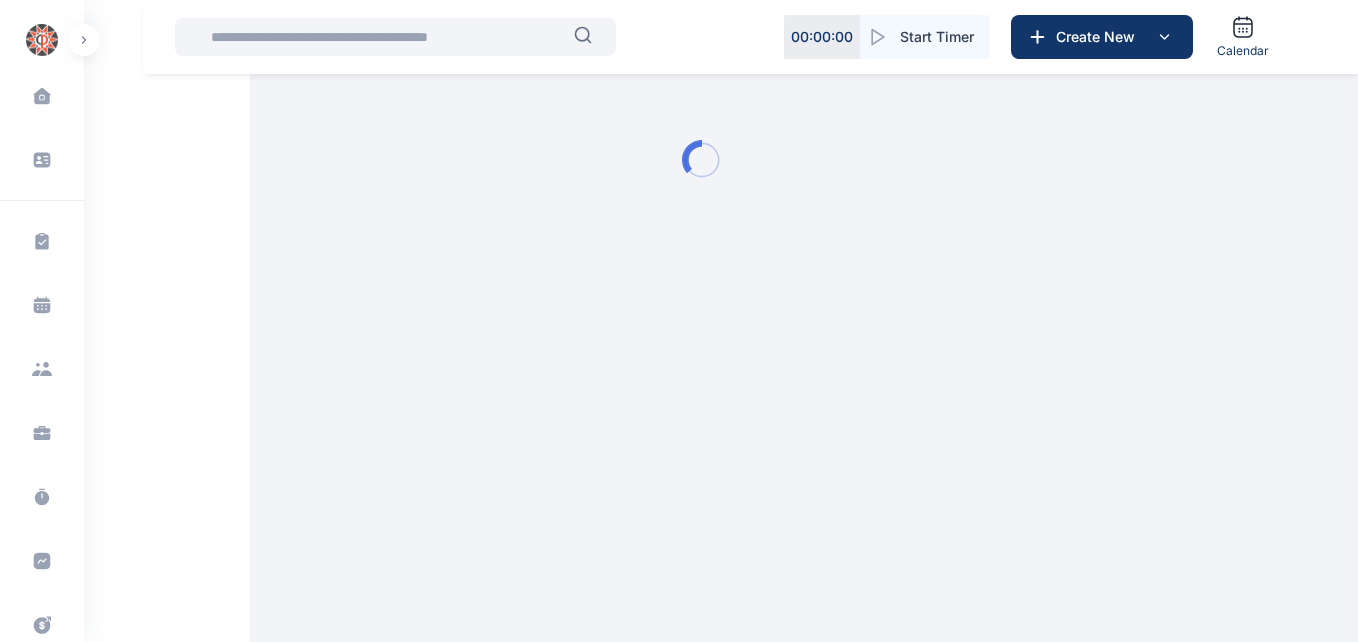 type on "**********" 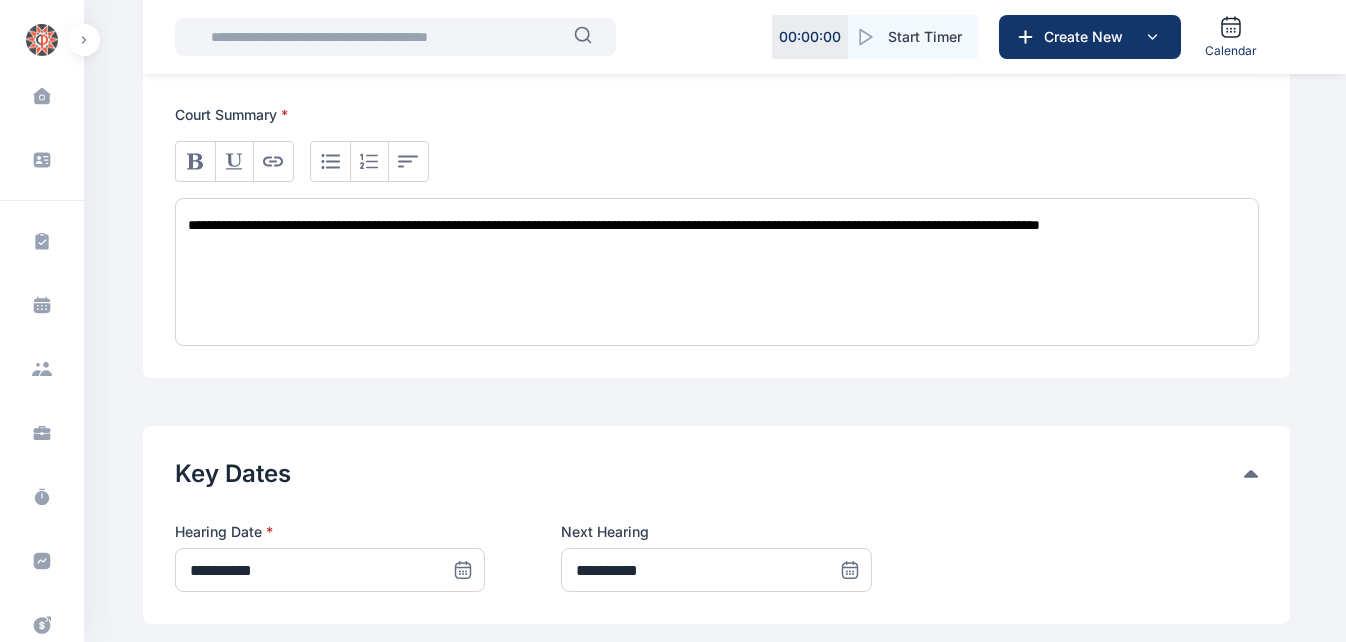 scroll, scrollTop: 640, scrollLeft: 0, axis: vertical 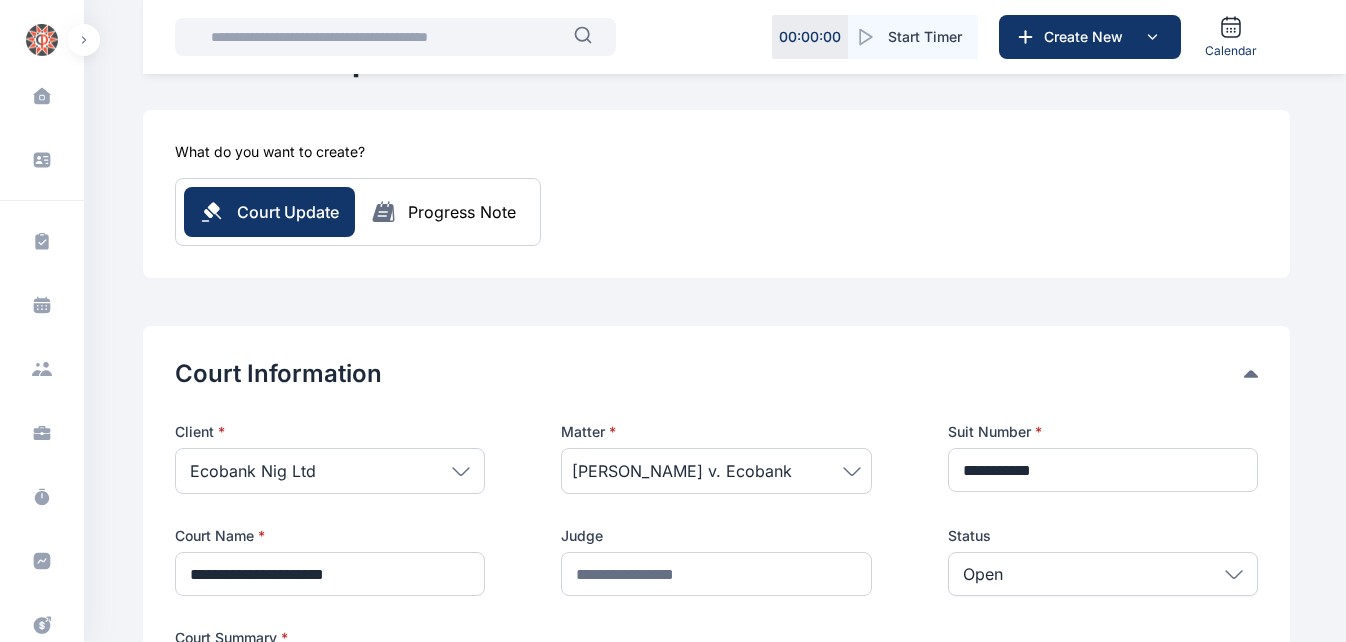 click at bounding box center (386, 37) 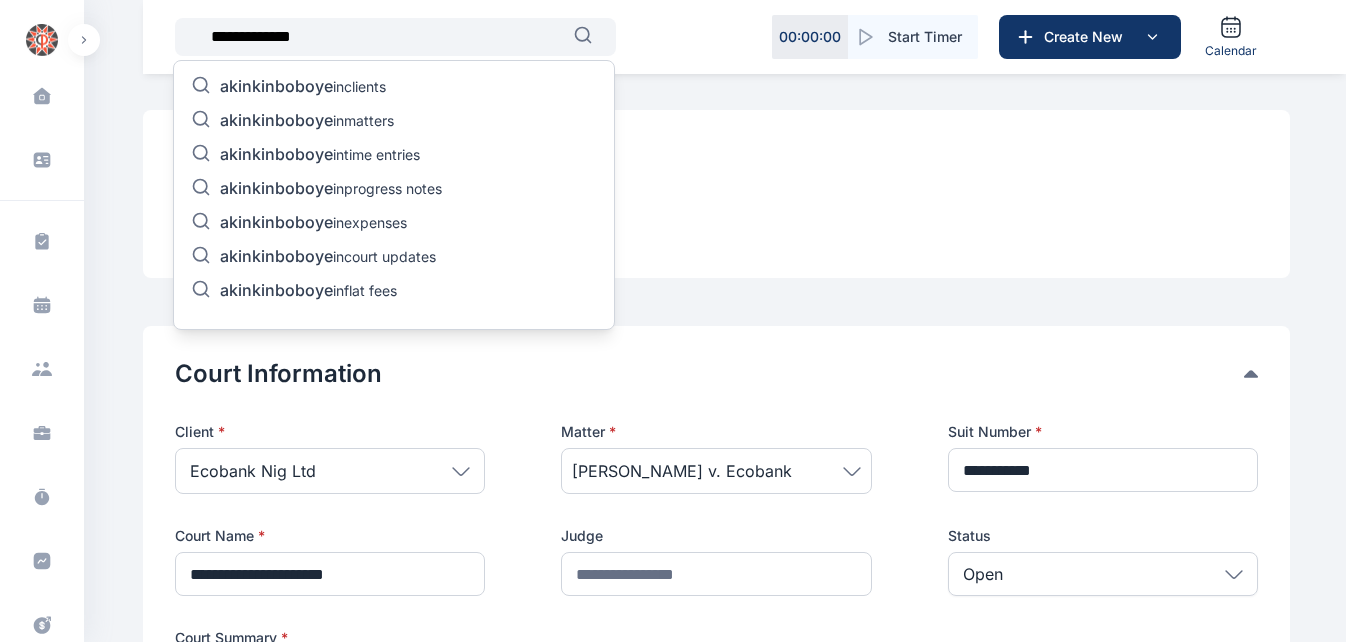 type on "**********" 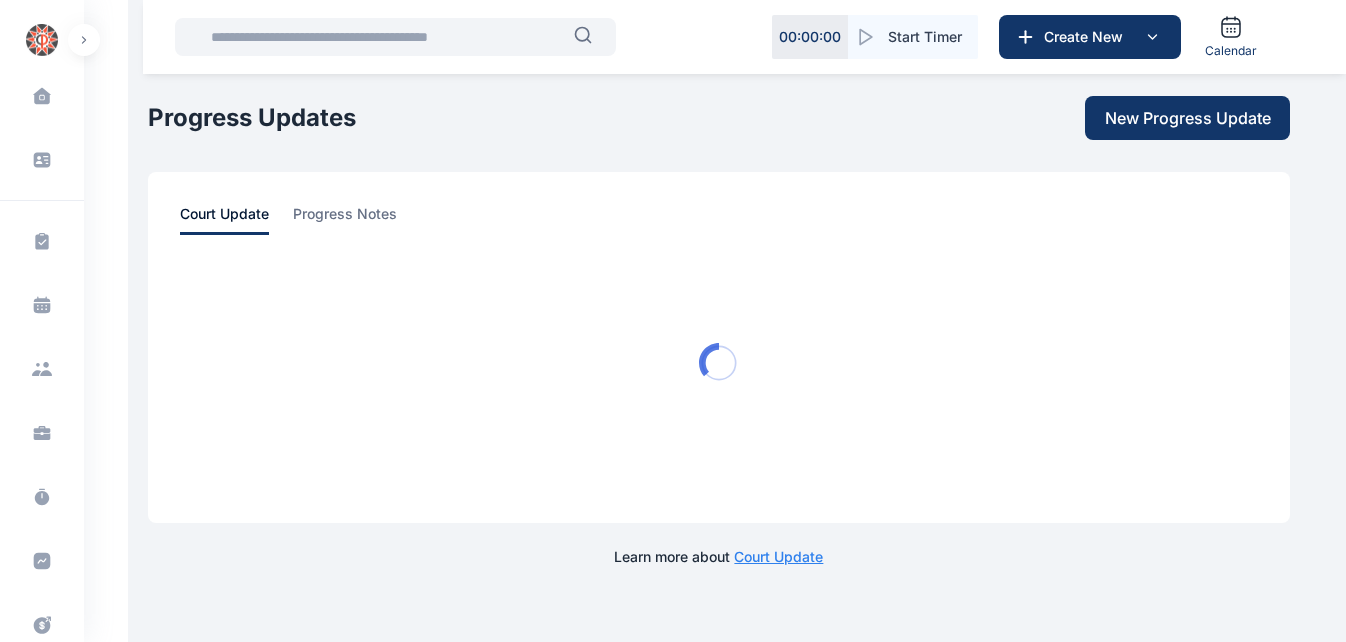 scroll, scrollTop: 0, scrollLeft: 0, axis: both 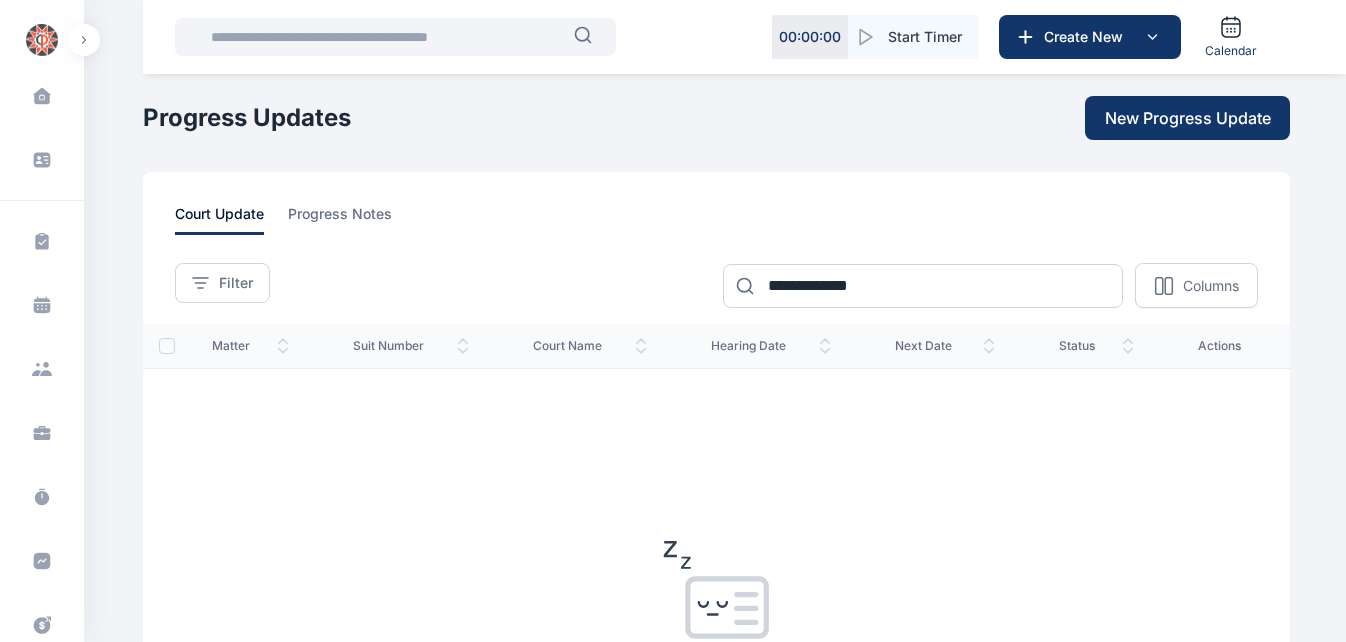 click at bounding box center (386, 37) 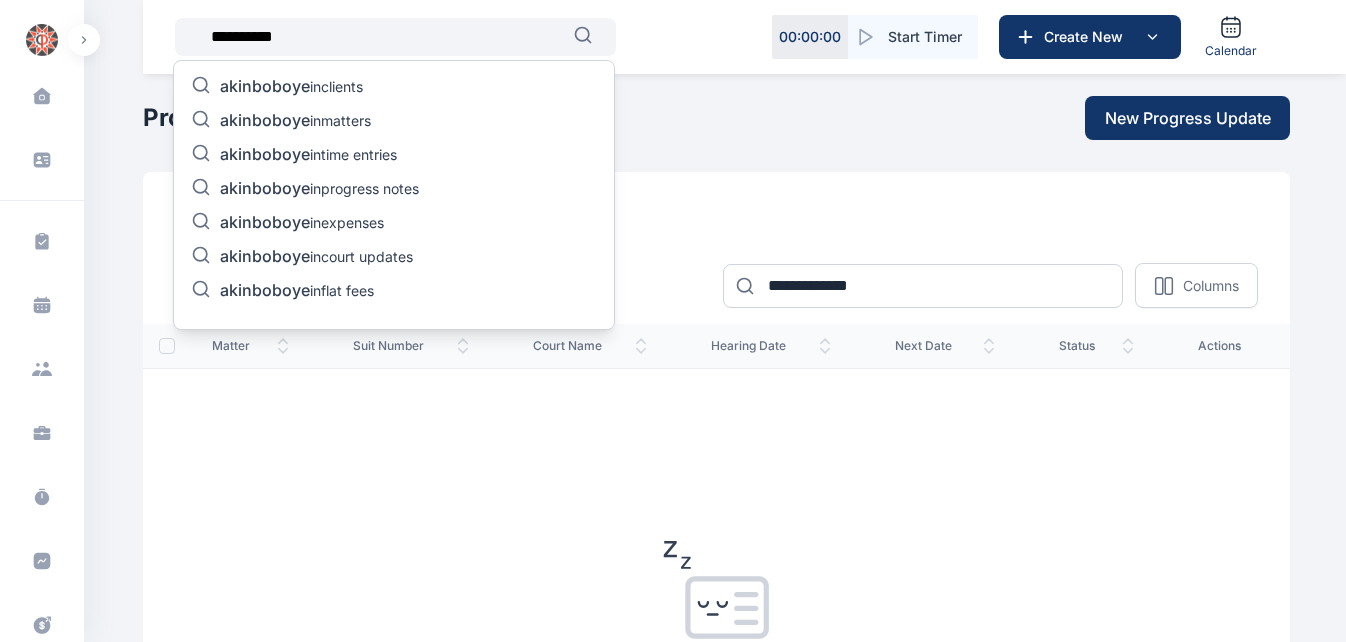 type on "**********" 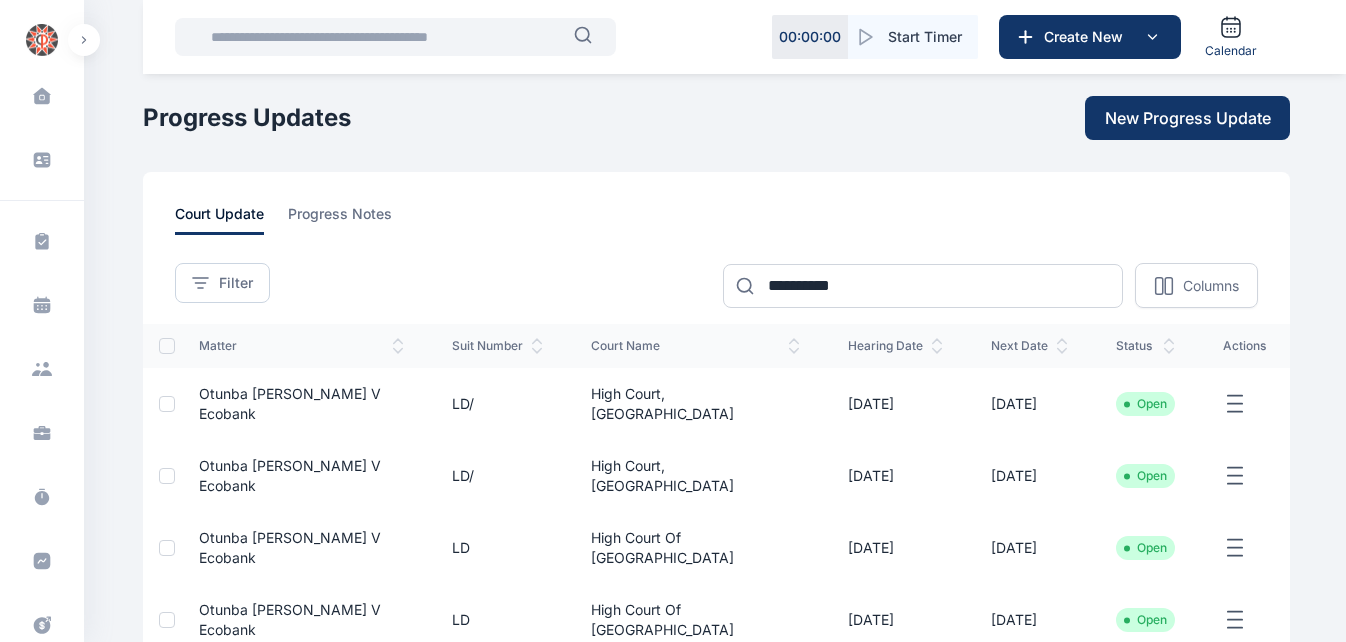 click 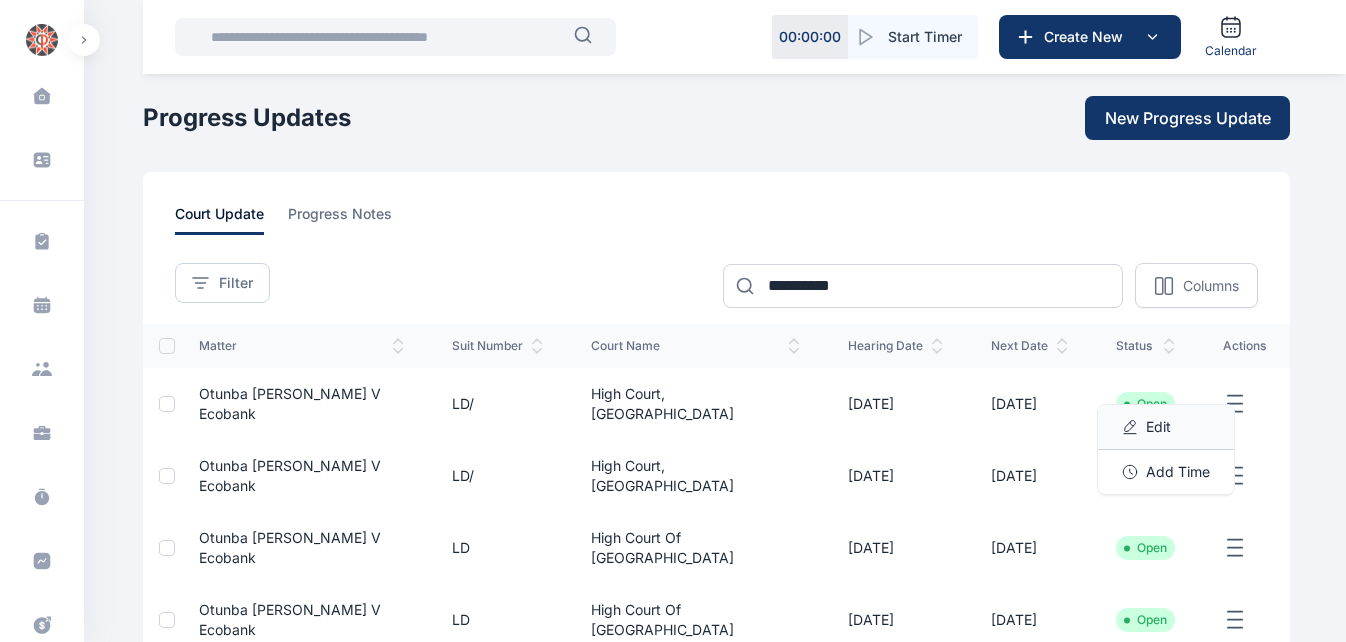 click on "Edit" at bounding box center (1166, 427) 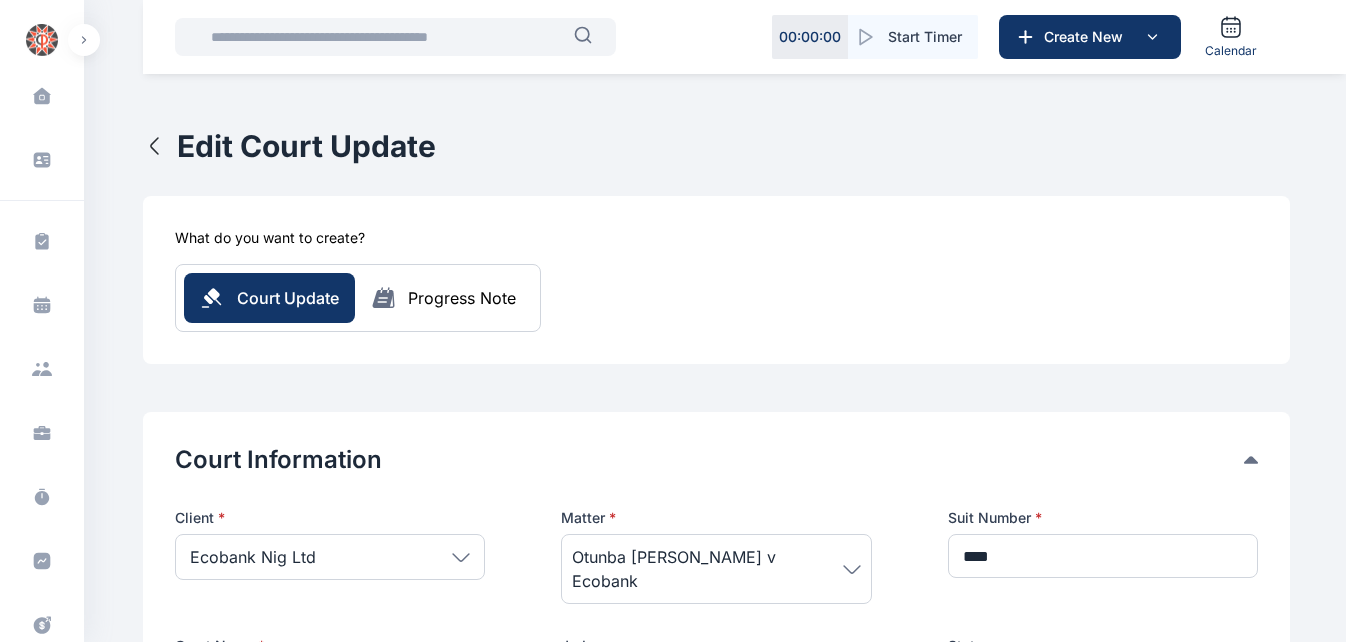 click on "Edit Court Update What do you want to create? Court Update   Progress Note Court Information Client   *   Ecobank Nig Ltd People Rear Admiral [PERSON_NAME] [PERSON_NAME] [PERSON_NAME] [PERSON_NAME] [PERSON_NAME]. [PERSON_NAME] [PERSON_NAME] [PERSON_NAME] [PERSON_NAME] [PERSON_NAME] [PERSON_NAME] [PERSON_NAME] Promise Egekwu [PERSON_NAME] Zingtim [PERSON_NAME] [PERSON_NAME] [PERSON_NAME] [PERSON_NAME] Chimeri [PERSON_NAME] [PERSON_NAME] Chief [PERSON_NAME] Chief [PERSON_NAME] [PERSON_NAME] Chief [PERSON_NAME] Chief Aforka Chief [PERSON_NAME] Chief [PERSON_NAME] Onyeme [PERSON_NAME] Chief [PERSON_NAME] Chief [PERSON_NAME] Chief Hope Abijor Chief [PERSON_NAME] [PERSON_NAME] Chief [PERSON_NAME] Chief [PERSON_NAME] Mgbe Mgbe [PERSON_NAME] [PERSON_NAME] Maijeh [PERSON_NAME] [PERSON_NAME]-Ogbugh [PERSON_NAME] [PERSON_NAME] [PERSON_NAME] Mallam [PERSON_NAME] Maduike [PERSON_NAME] [PERSON_NAME] [PERSON_NAME] [PERSON_NAME]. [PERSON_NAME] Obiazi Engr Egbosimba [PERSON_NAME] [PERSON_NAME] [PERSON_NAME]" at bounding box center [716, 932] 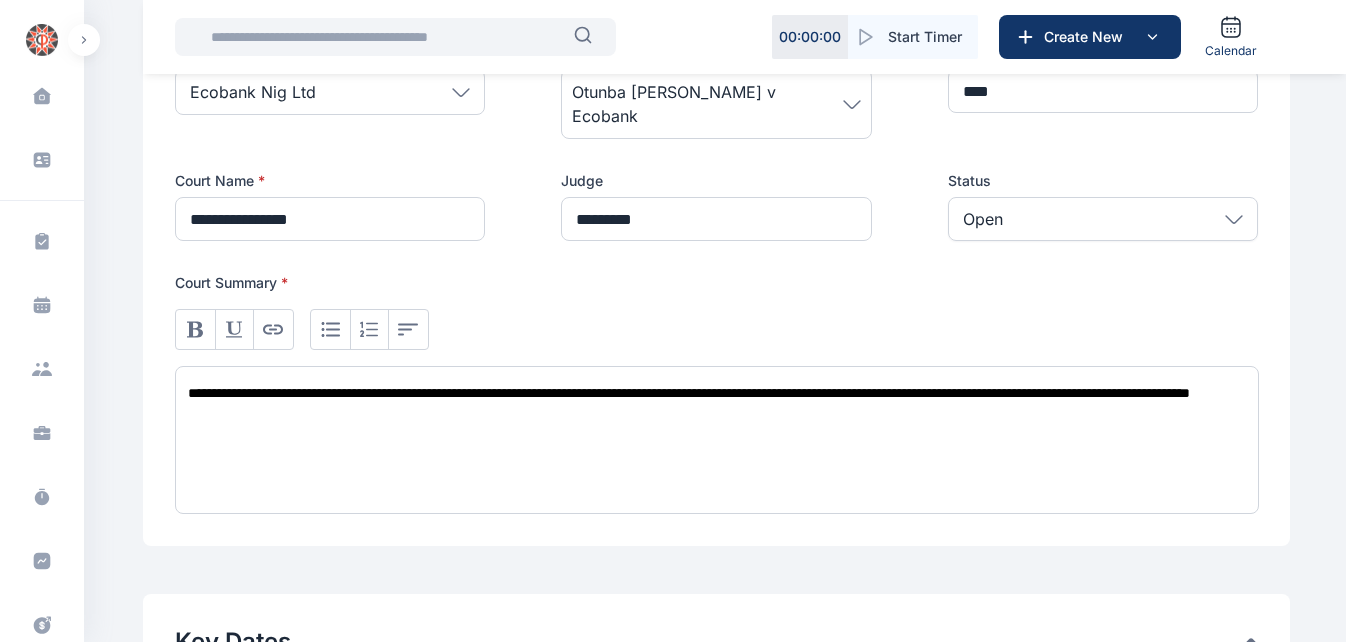 scroll, scrollTop: 440, scrollLeft: 0, axis: vertical 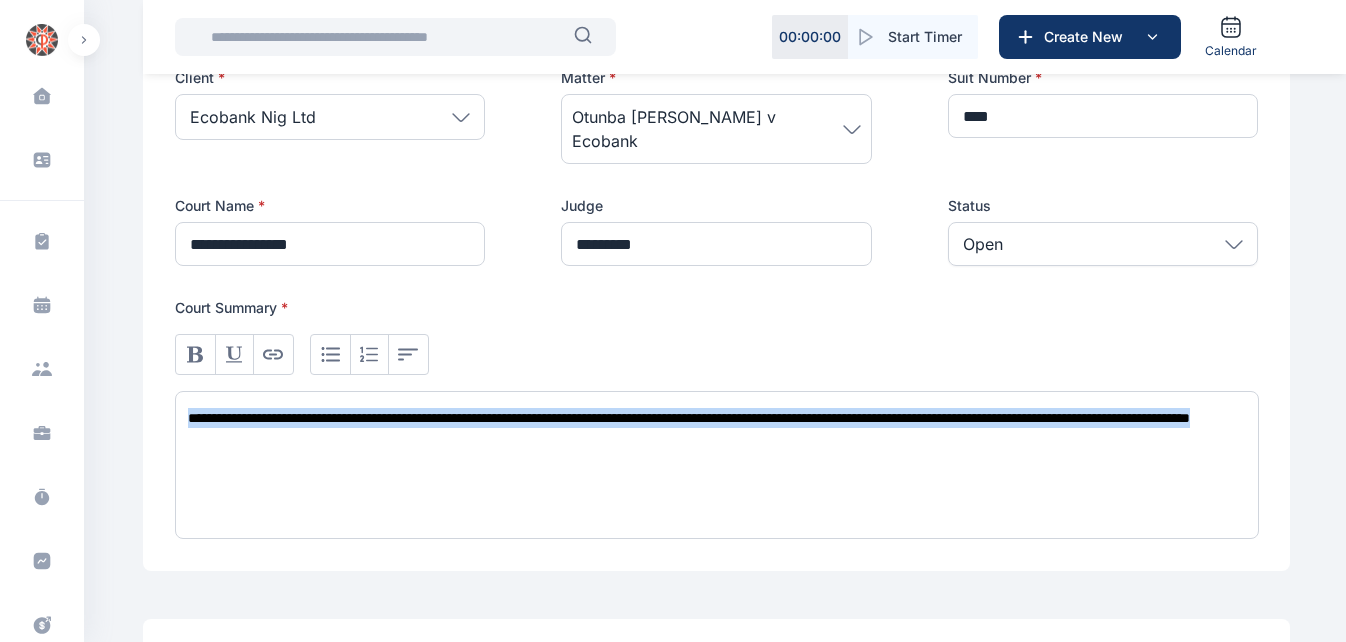 drag, startPoint x: 476, startPoint y: 448, endPoint x: 174, endPoint y: 415, distance: 303.79764 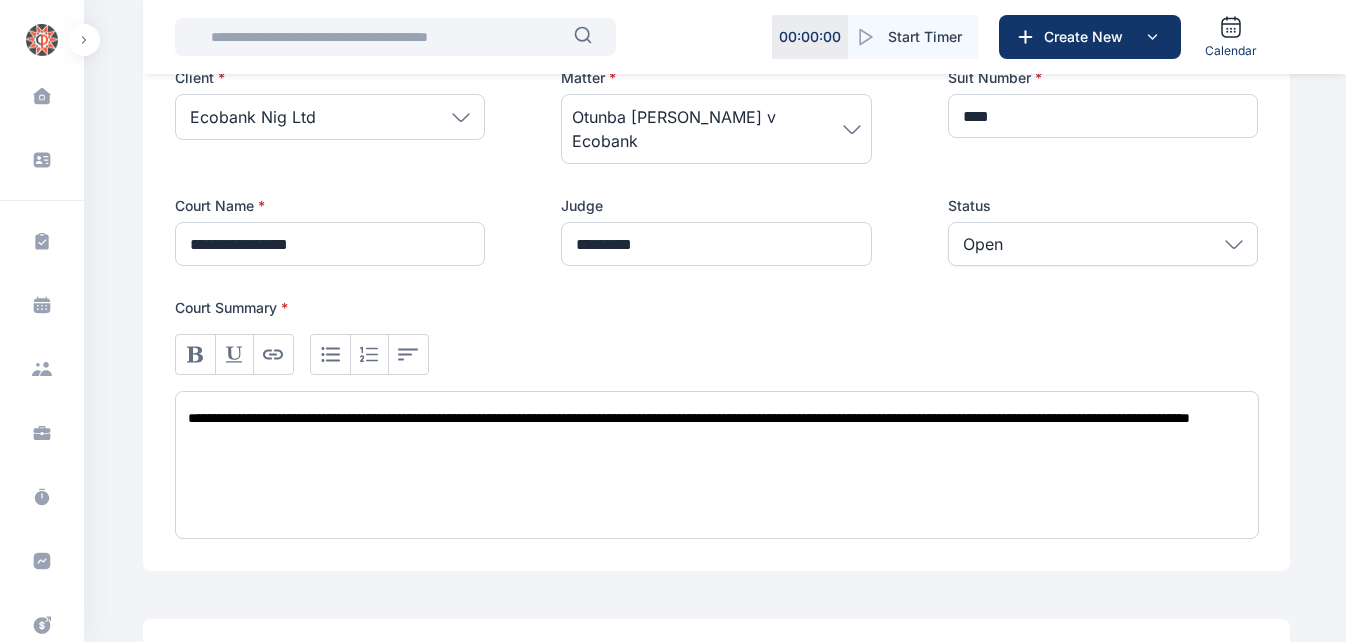 click at bounding box center (386, 37) 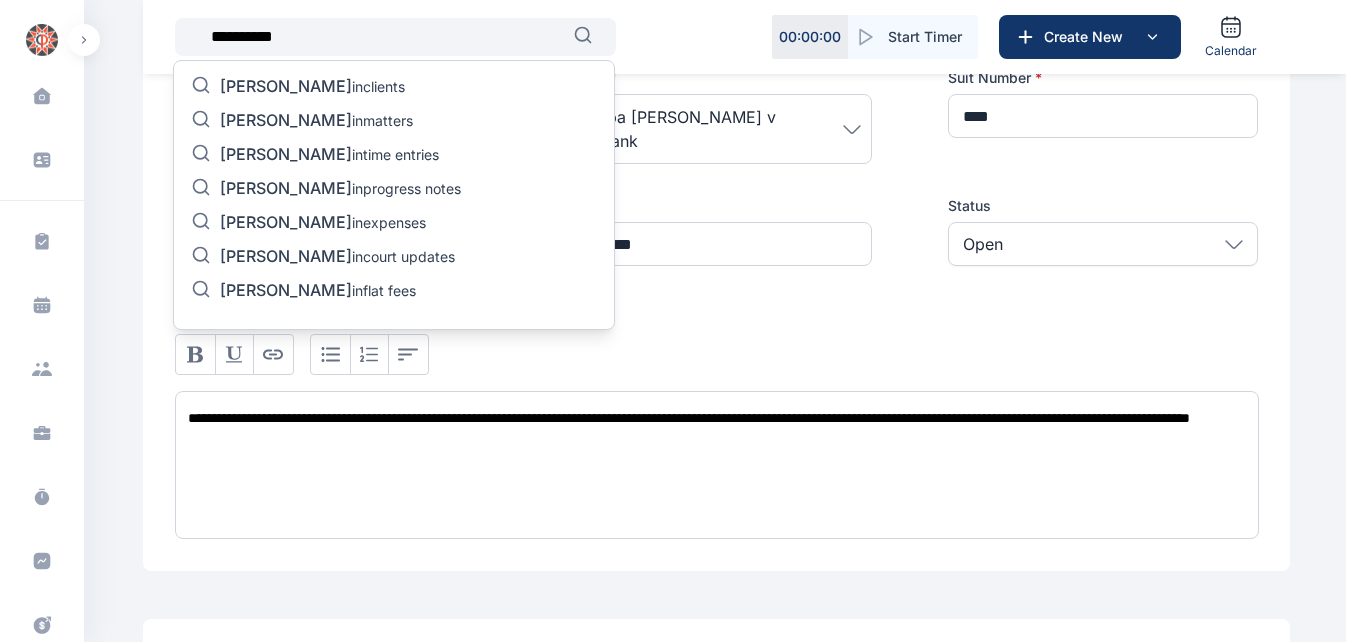 type on "**********" 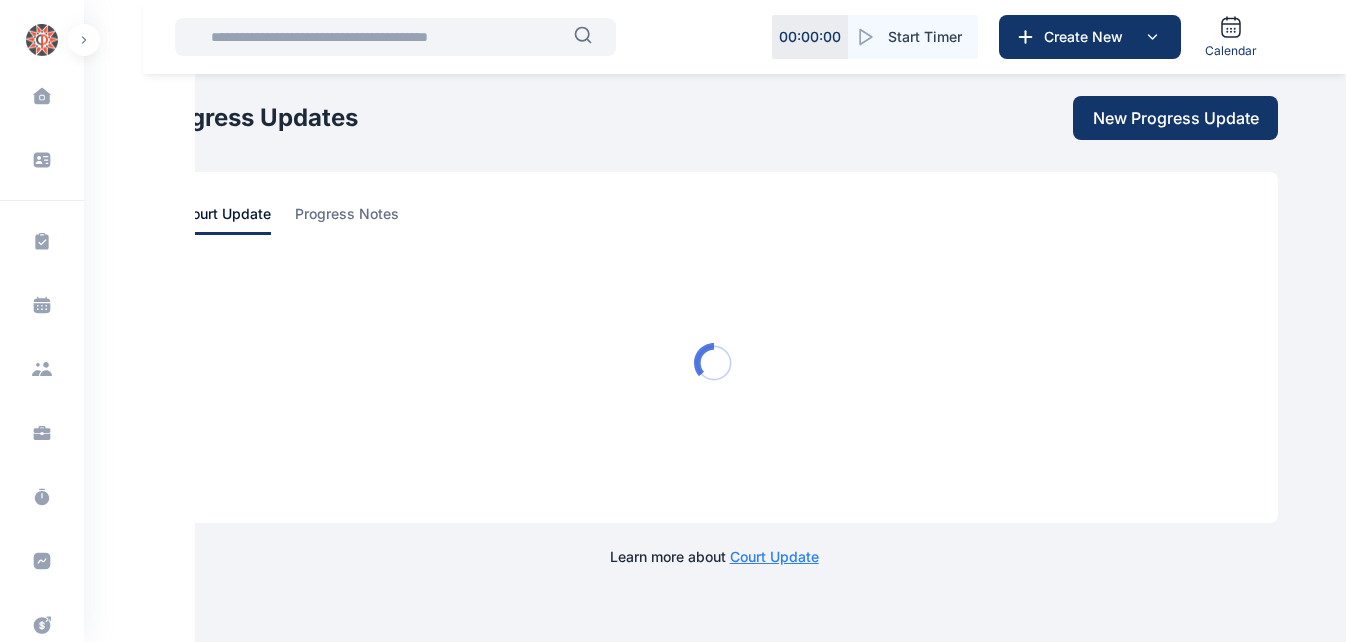 scroll, scrollTop: 0, scrollLeft: 0, axis: both 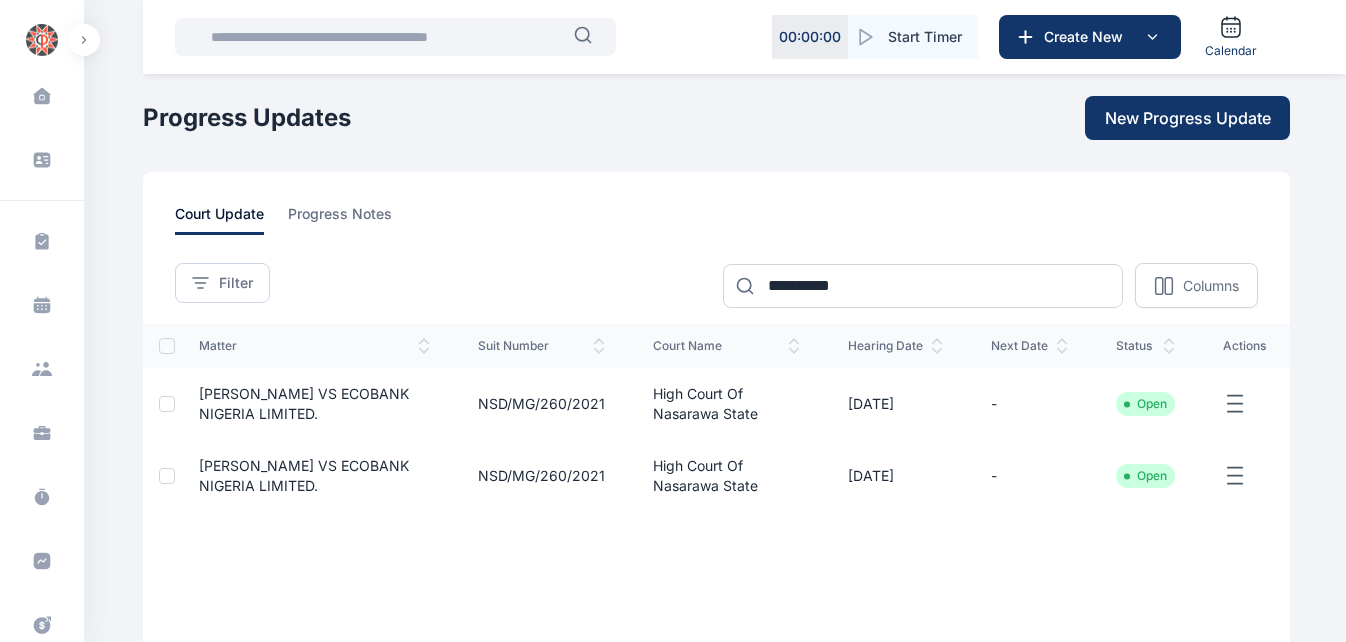 click 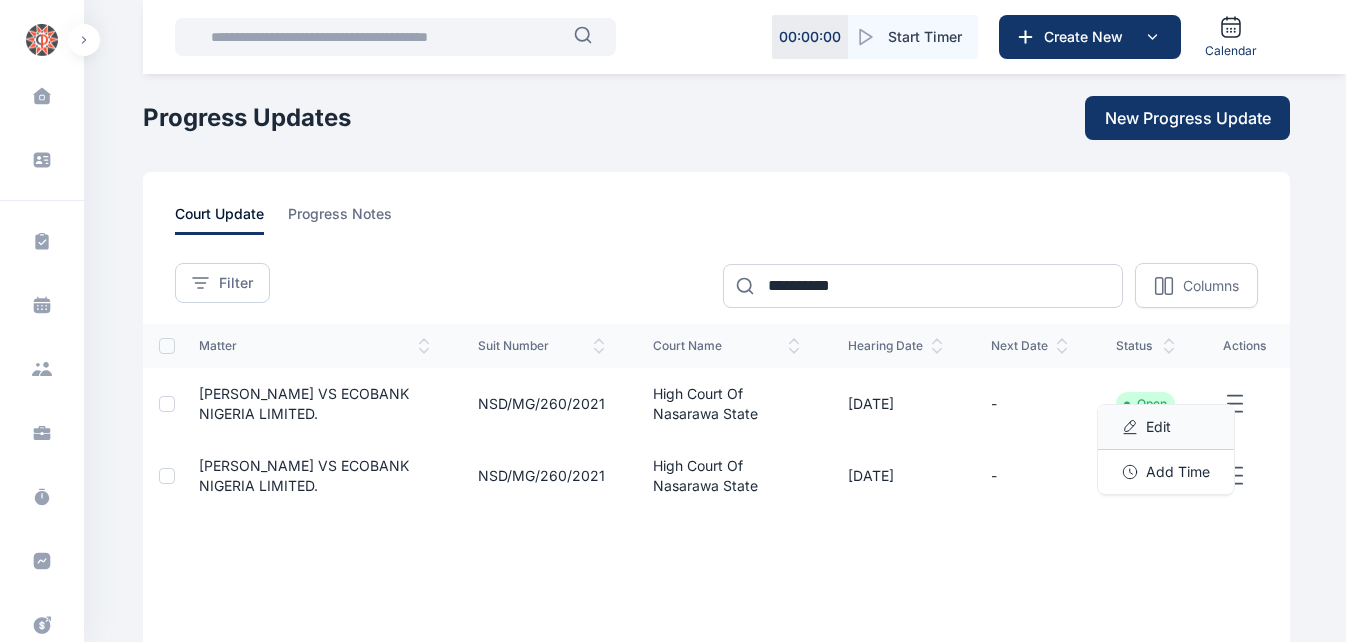 click on "Edit" at bounding box center (1158, 427) 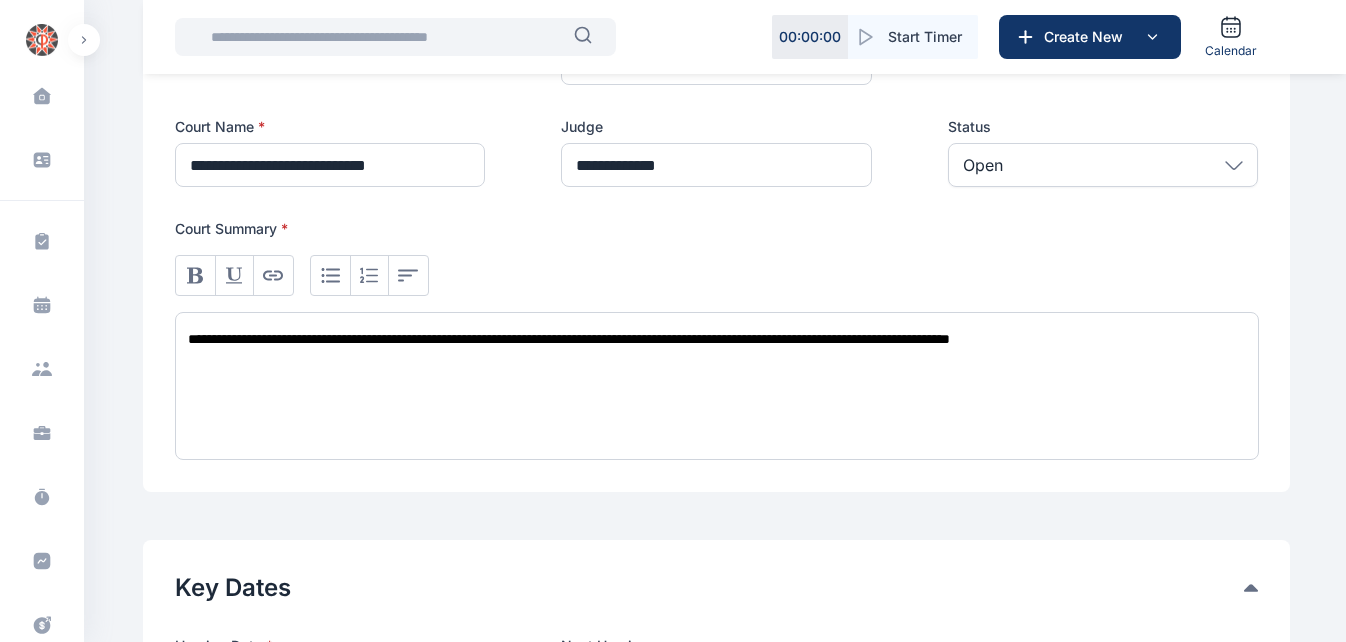 scroll, scrollTop: 520, scrollLeft: 0, axis: vertical 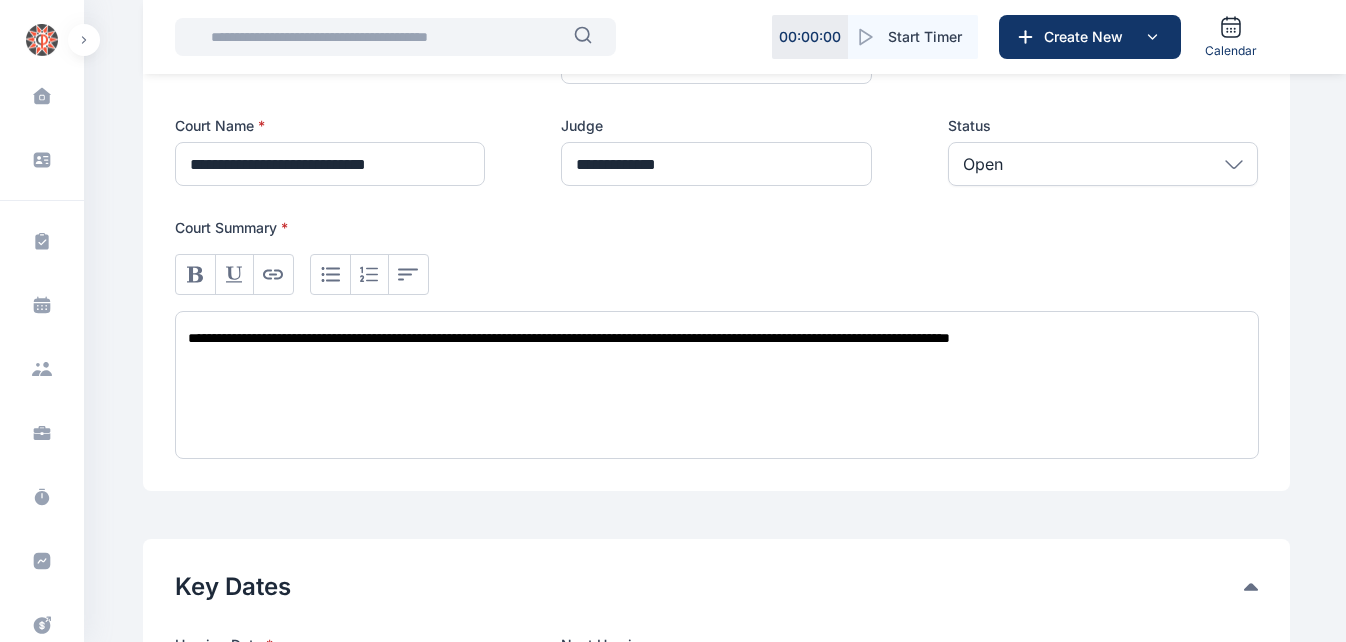 click at bounding box center (386, 37) 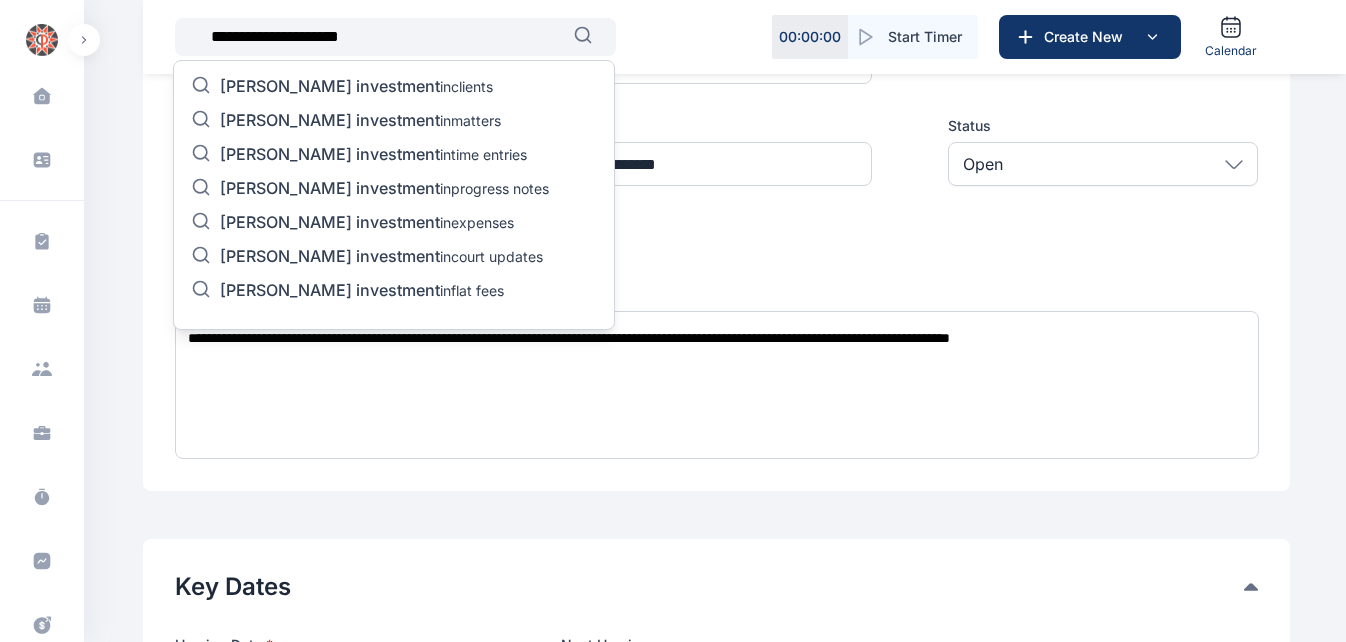 type on "**********" 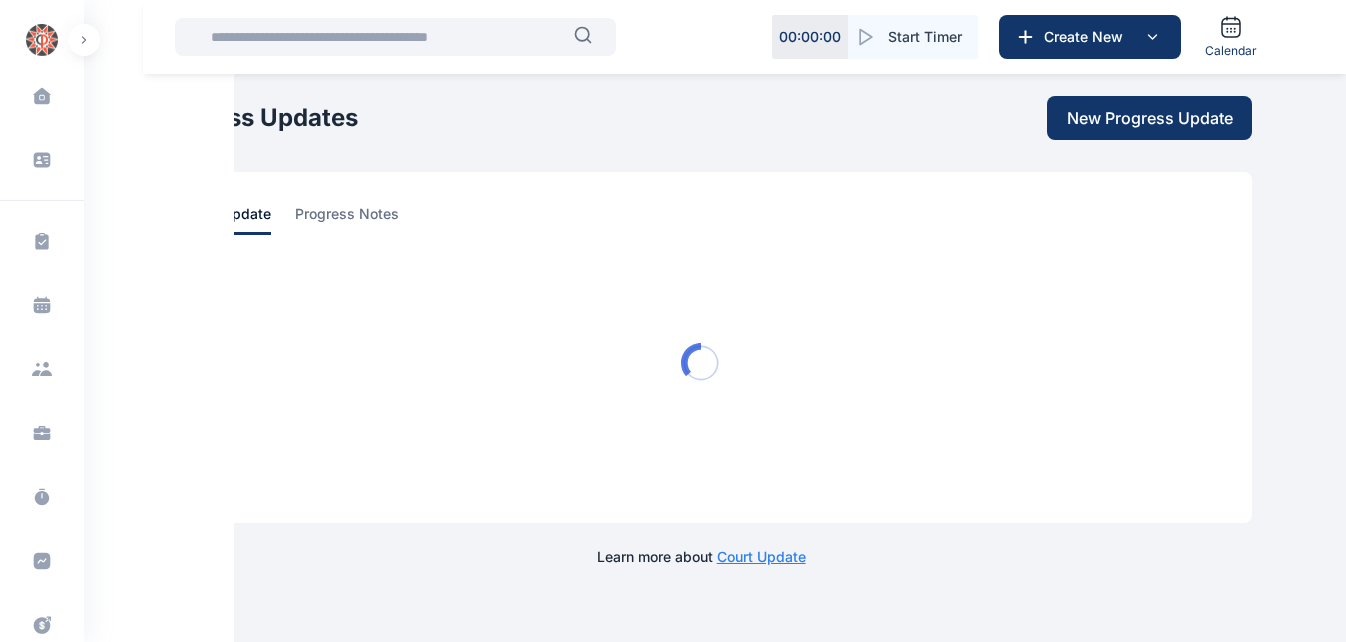scroll, scrollTop: 0, scrollLeft: 0, axis: both 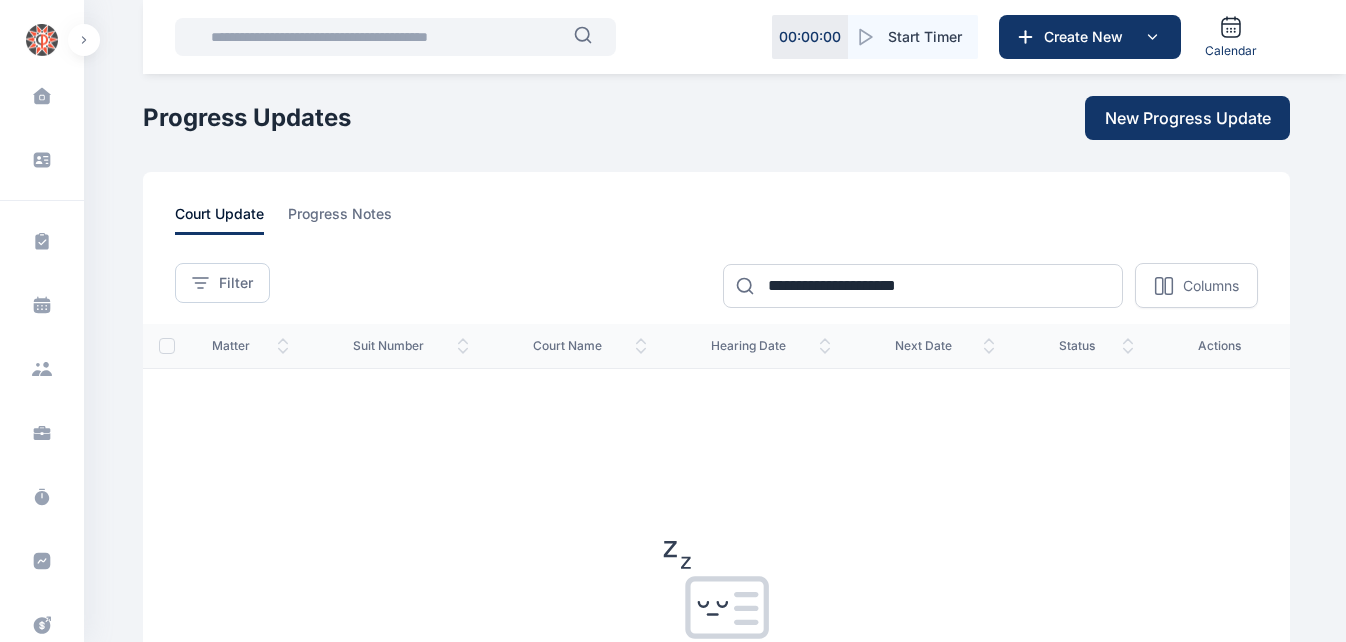 click at bounding box center (386, 37) 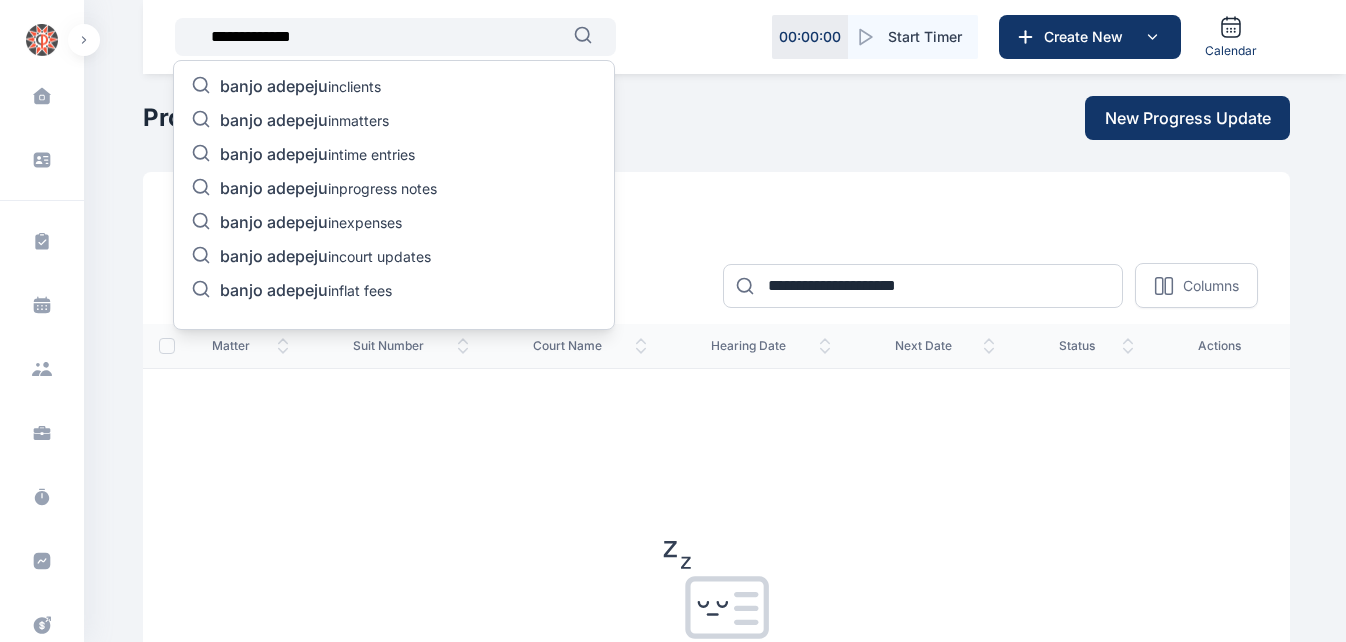type on "**********" 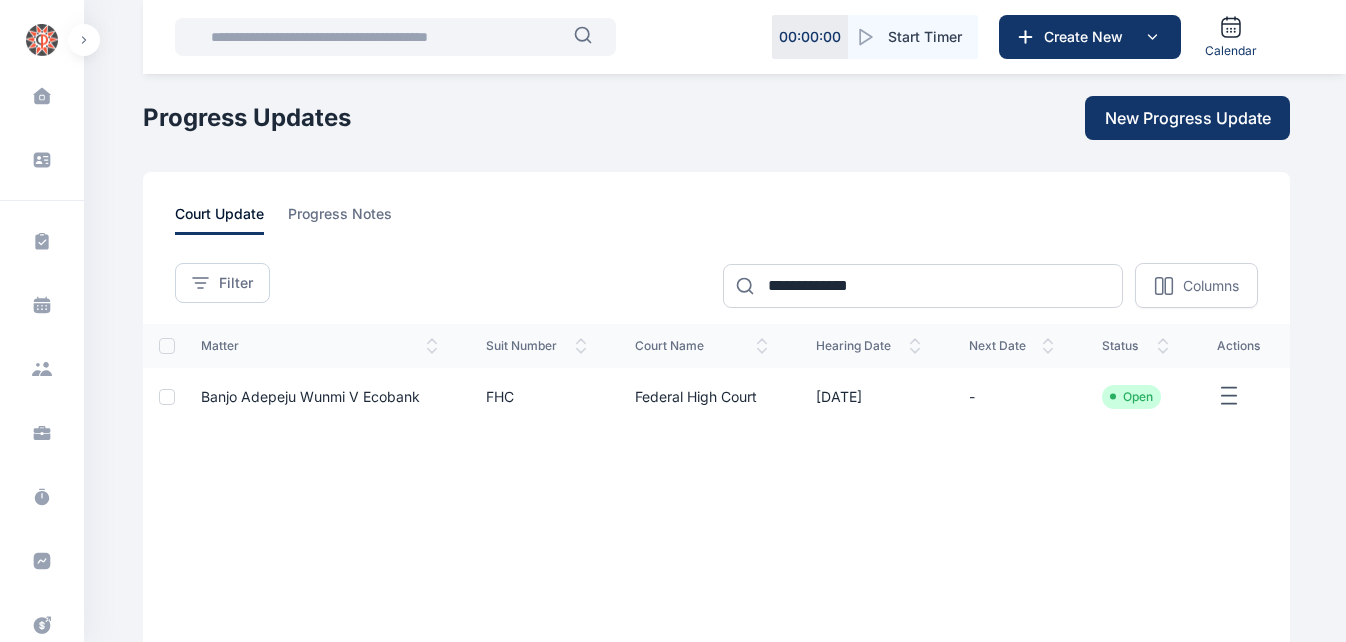 click 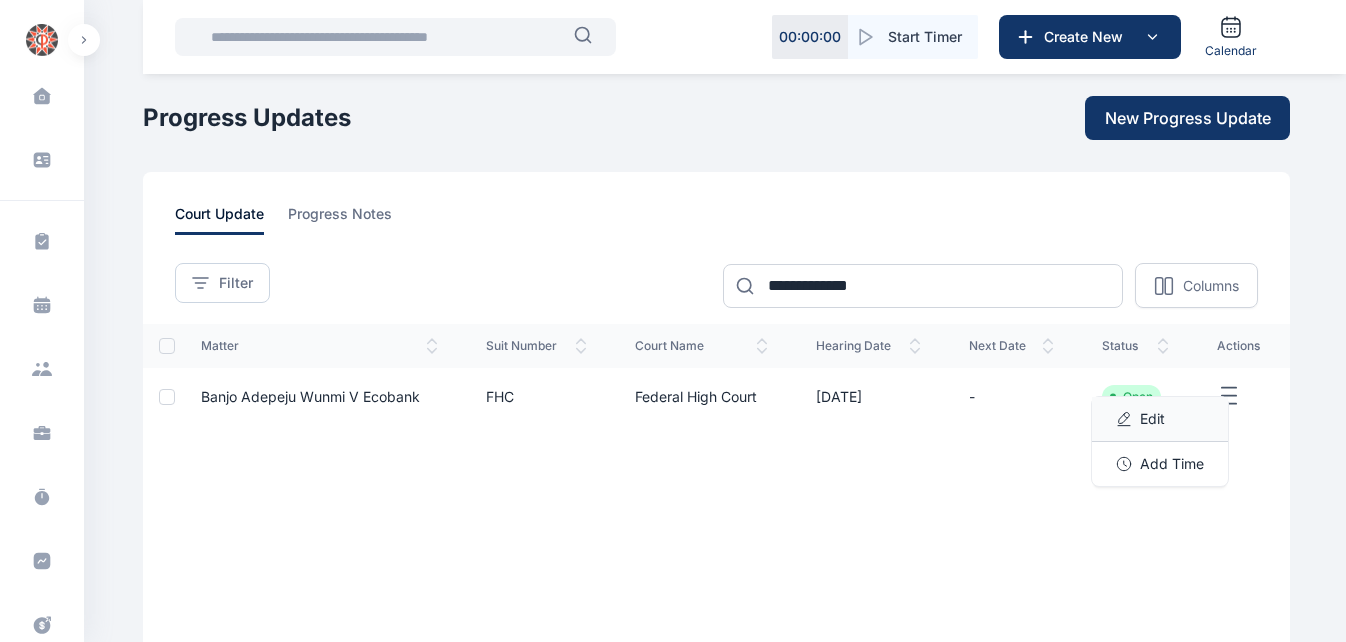 click at bounding box center (1124, 419) 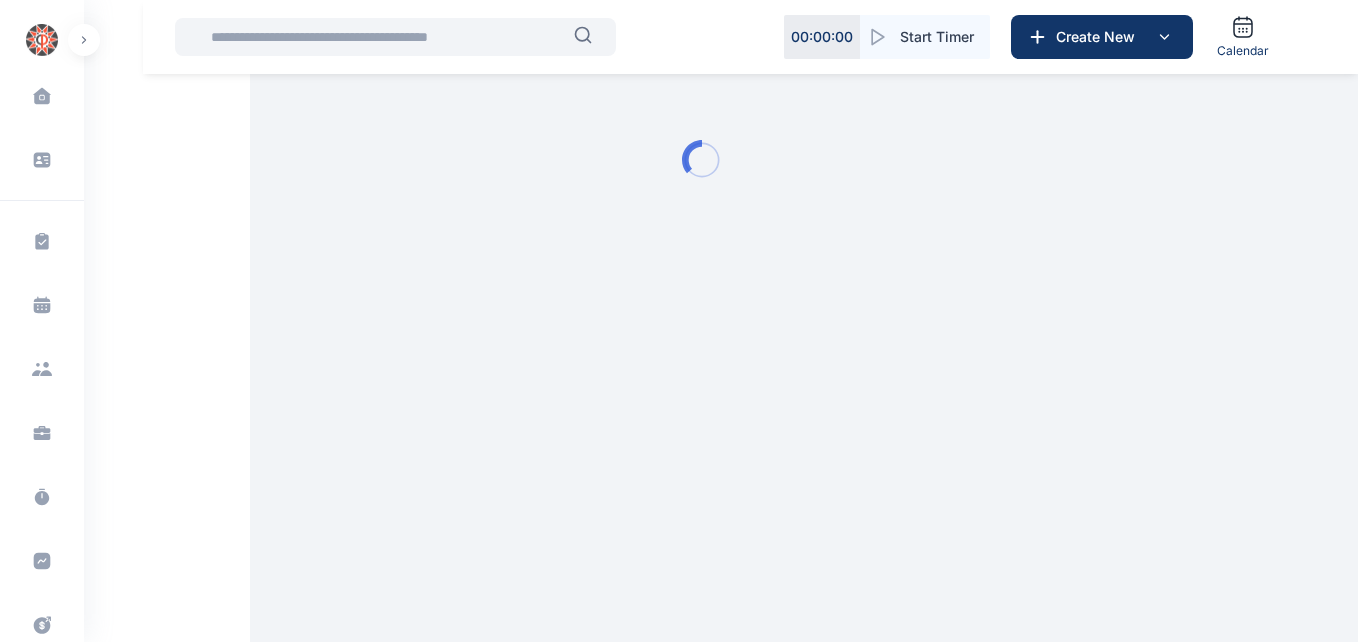 type on "***" 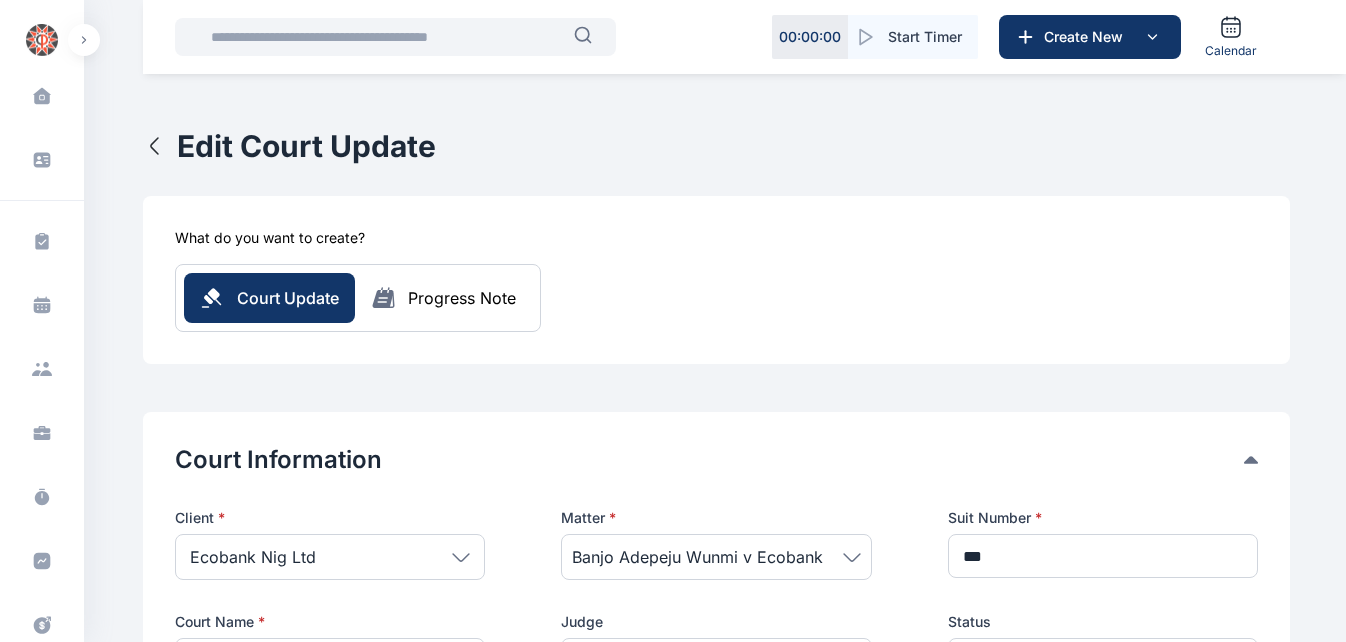 click on "Edit Court Update What do you want to create? Court Update   Progress Note Court Information Client   *   Ecobank Nig Ltd People Rear Admiral [PERSON_NAME] [PERSON_NAME] [PERSON_NAME] [PERSON_NAME] [PERSON_NAME]. [PERSON_NAME] [PERSON_NAME] [PERSON_NAME] [PERSON_NAME] [PERSON_NAME] [PERSON_NAME] [PERSON_NAME] Promise Egekwu [PERSON_NAME] Zingtim [PERSON_NAME] [PERSON_NAME] [PERSON_NAME] [PERSON_NAME] Chimeri [PERSON_NAME] [PERSON_NAME] Chief [PERSON_NAME] Chief [PERSON_NAME] [PERSON_NAME] Chief [PERSON_NAME] Chief Aforka Chief [PERSON_NAME] Chief [PERSON_NAME] Onyeme [PERSON_NAME] Chief [PERSON_NAME] Chief [PERSON_NAME] Chief Hope Abijor Chief [PERSON_NAME] [PERSON_NAME] Chief [PERSON_NAME] Chief [PERSON_NAME] Mgbe Mgbe [PERSON_NAME] [PERSON_NAME] Maijeh [PERSON_NAME] [PERSON_NAME]-Ogbugh [PERSON_NAME] [PERSON_NAME] [PERSON_NAME] Mallam [PERSON_NAME] Maduike [PERSON_NAME] [PERSON_NAME] [PERSON_NAME] [PERSON_NAME]. [PERSON_NAME] Obiazi Engr Egbosimba [PERSON_NAME] [PERSON_NAME] [PERSON_NAME]" at bounding box center (716, 920) 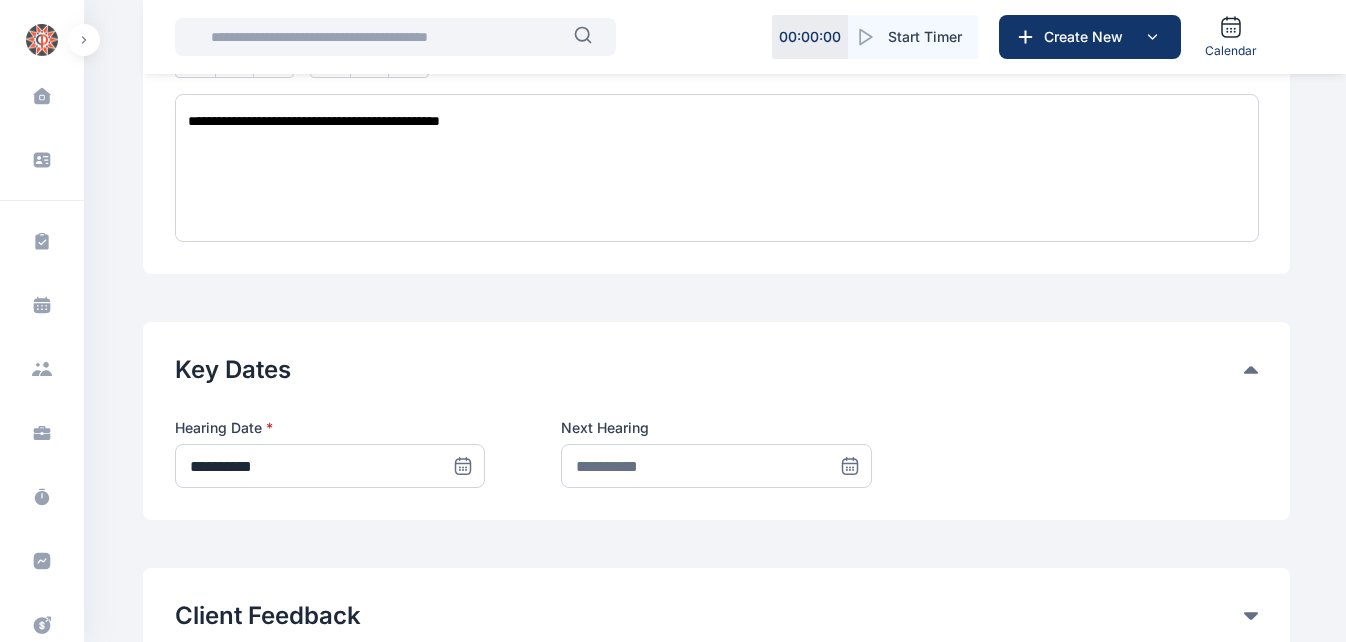 scroll, scrollTop: 840, scrollLeft: 0, axis: vertical 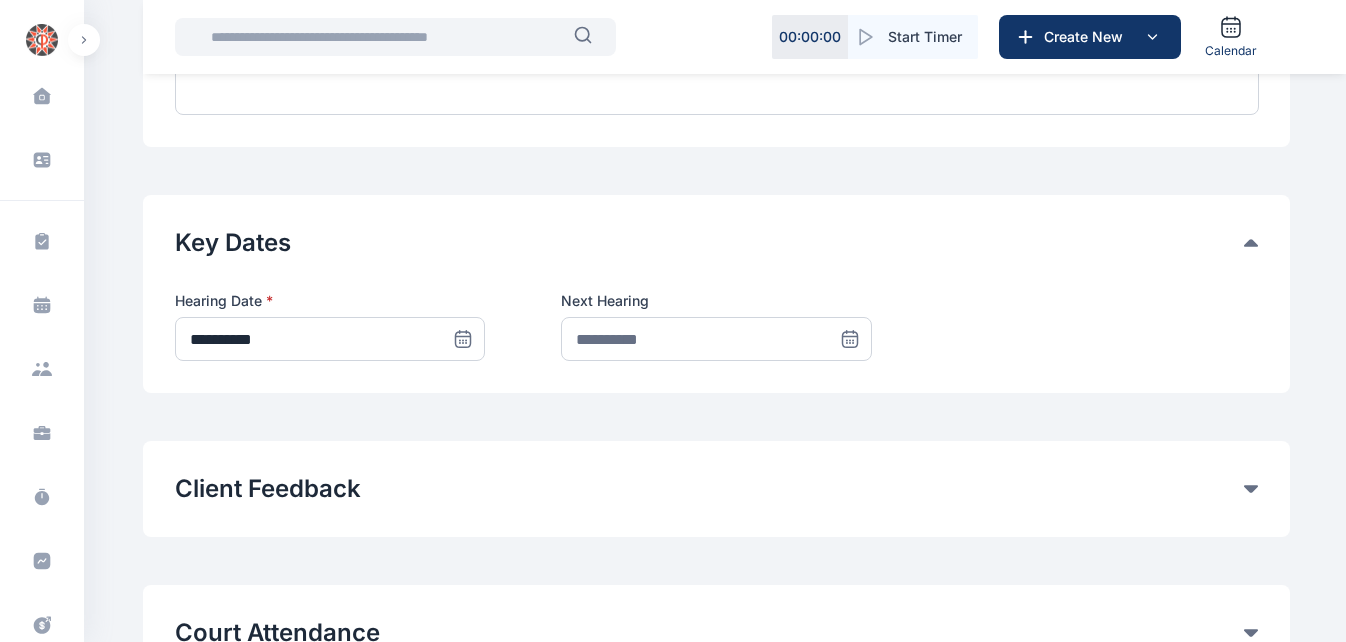click at bounding box center (386, 37) 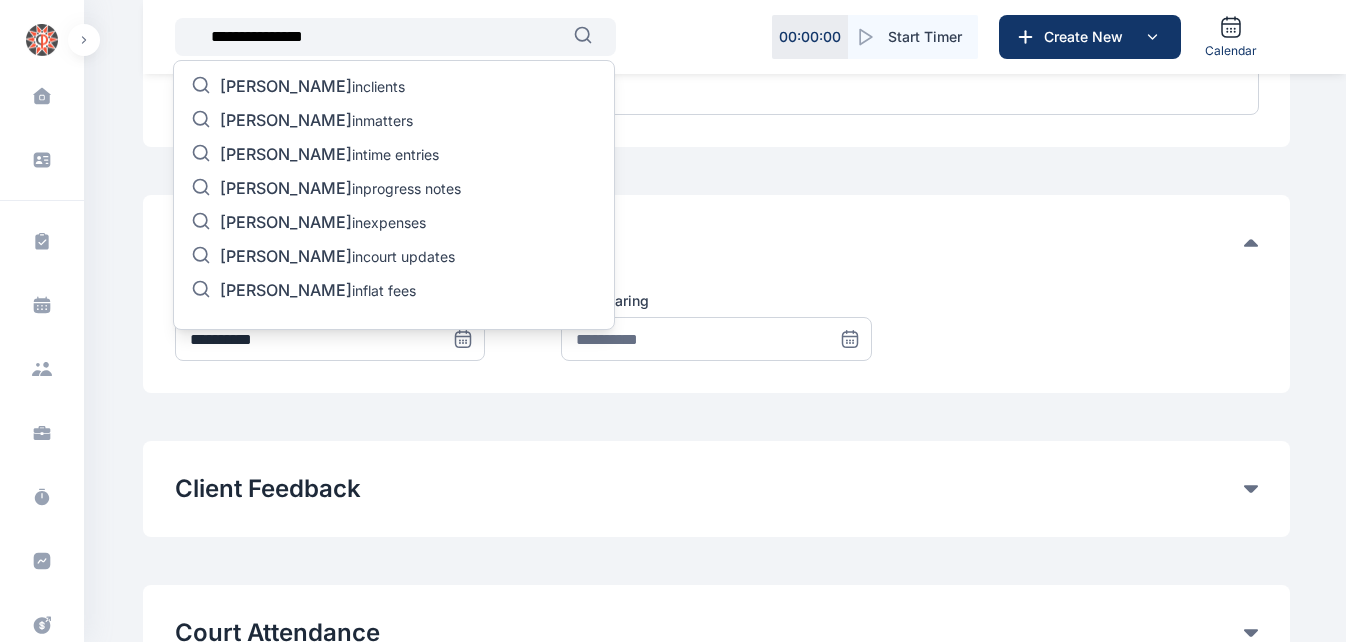 type on "**********" 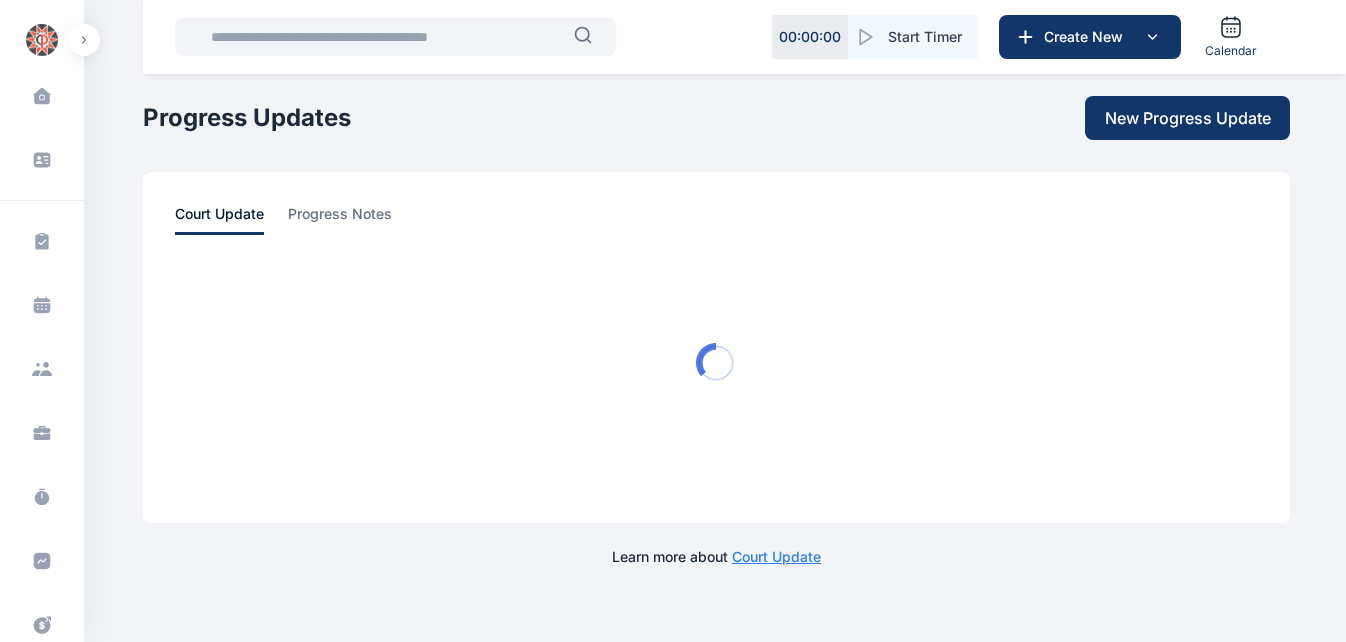 scroll, scrollTop: 0, scrollLeft: 0, axis: both 